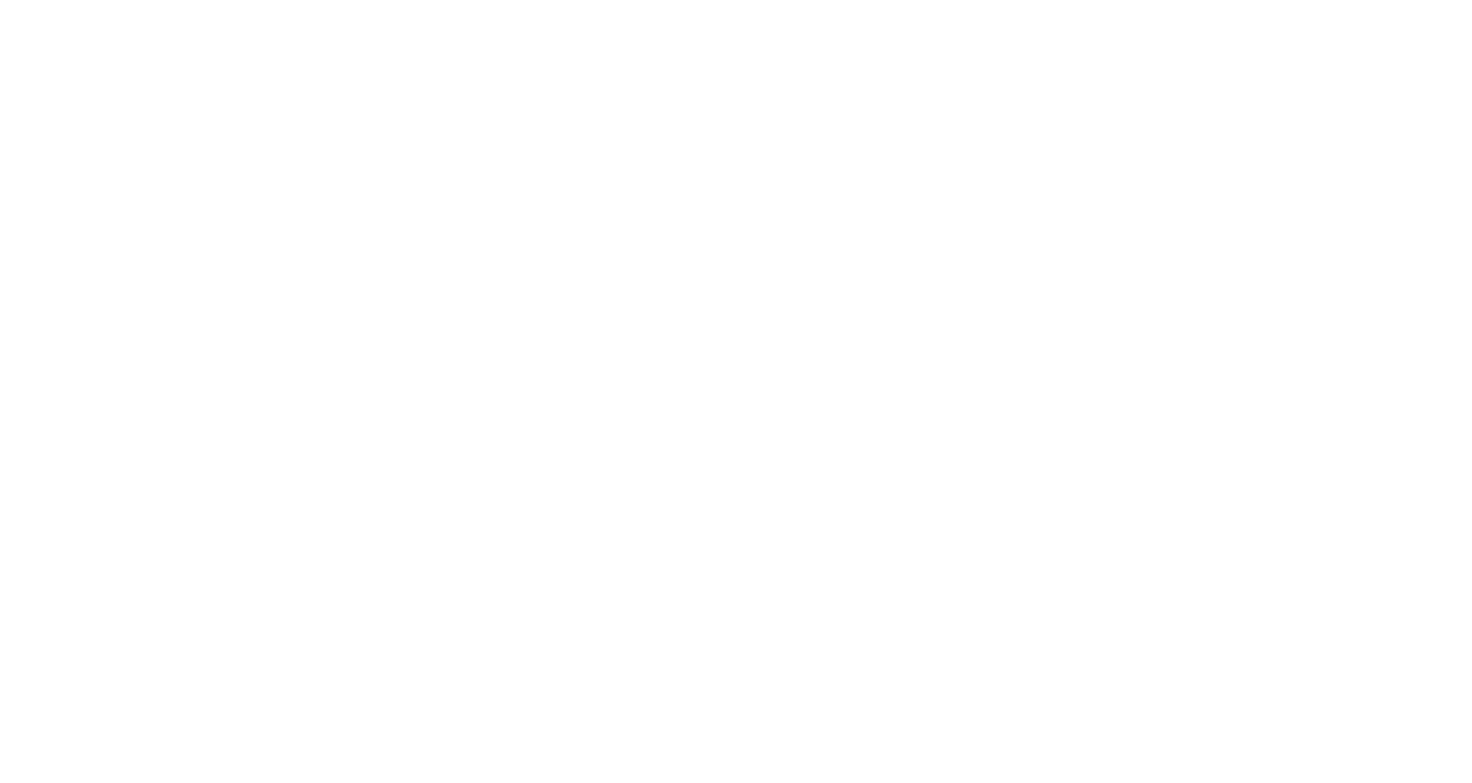 scroll, scrollTop: 0, scrollLeft: 0, axis: both 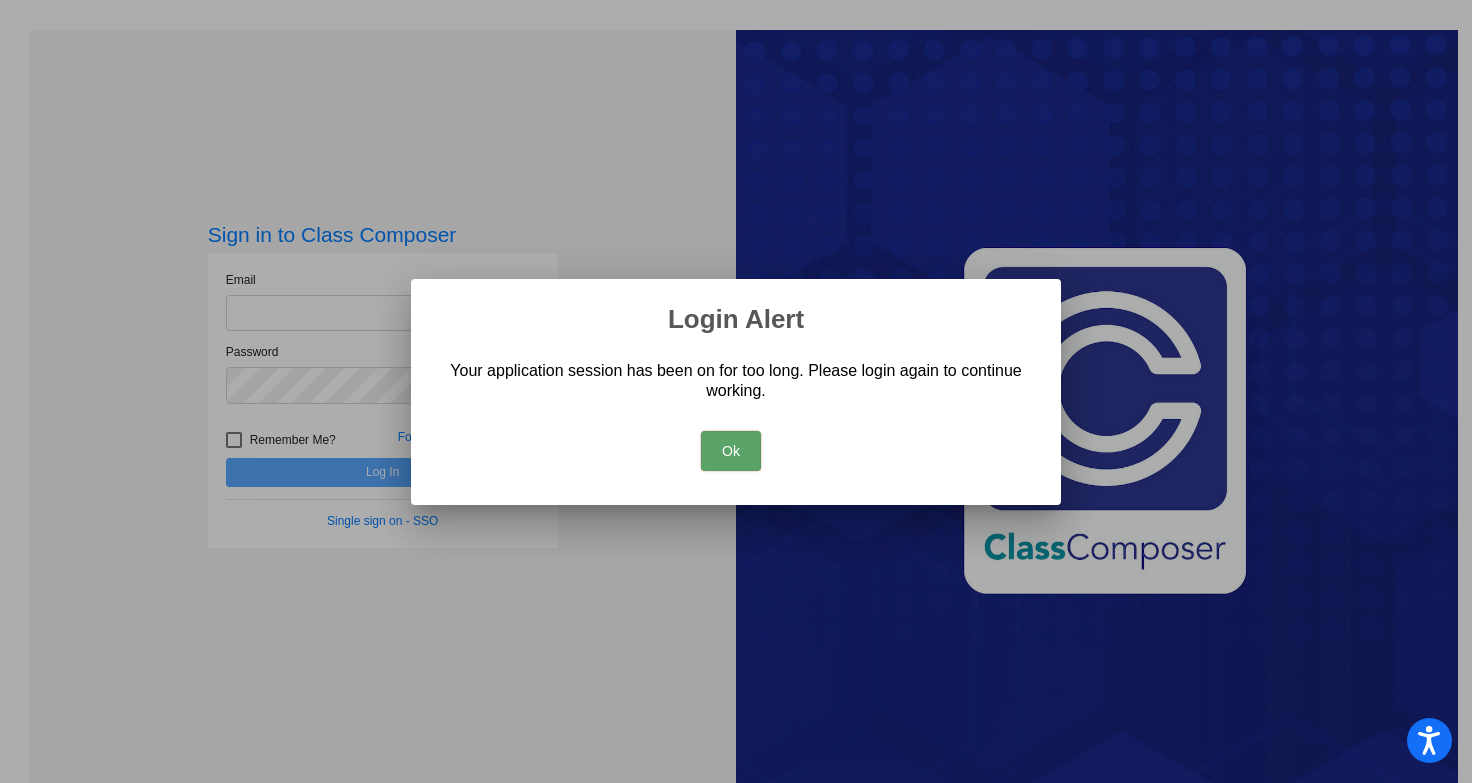 click on "Ok" at bounding box center [731, 451] 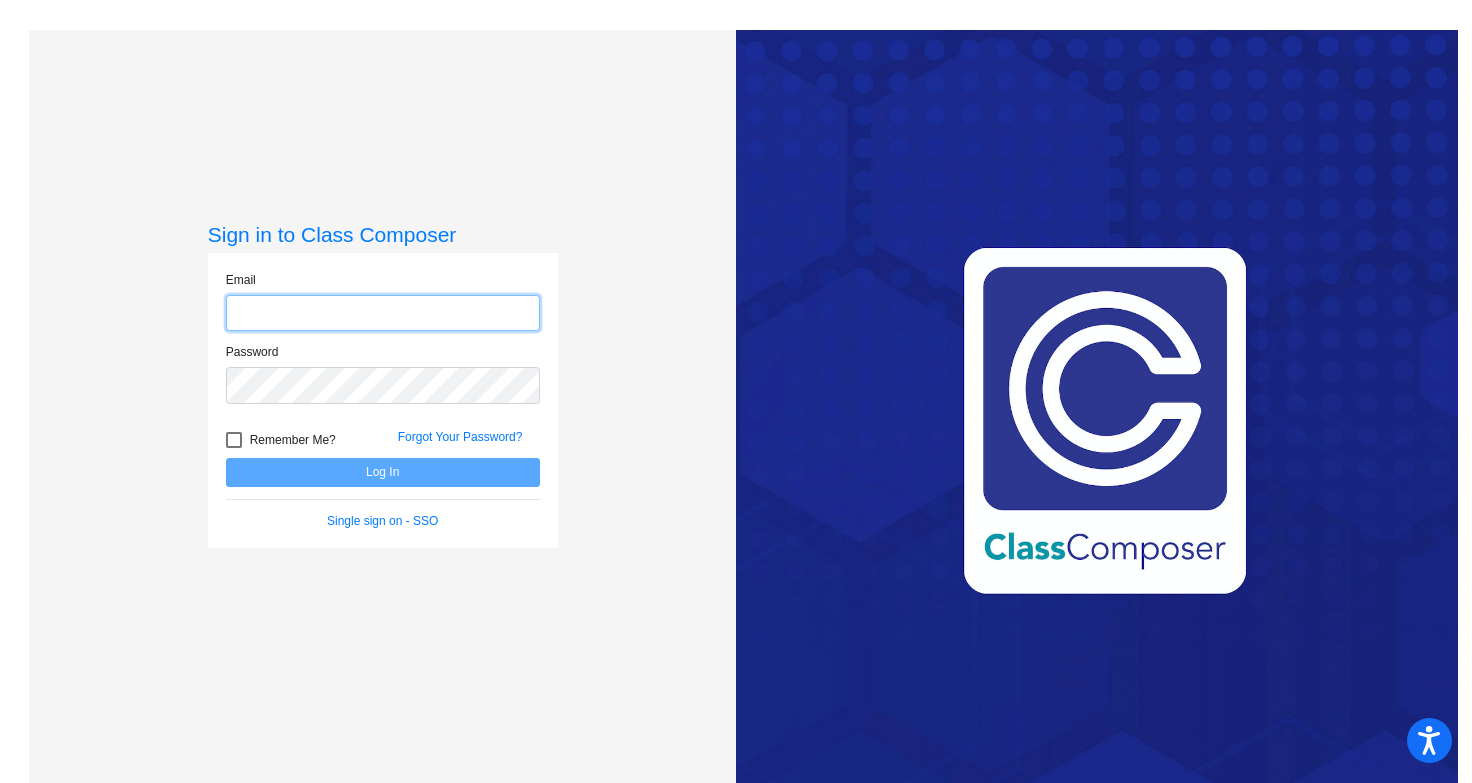 click 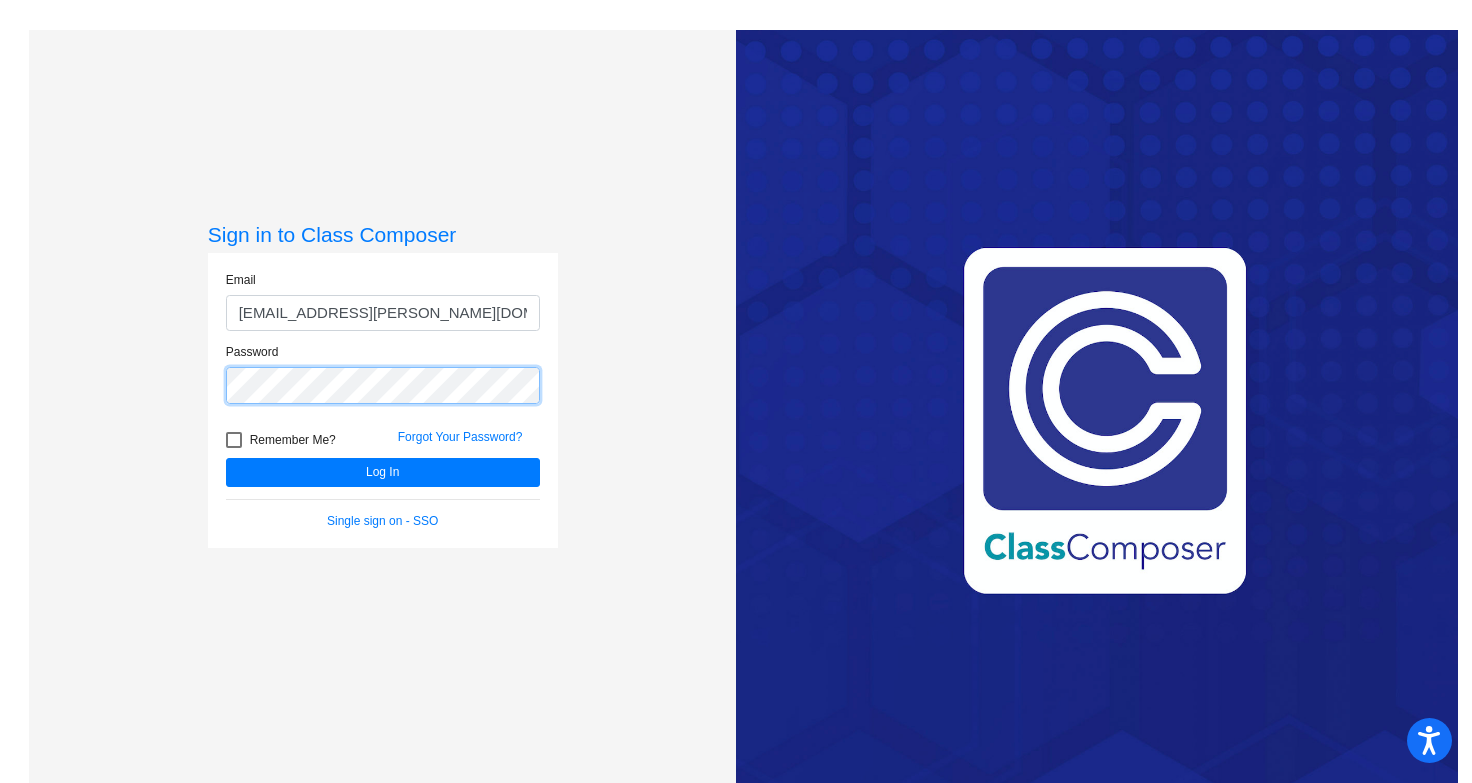 click on "Log In" 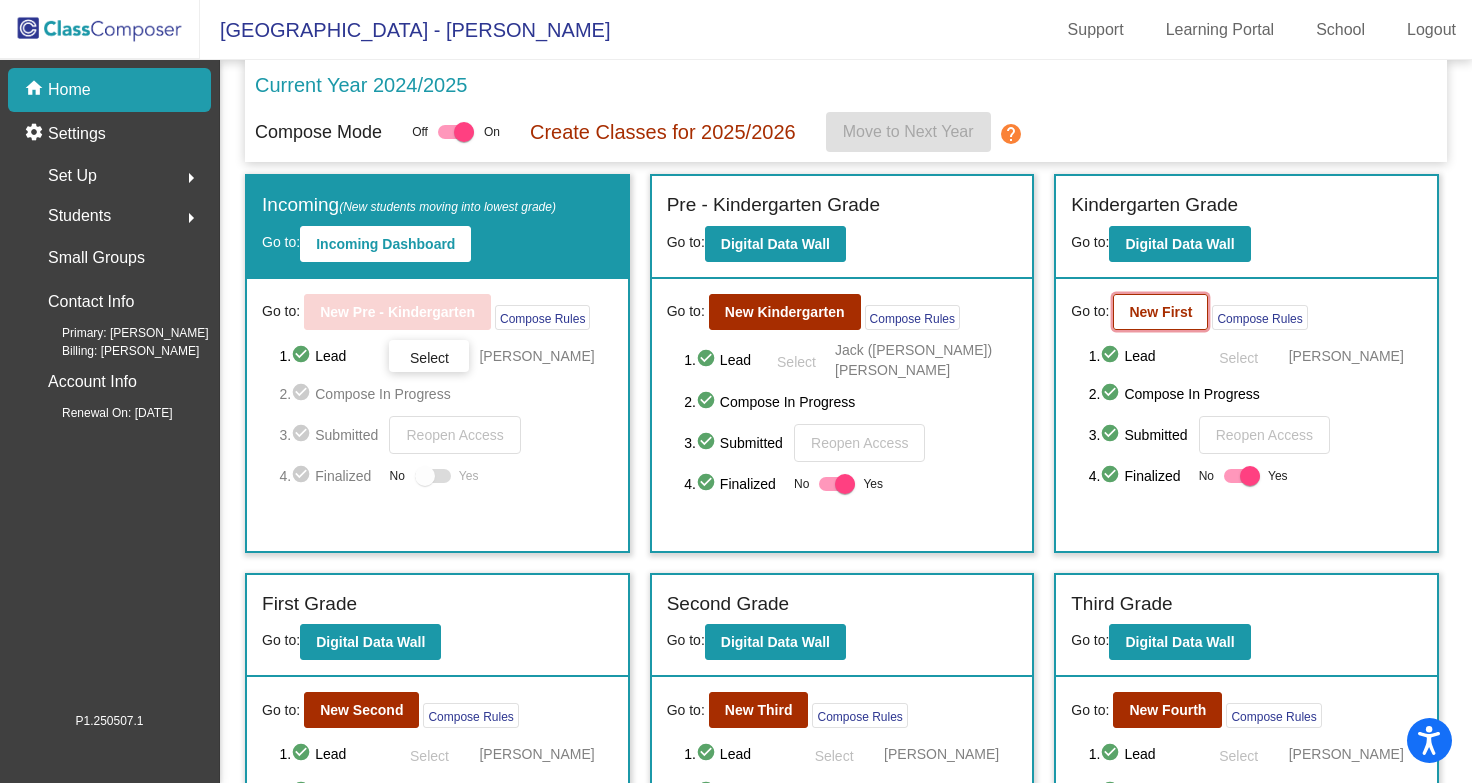 click on "New First" 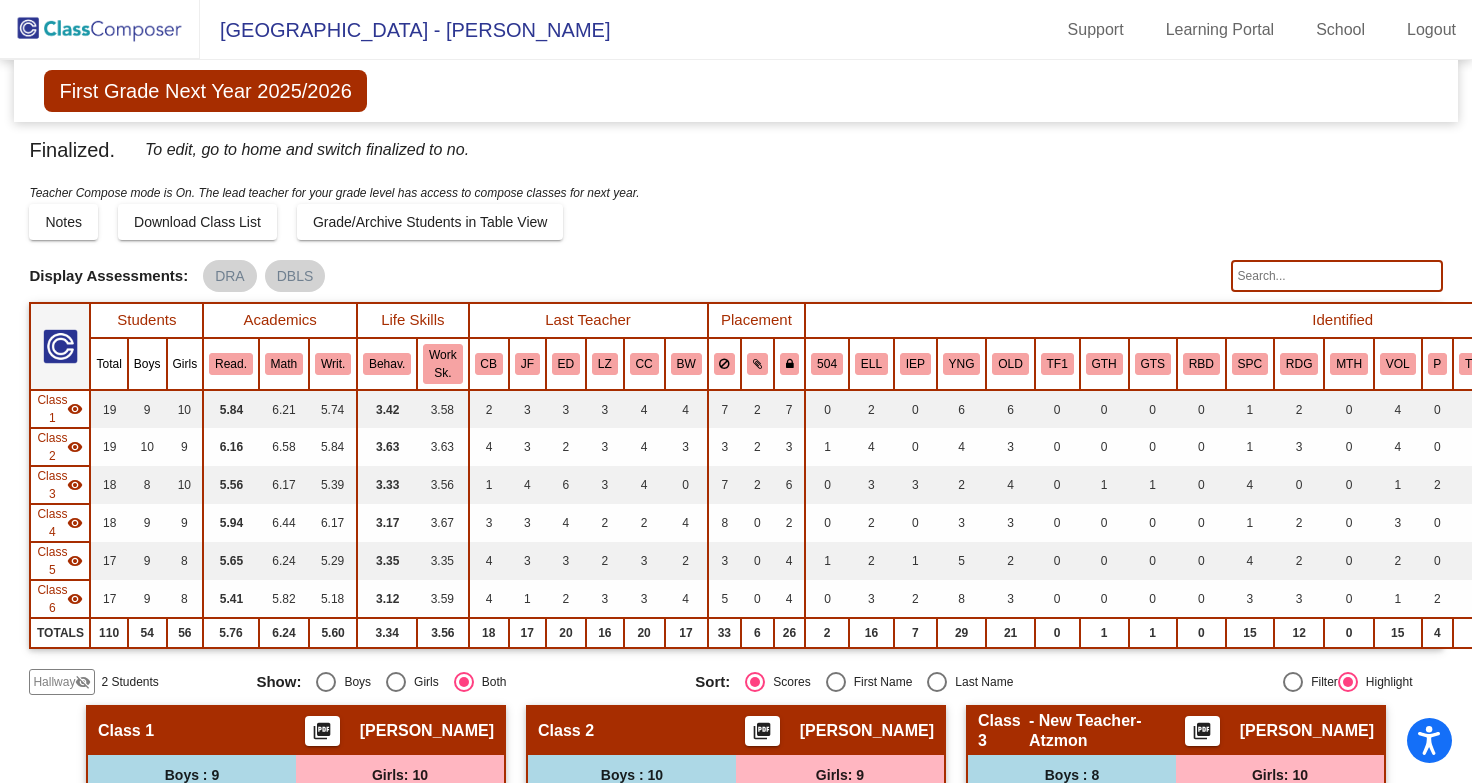 click 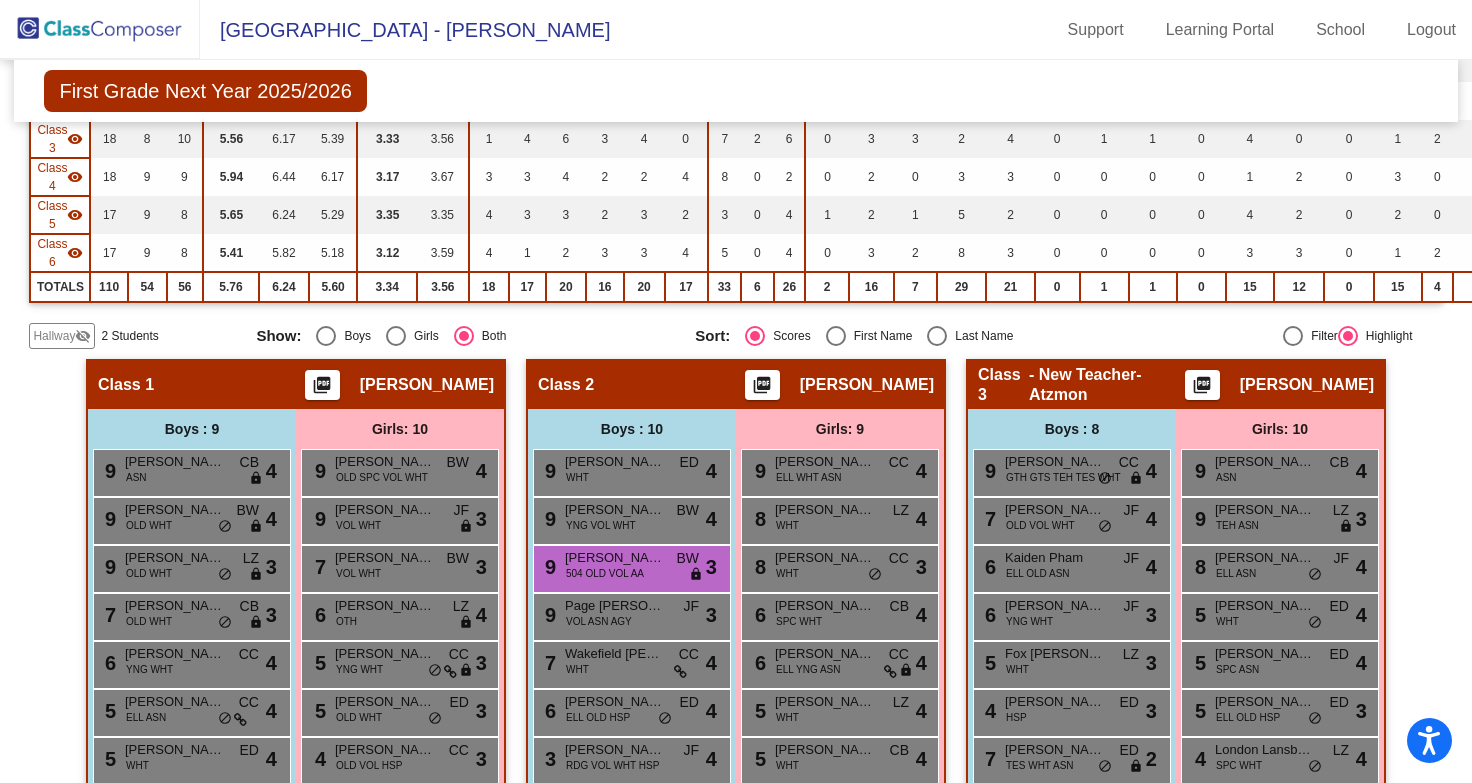 scroll, scrollTop: 336, scrollLeft: 0, axis: vertical 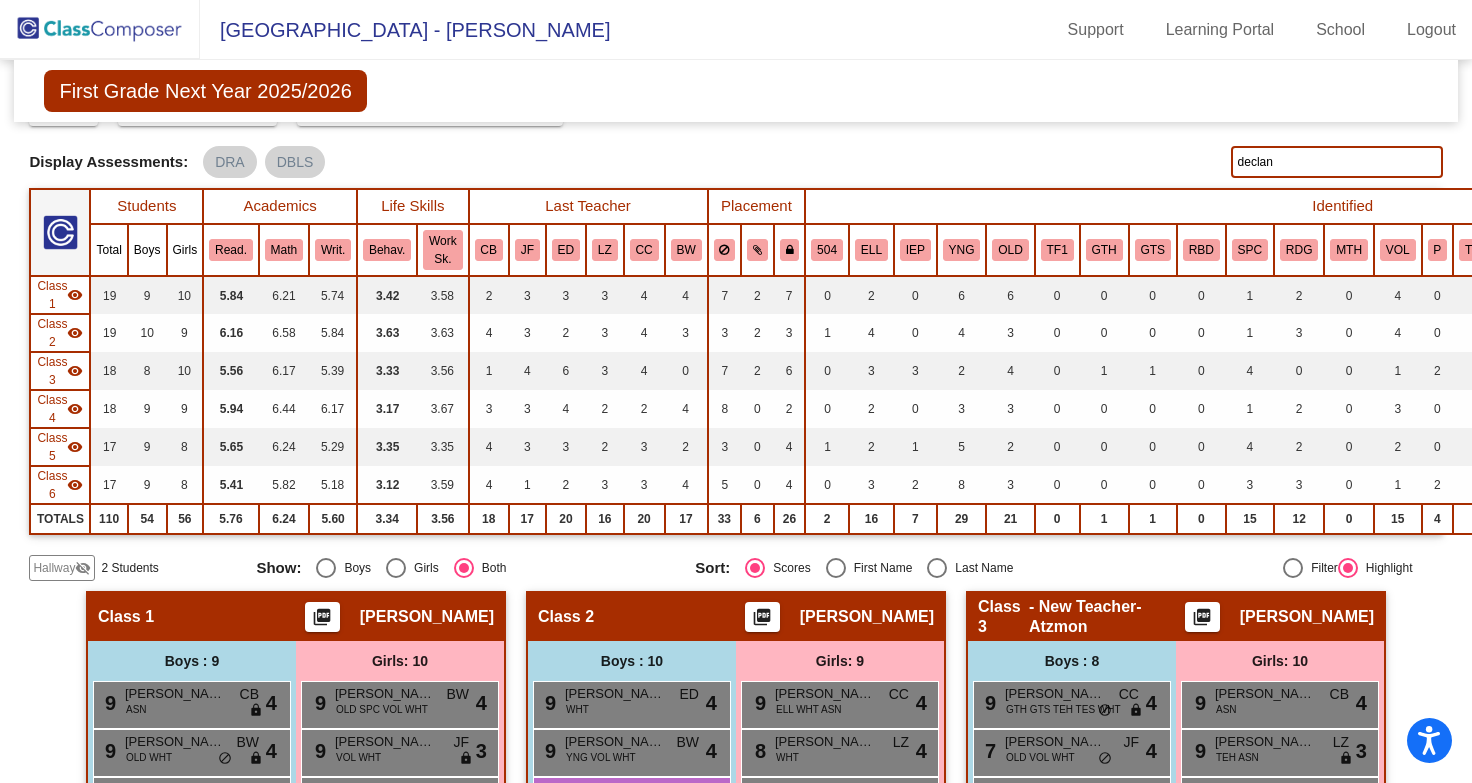 click on "declan" 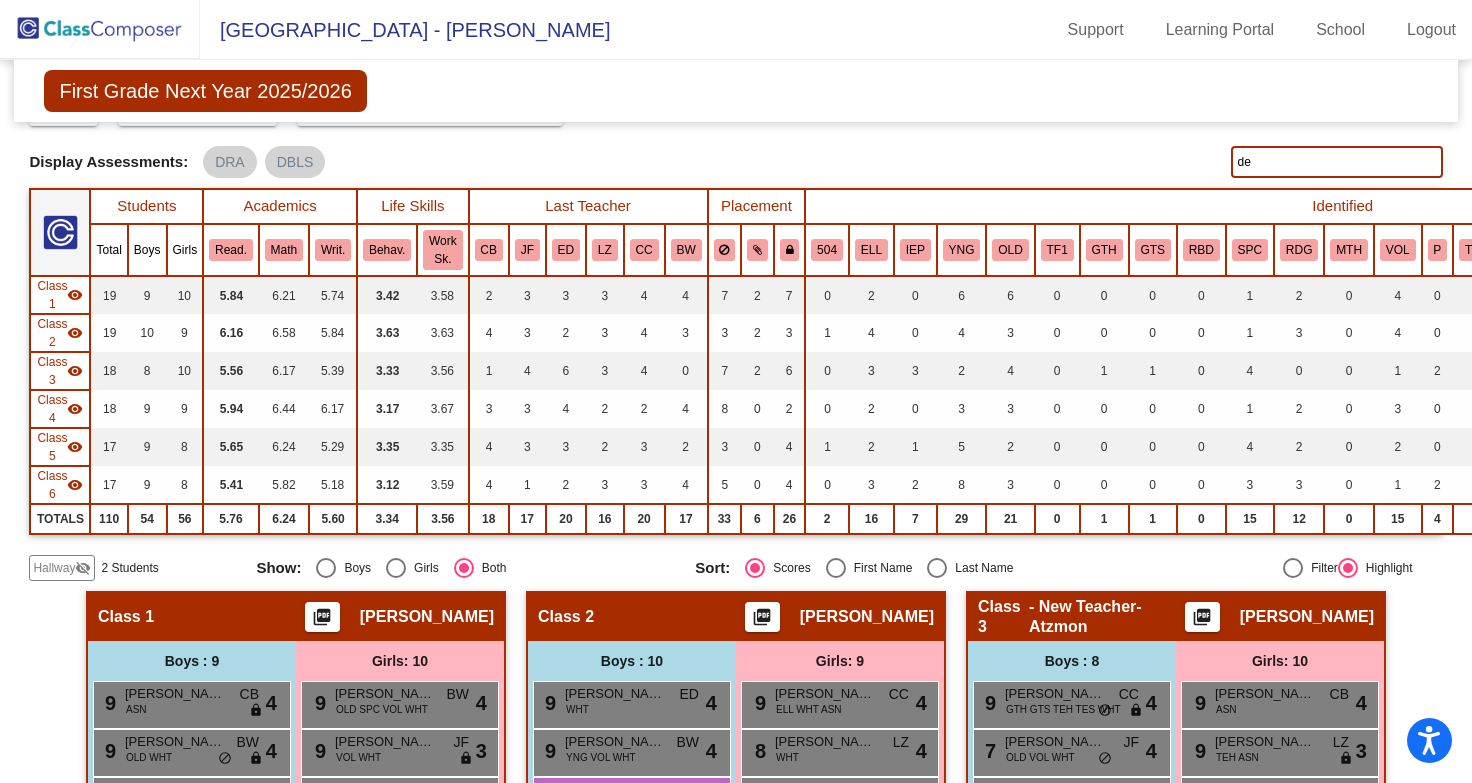 type on "d" 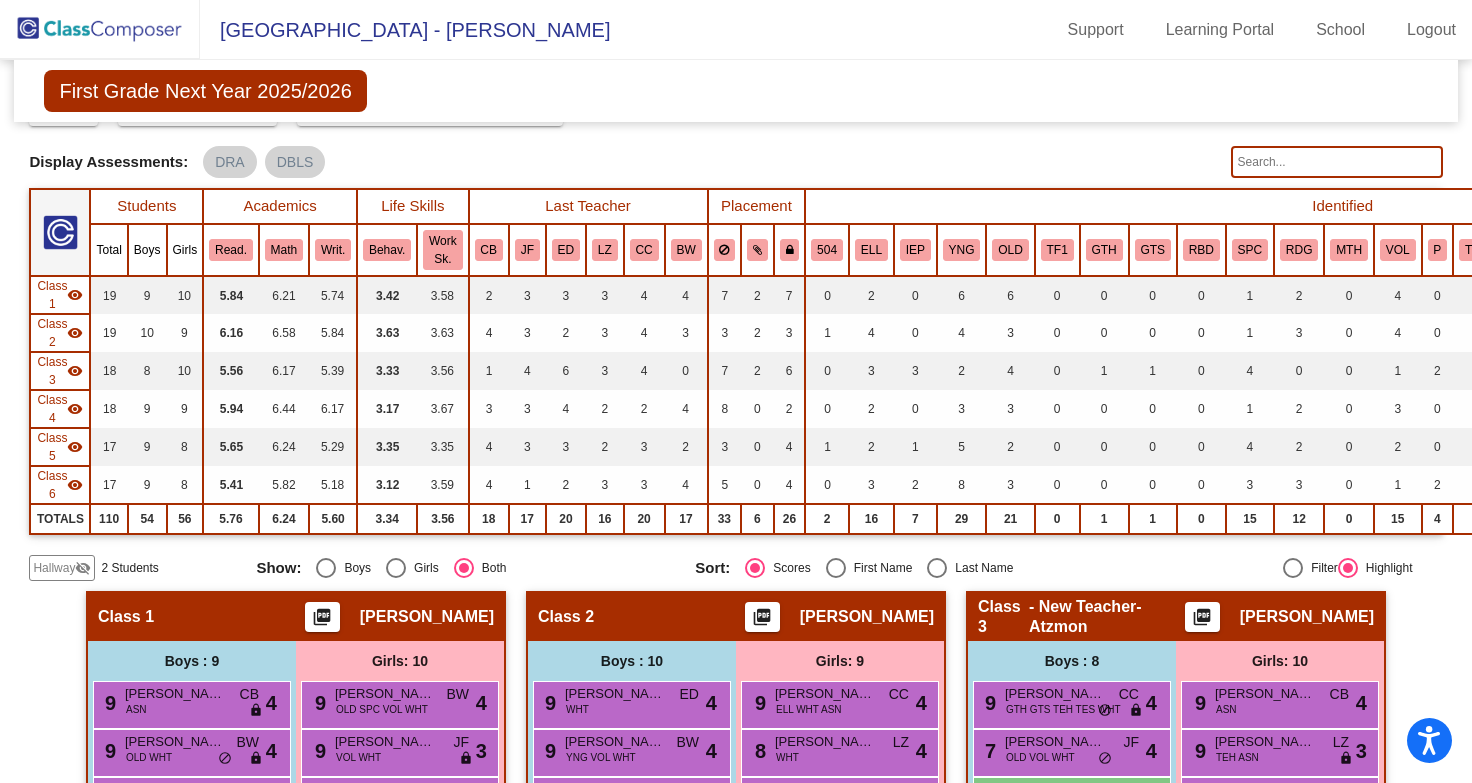 type on "K" 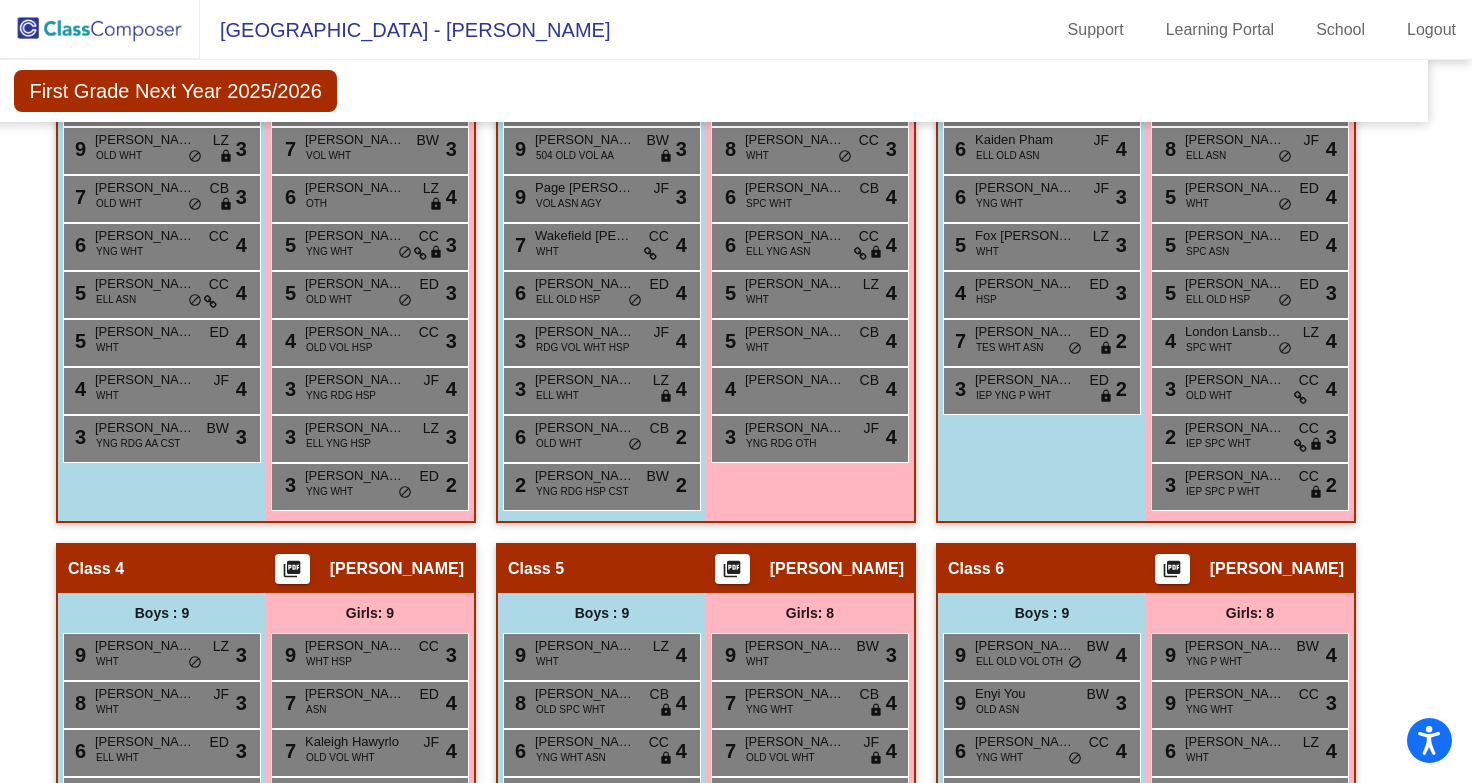 scroll, scrollTop: 1081, scrollLeft: 30, axis: both 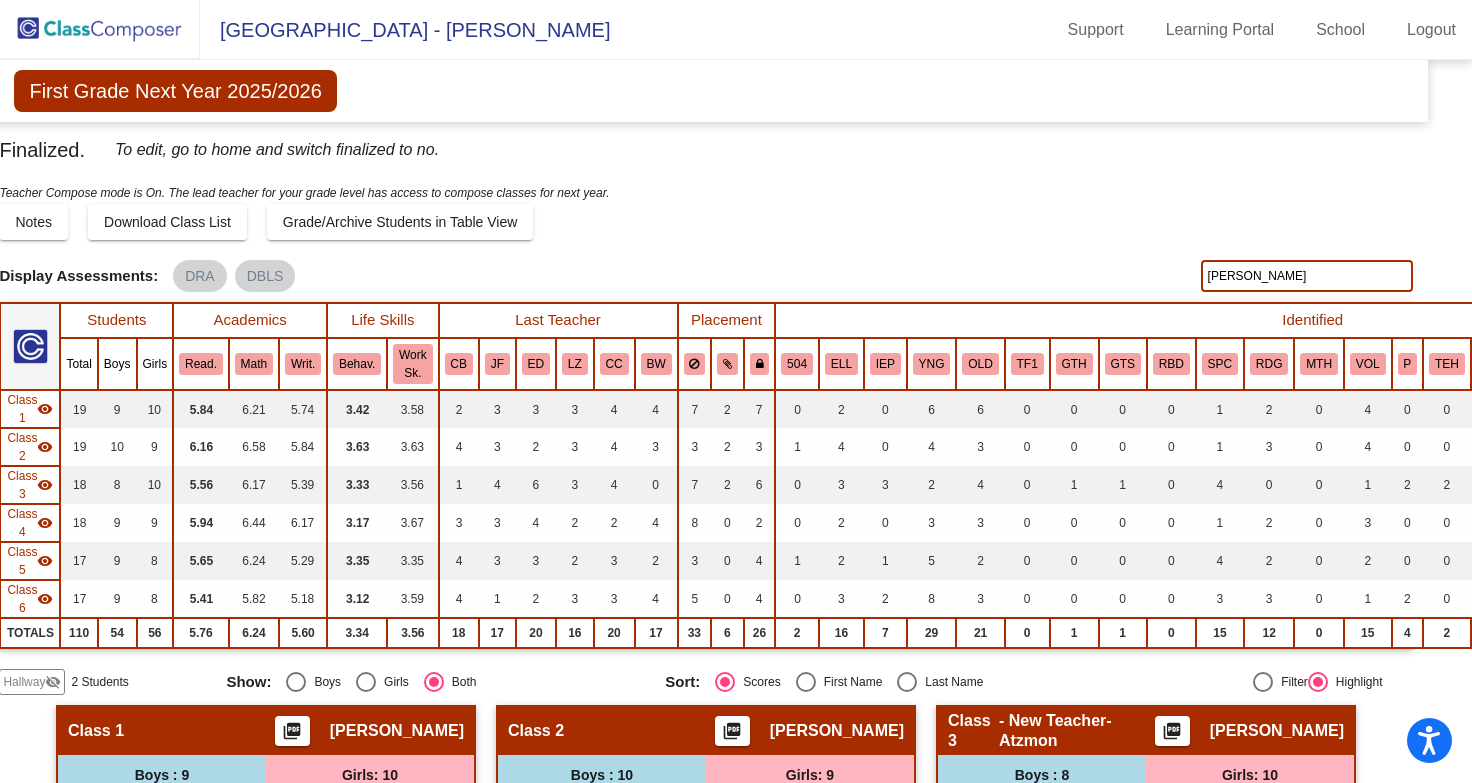 type on "J" 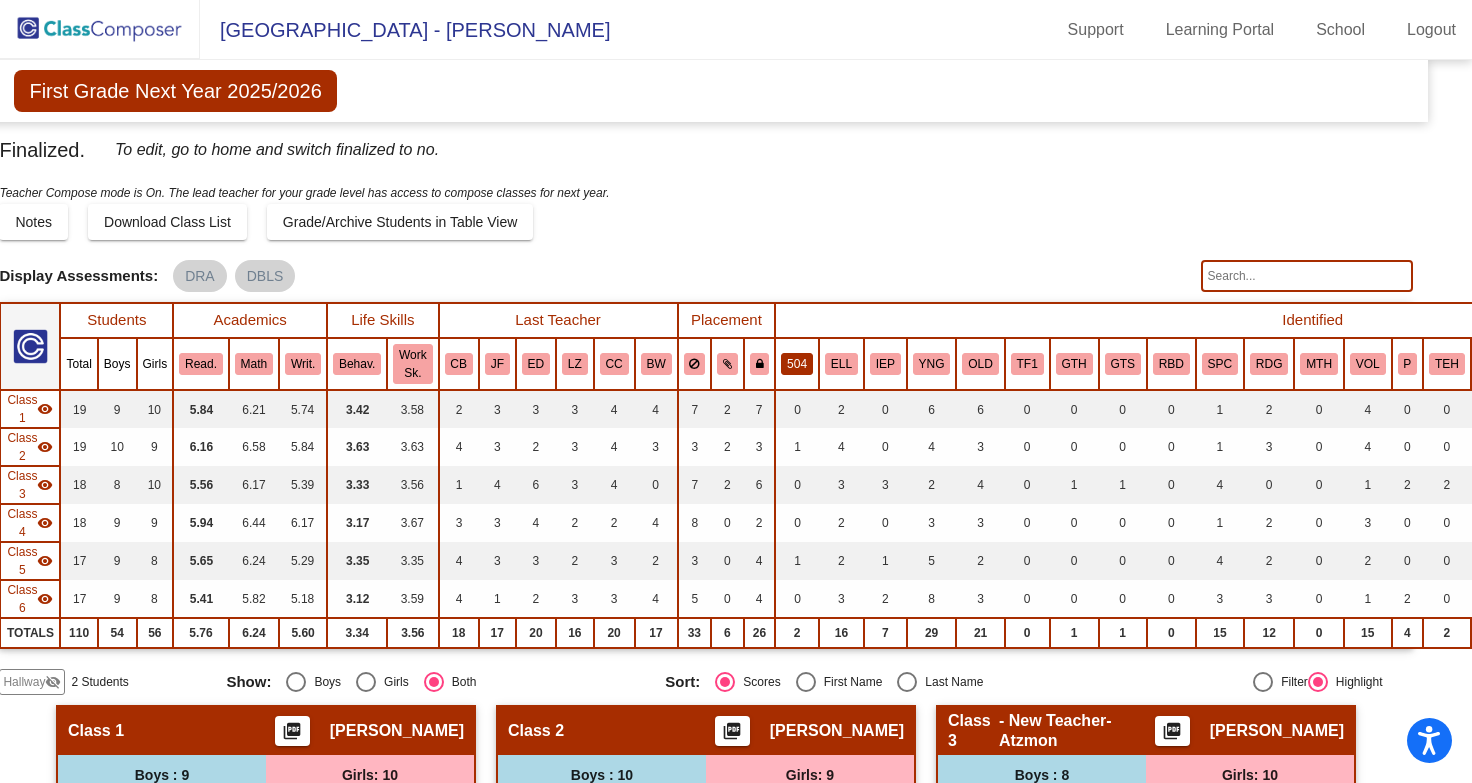 click on "504" 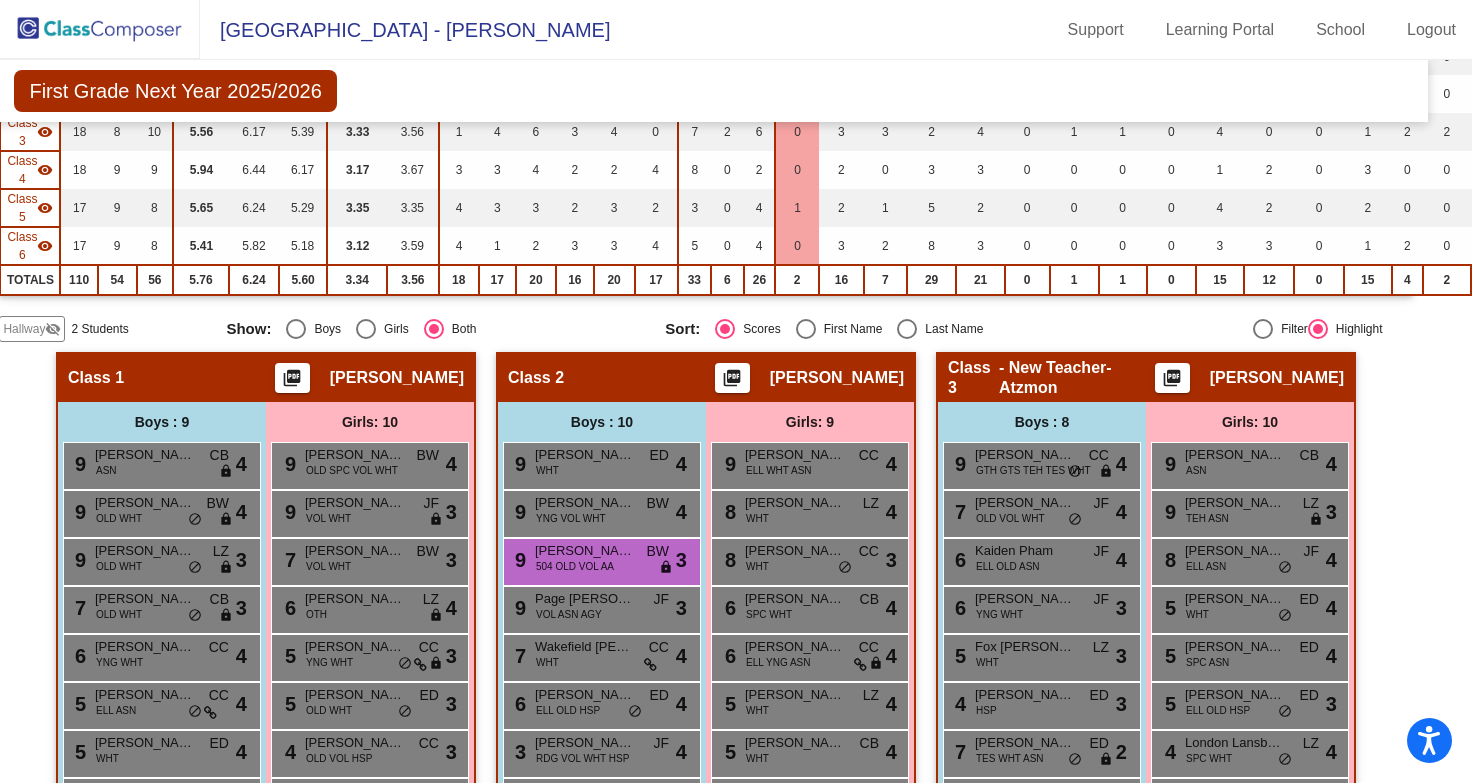 scroll, scrollTop: 0, scrollLeft: 30, axis: horizontal 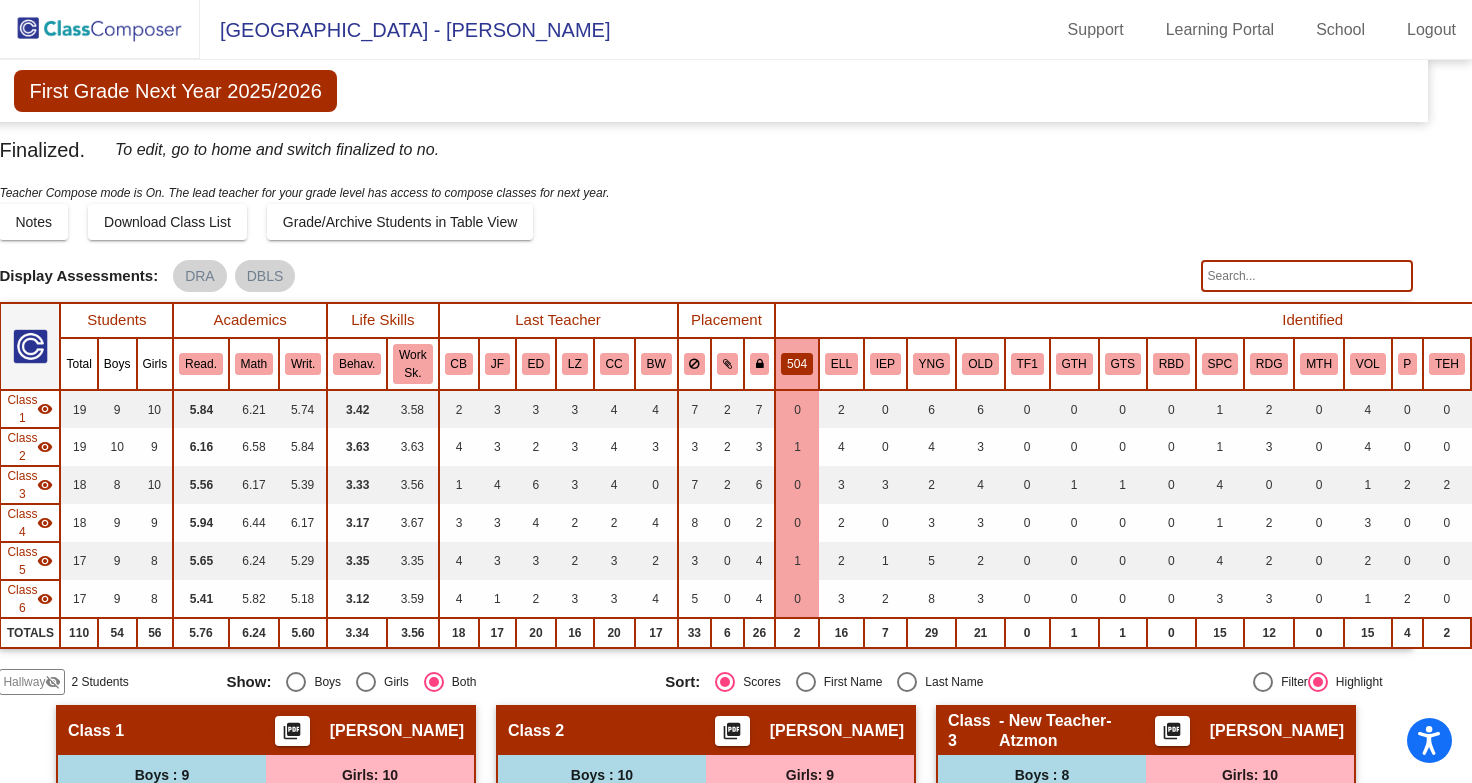 click 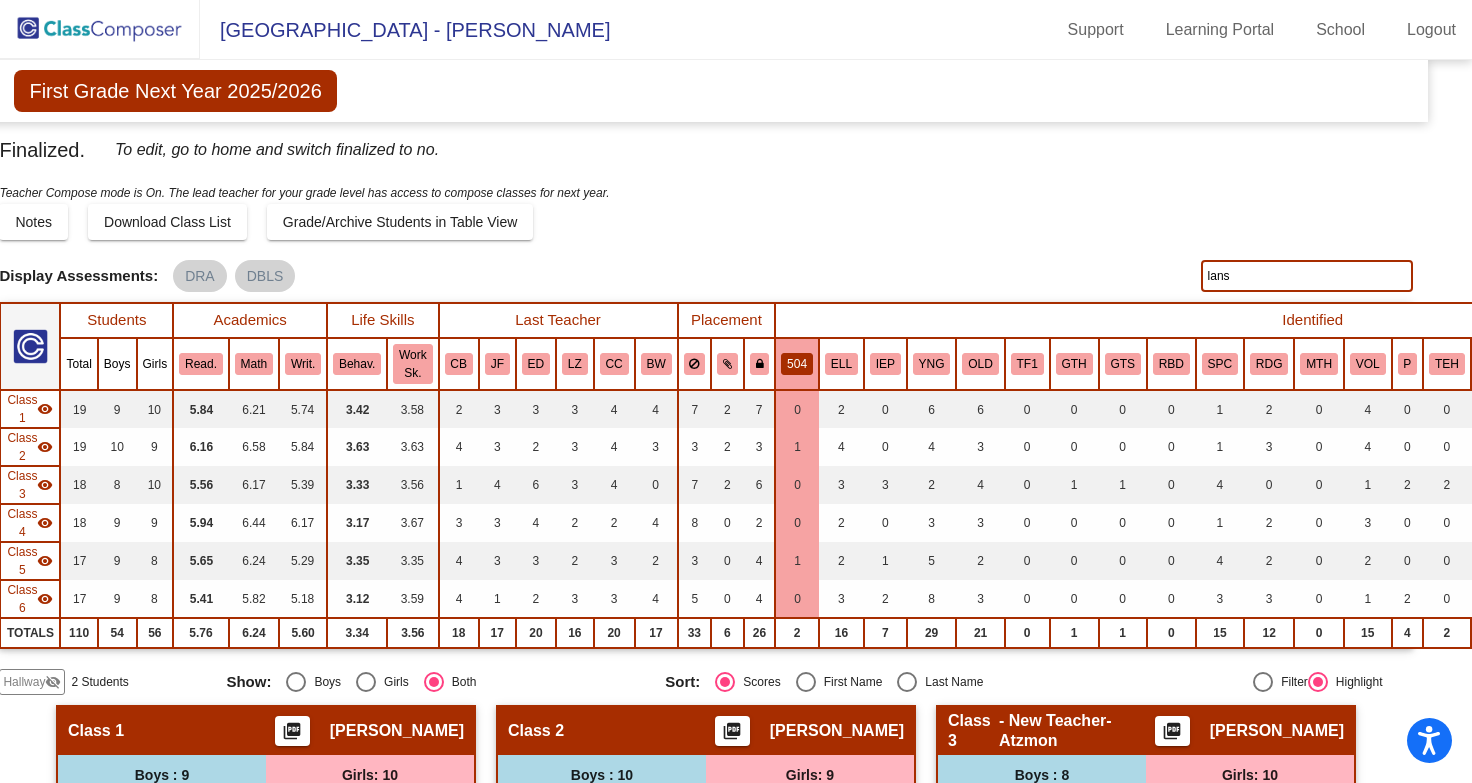 type on "lans" 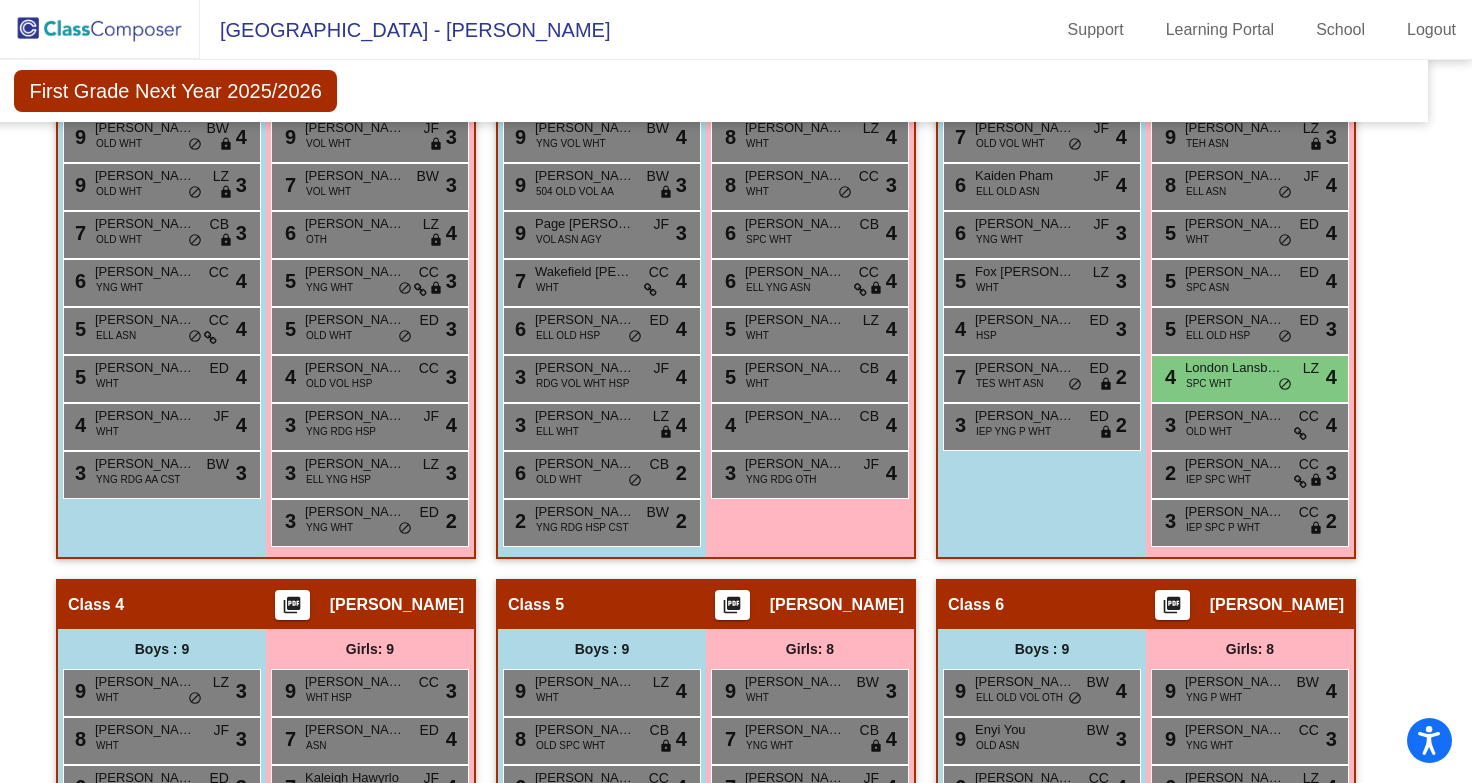 scroll, scrollTop: 1081, scrollLeft: 30, axis: both 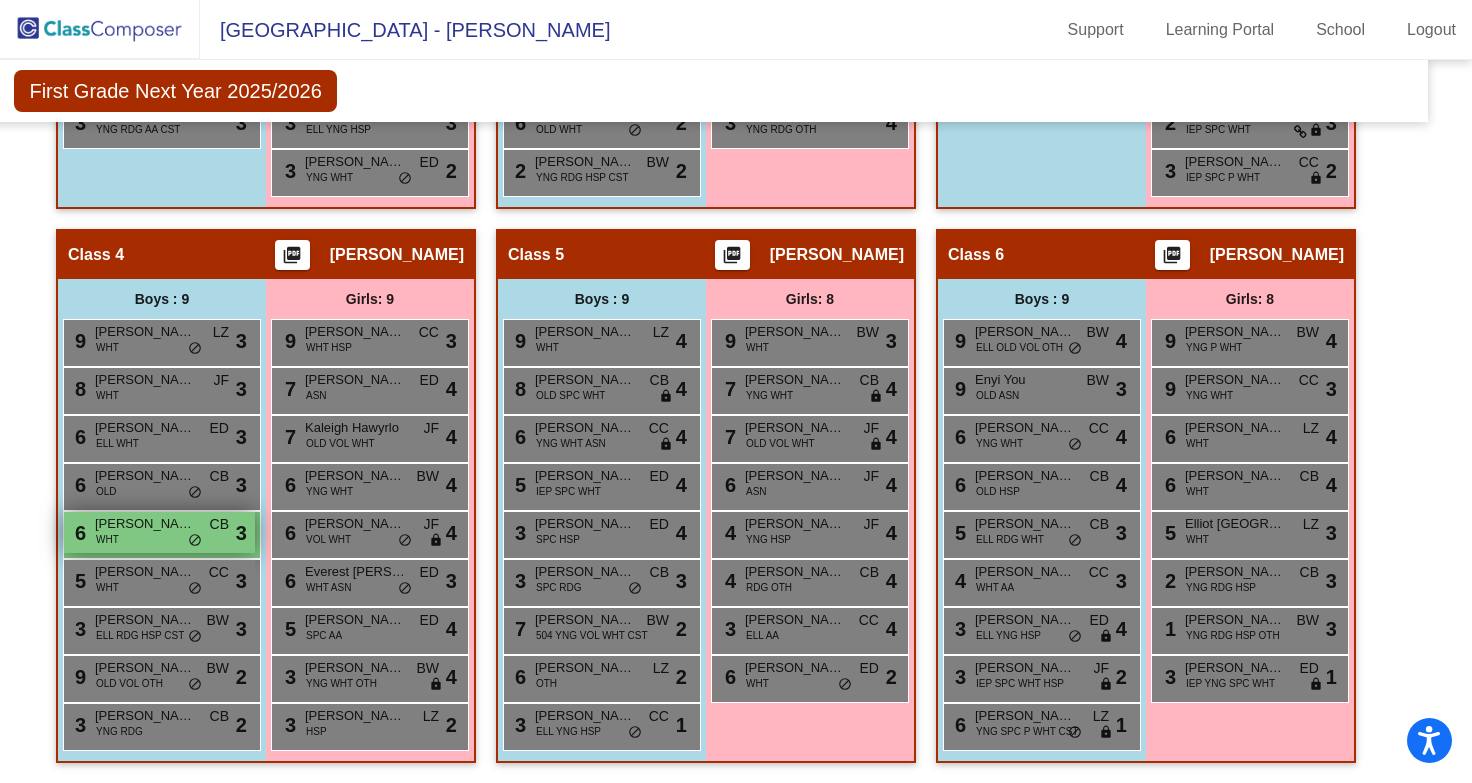 click on "[PERSON_NAME]" at bounding box center [145, 524] 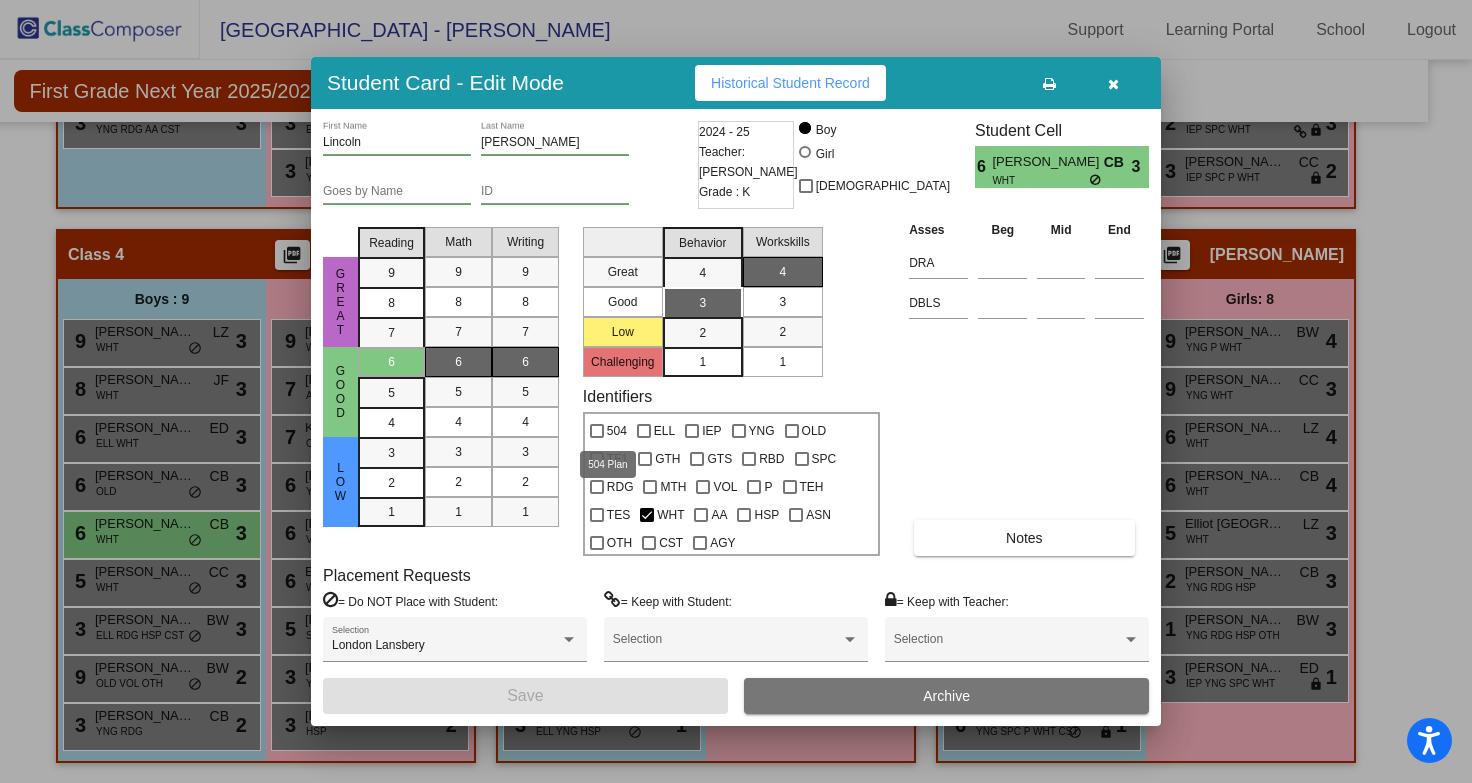 click at bounding box center (597, 431) 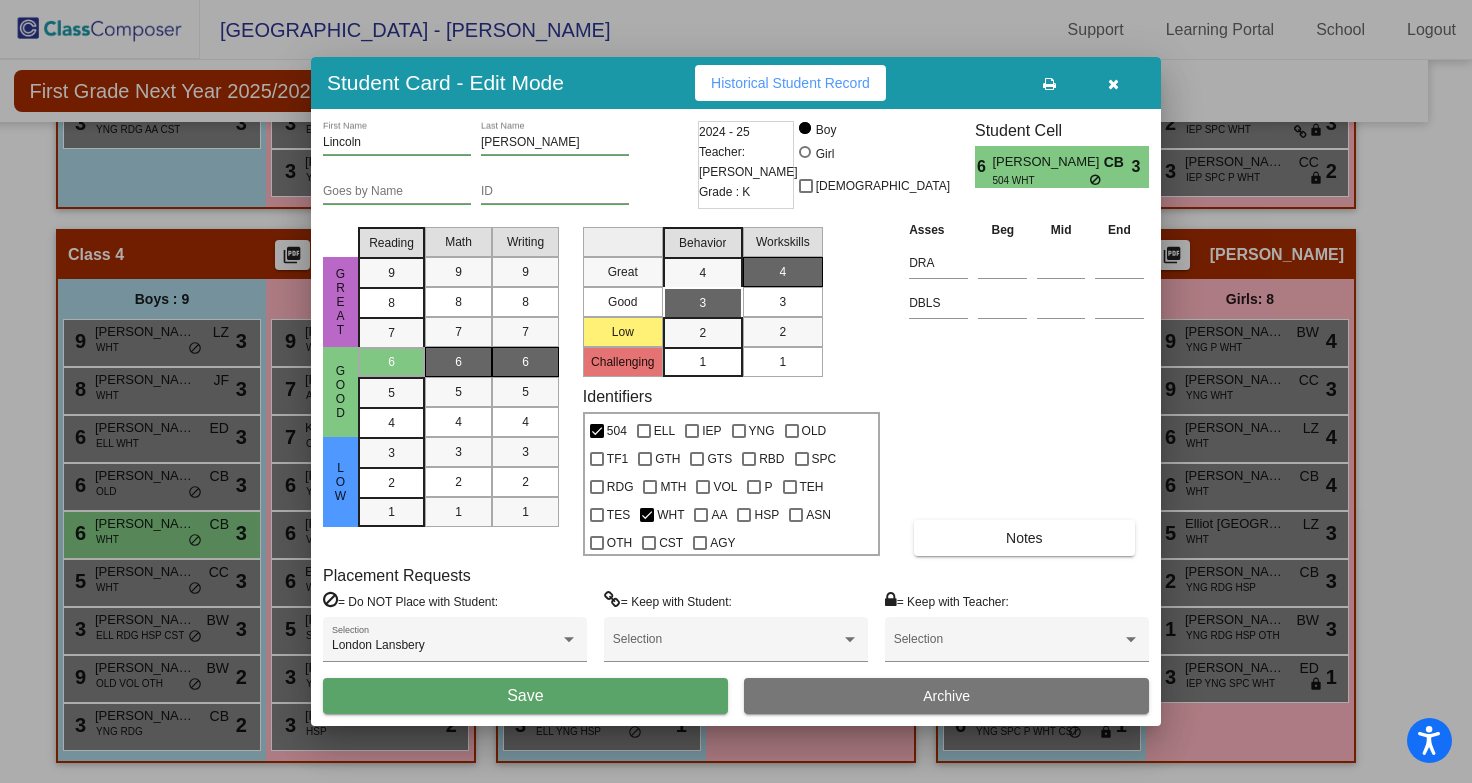 drag, startPoint x: 832, startPoint y: 480, endPoint x: 642, endPoint y: 694, distance: 286.17477 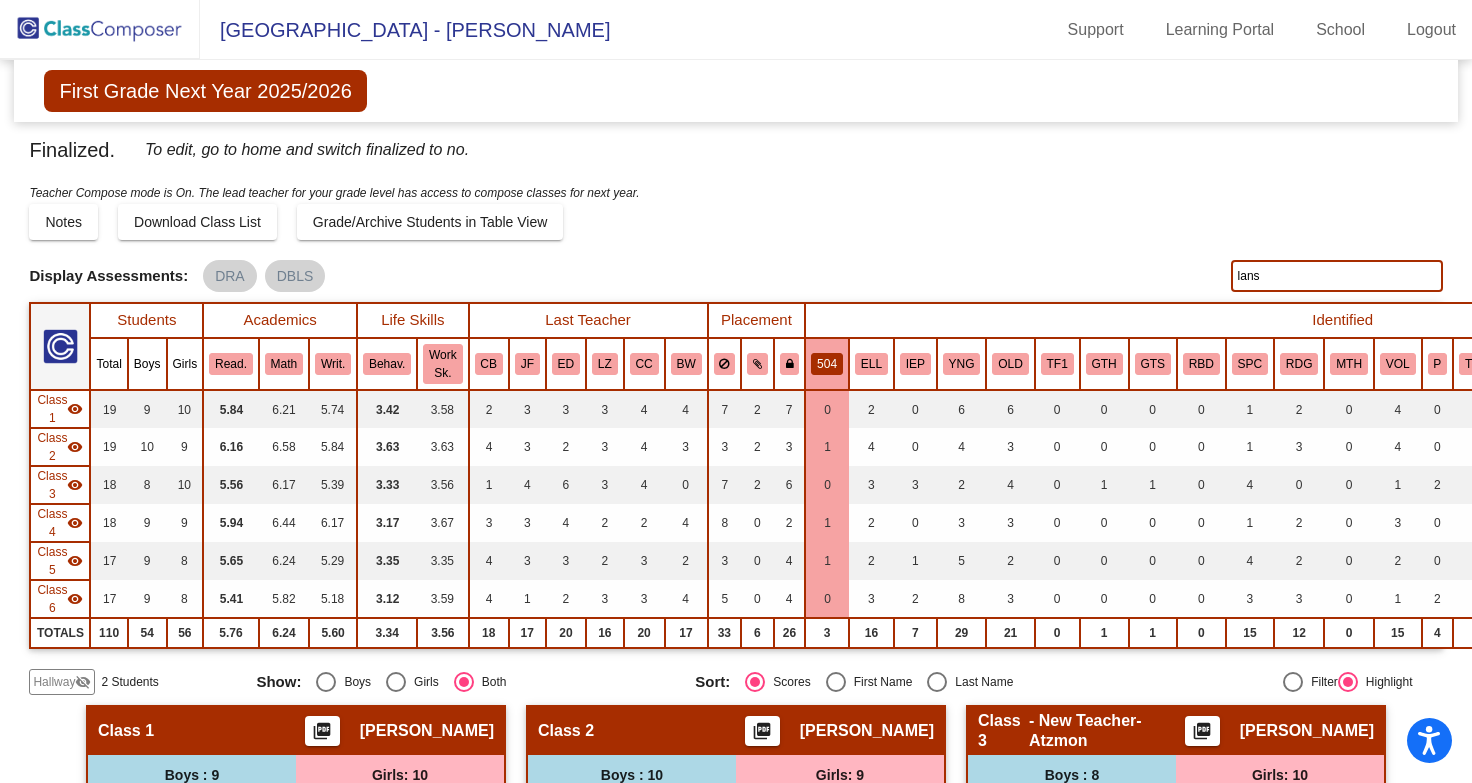 scroll, scrollTop: 0, scrollLeft: 0, axis: both 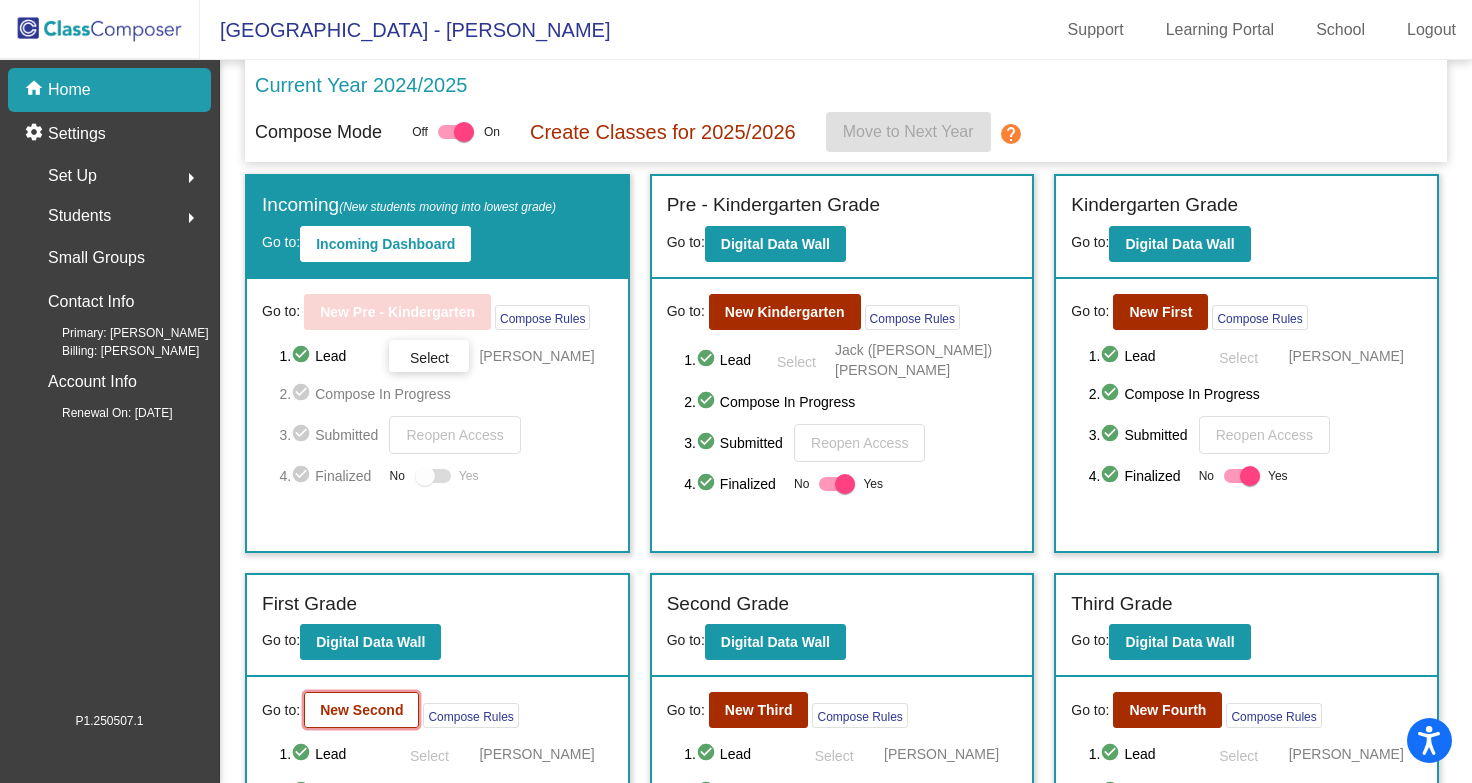 click on "New Second" 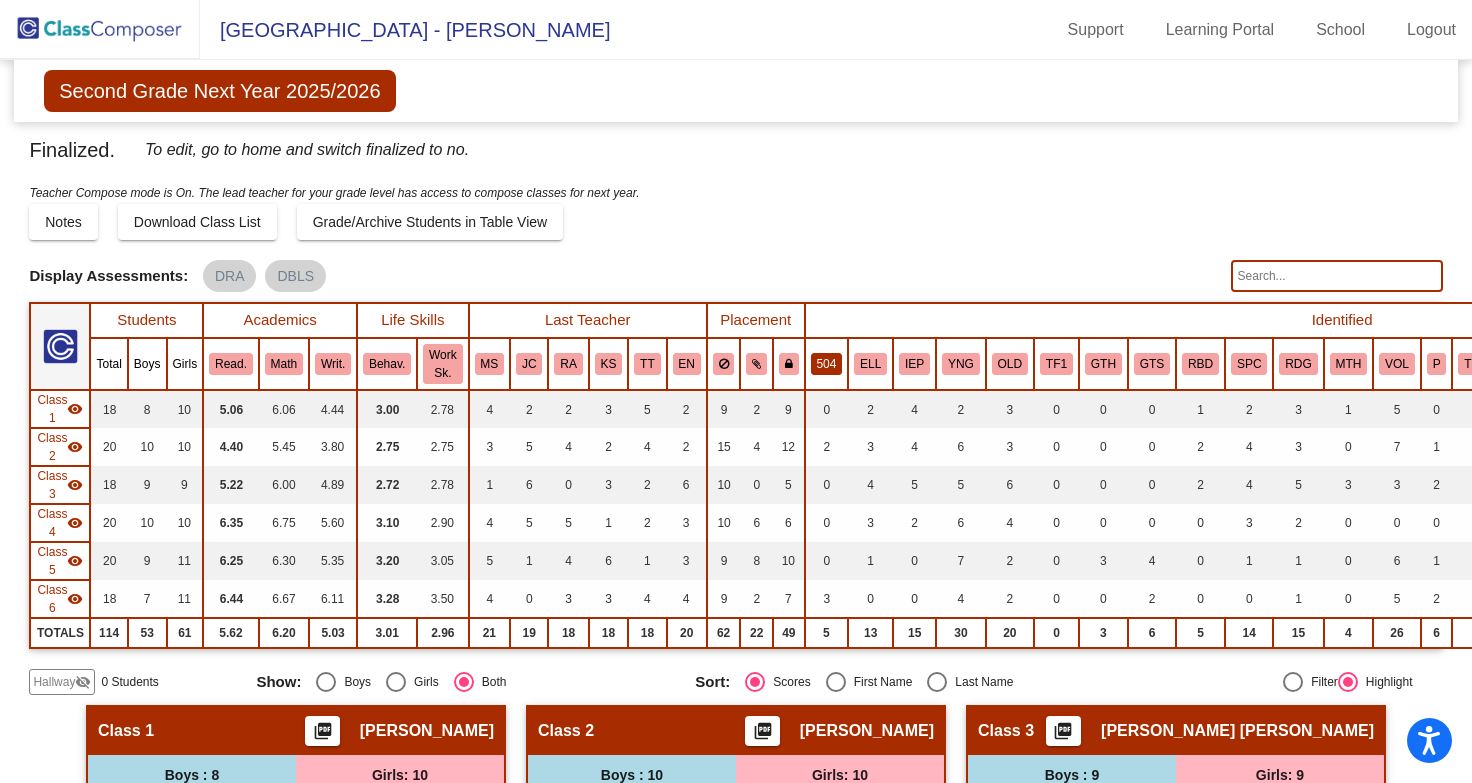 click on "504" 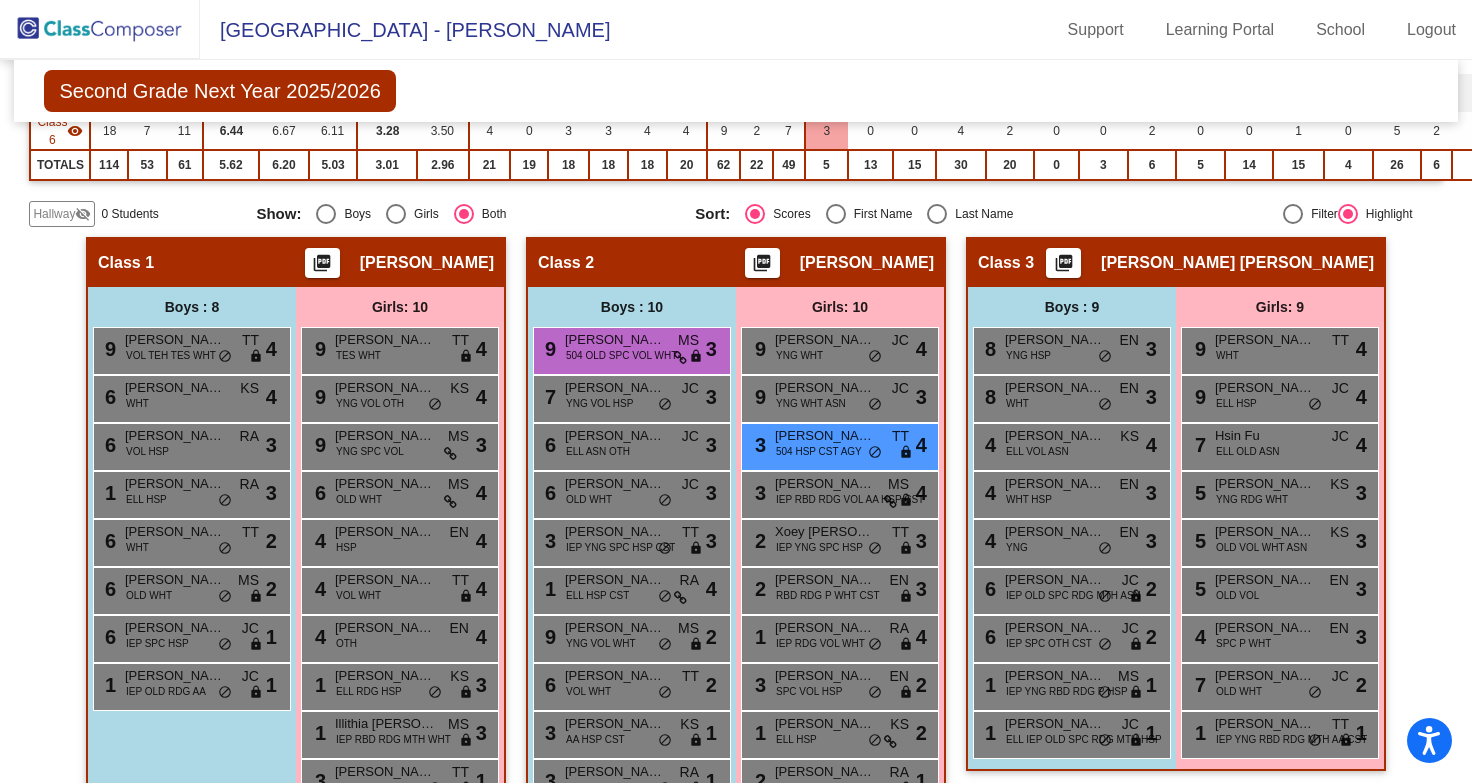 scroll, scrollTop: 470, scrollLeft: 0, axis: vertical 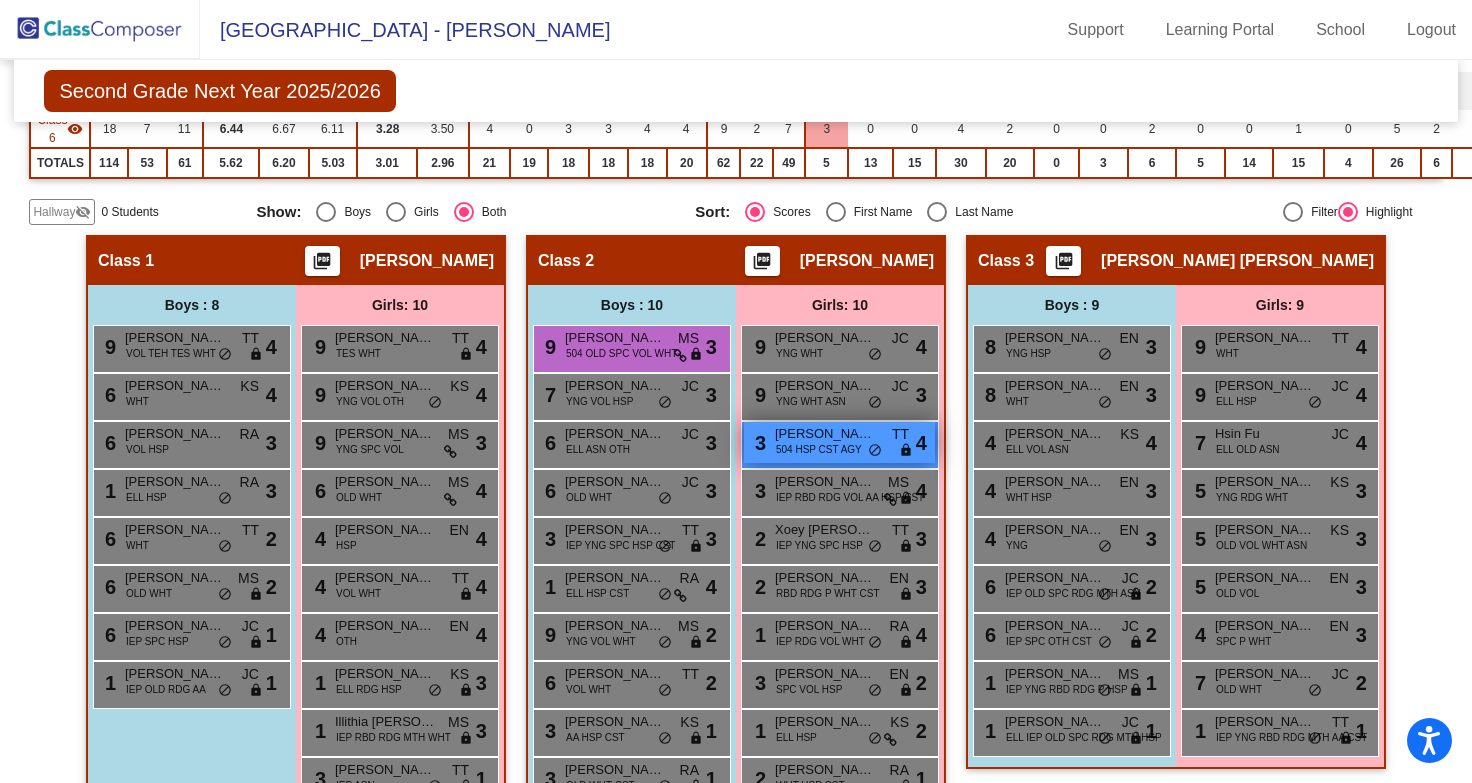 click on "504 HSP CST AGY" at bounding box center [819, 449] 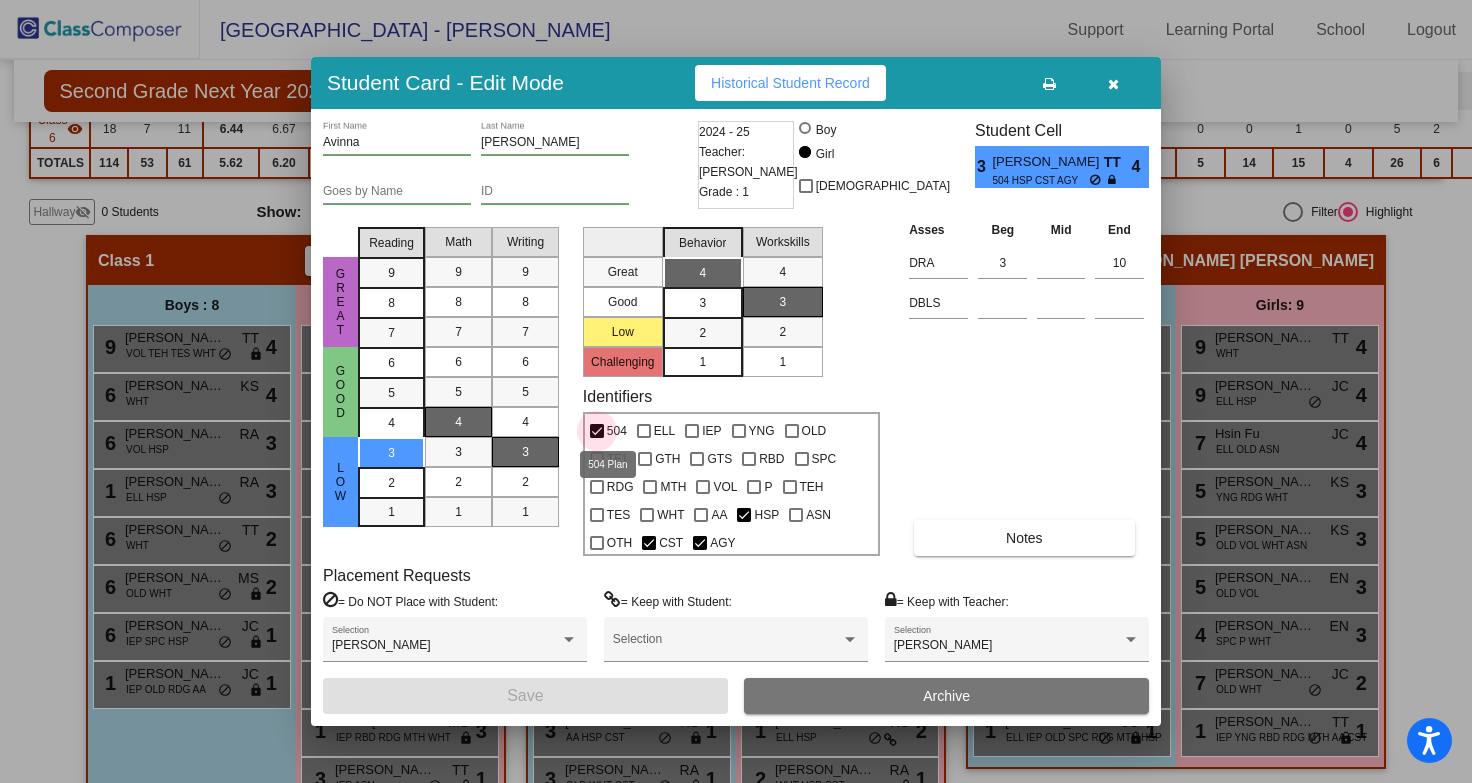 click at bounding box center (597, 431) 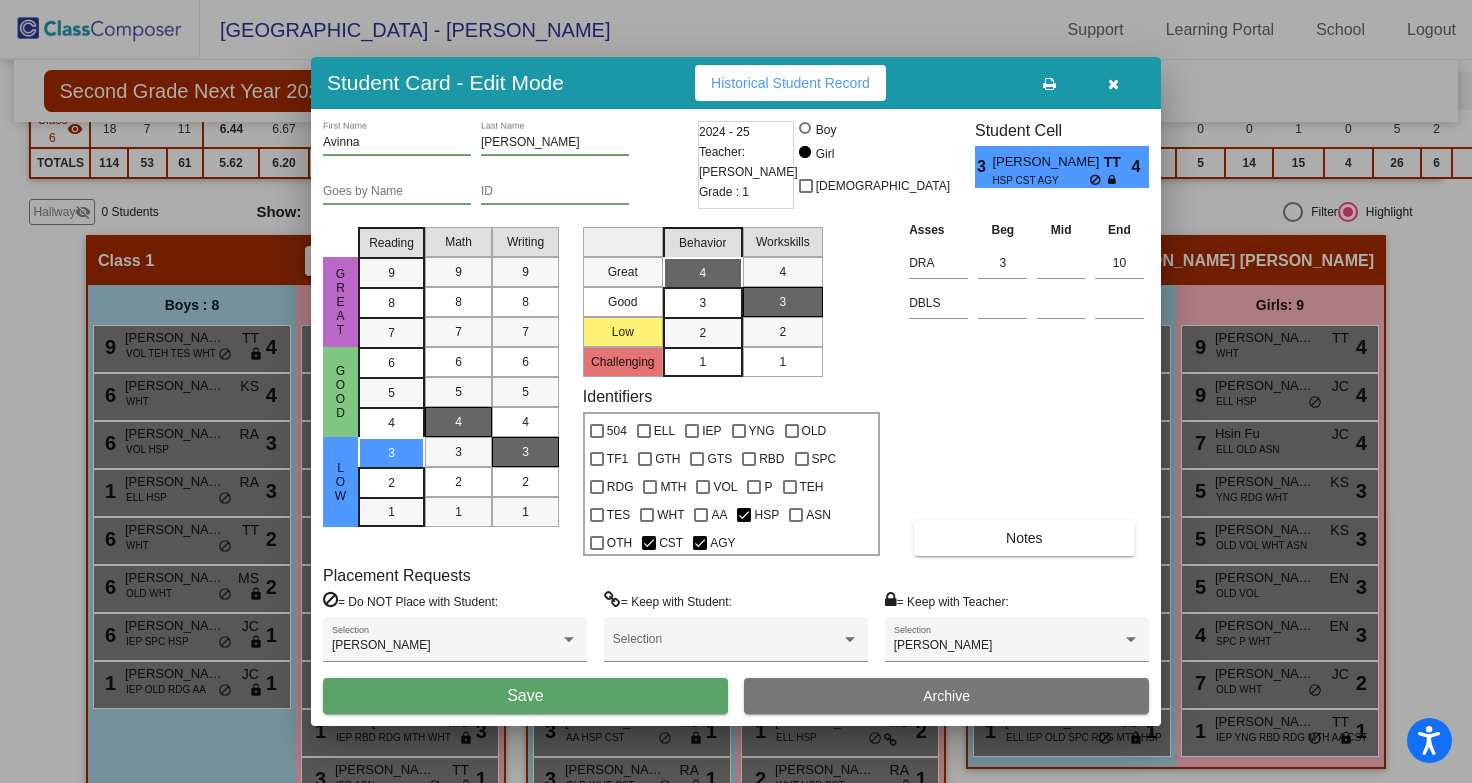 click on "Save" at bounding box center [525, 696] 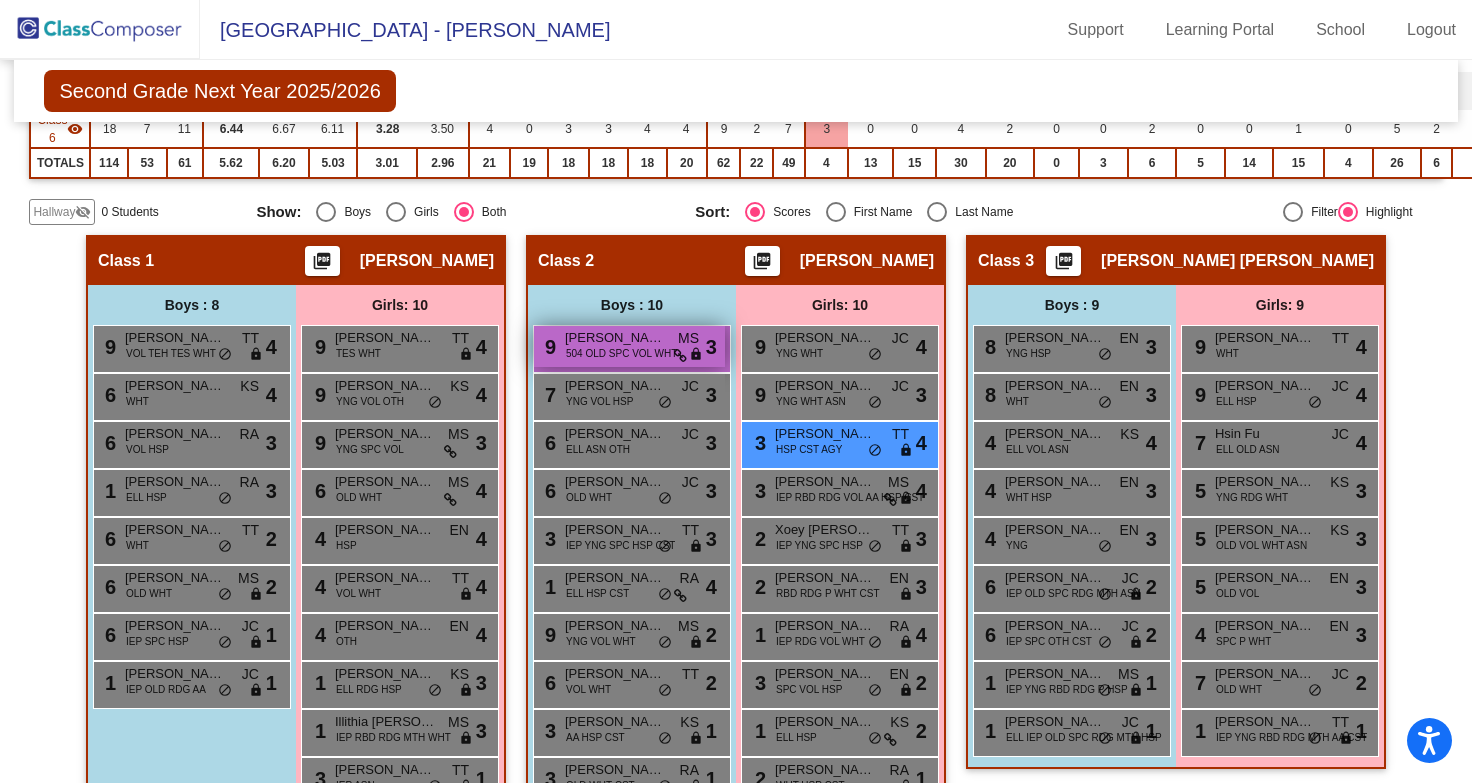 click on "[PERSON_NAME]" at bounding box center (615, 338) 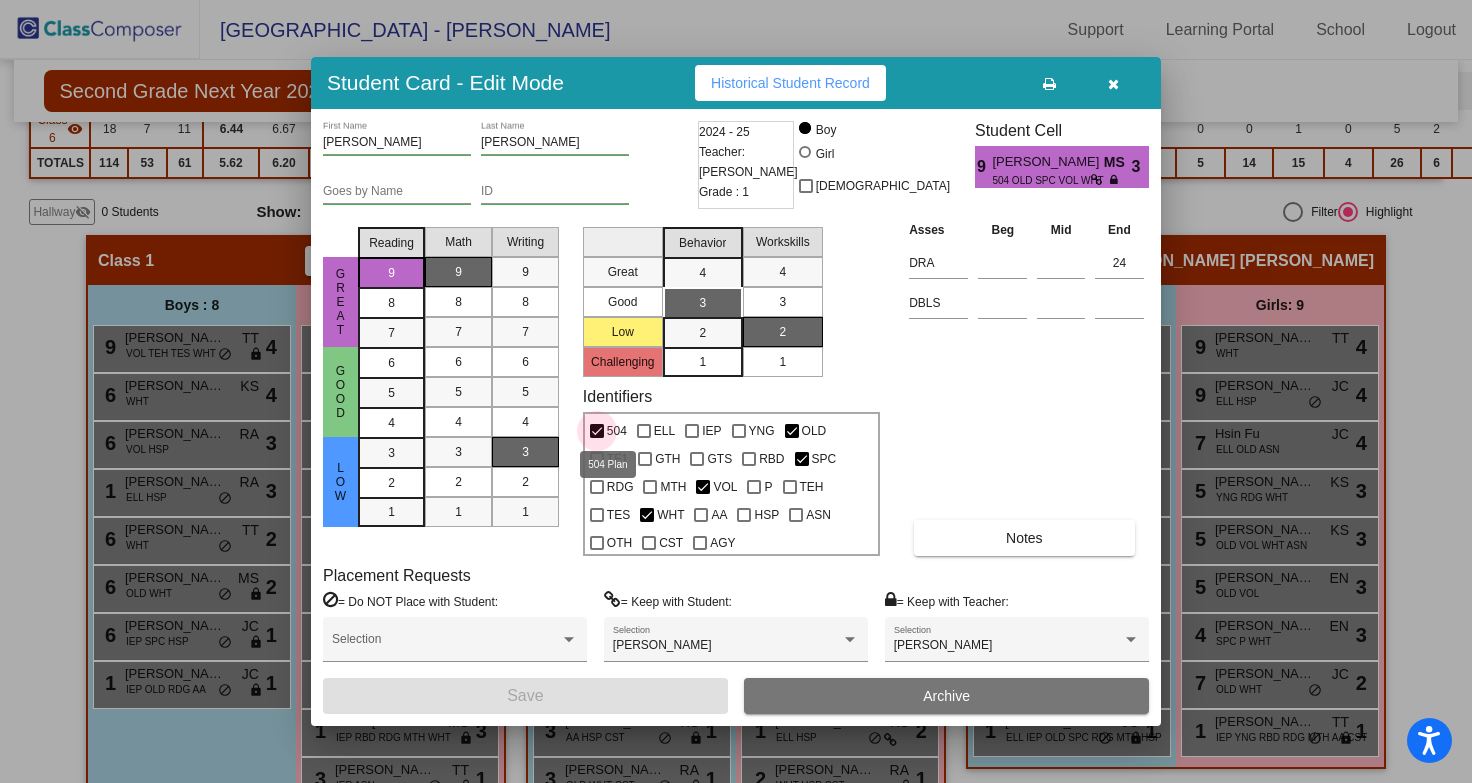 click at bounding box center [597, 431] 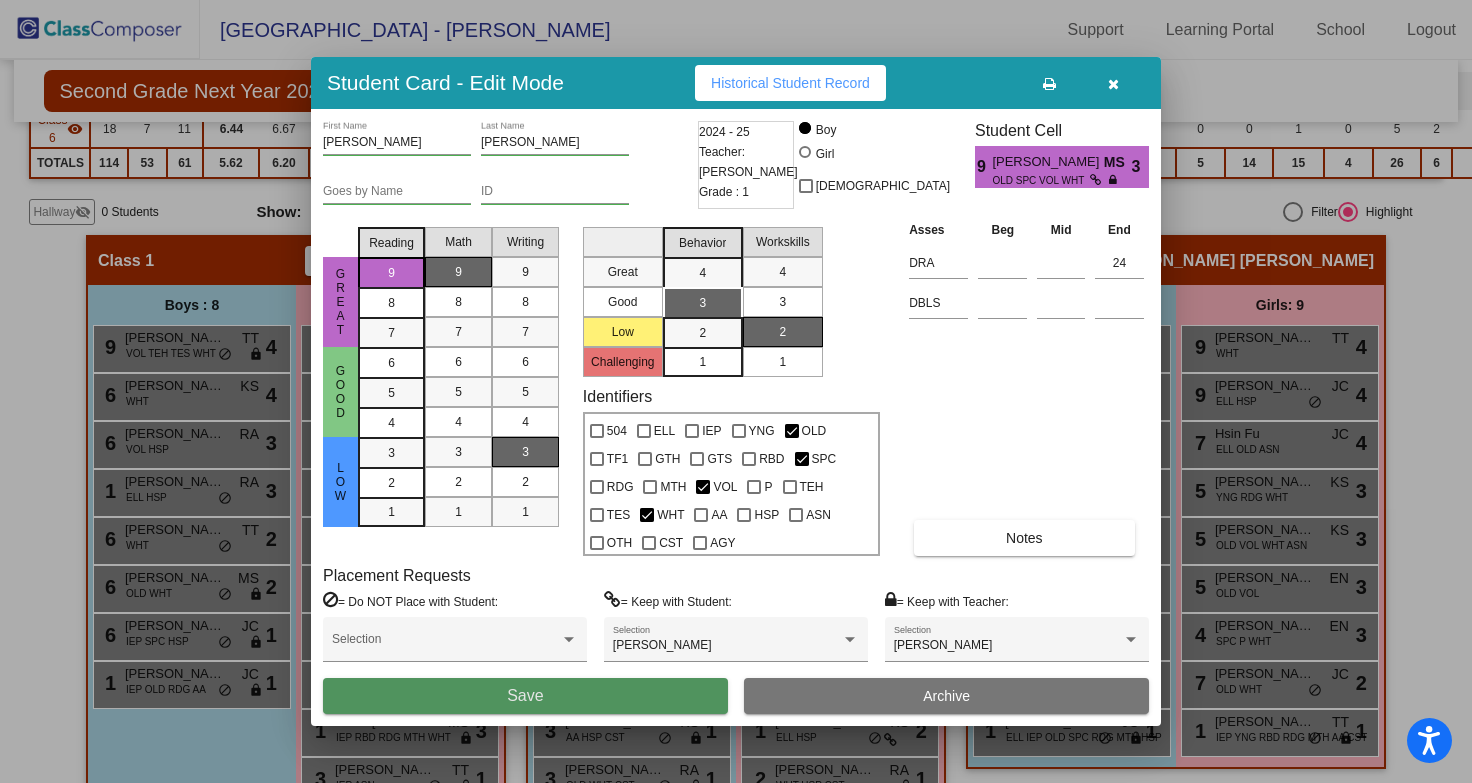 click on "Save" at bounding box center (525, 696) 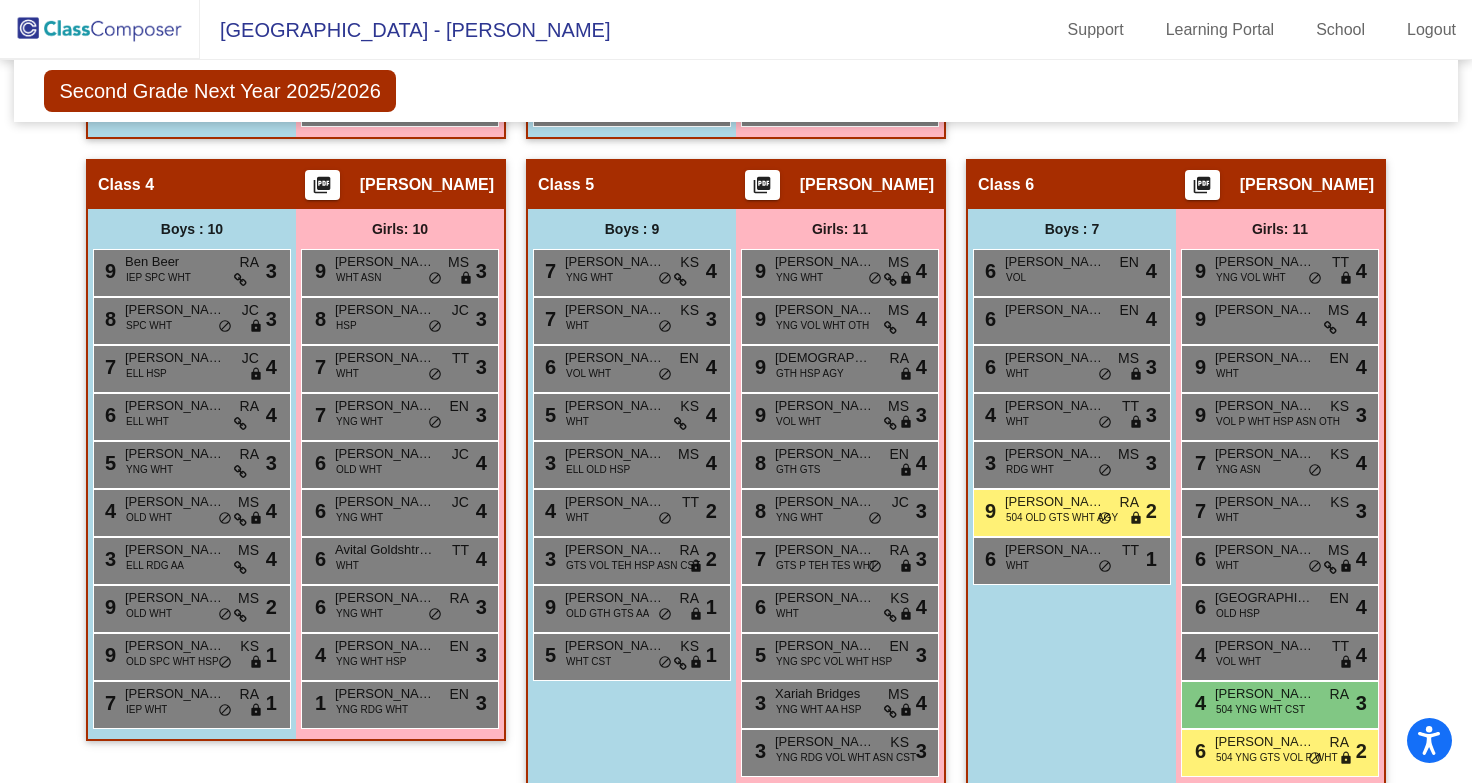 scroll, scrollTop: 1177, scrollLeft: 0, axis: vertical 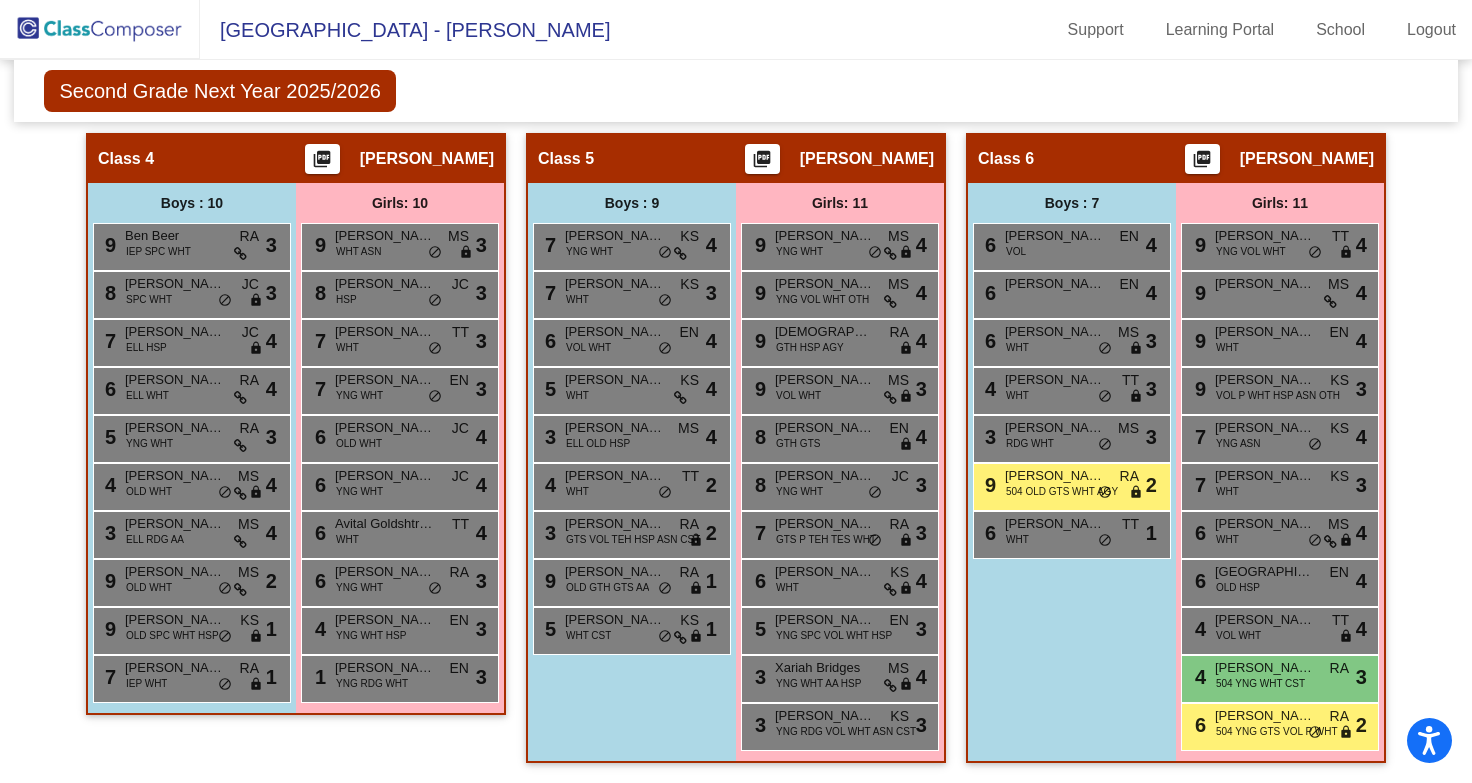 click 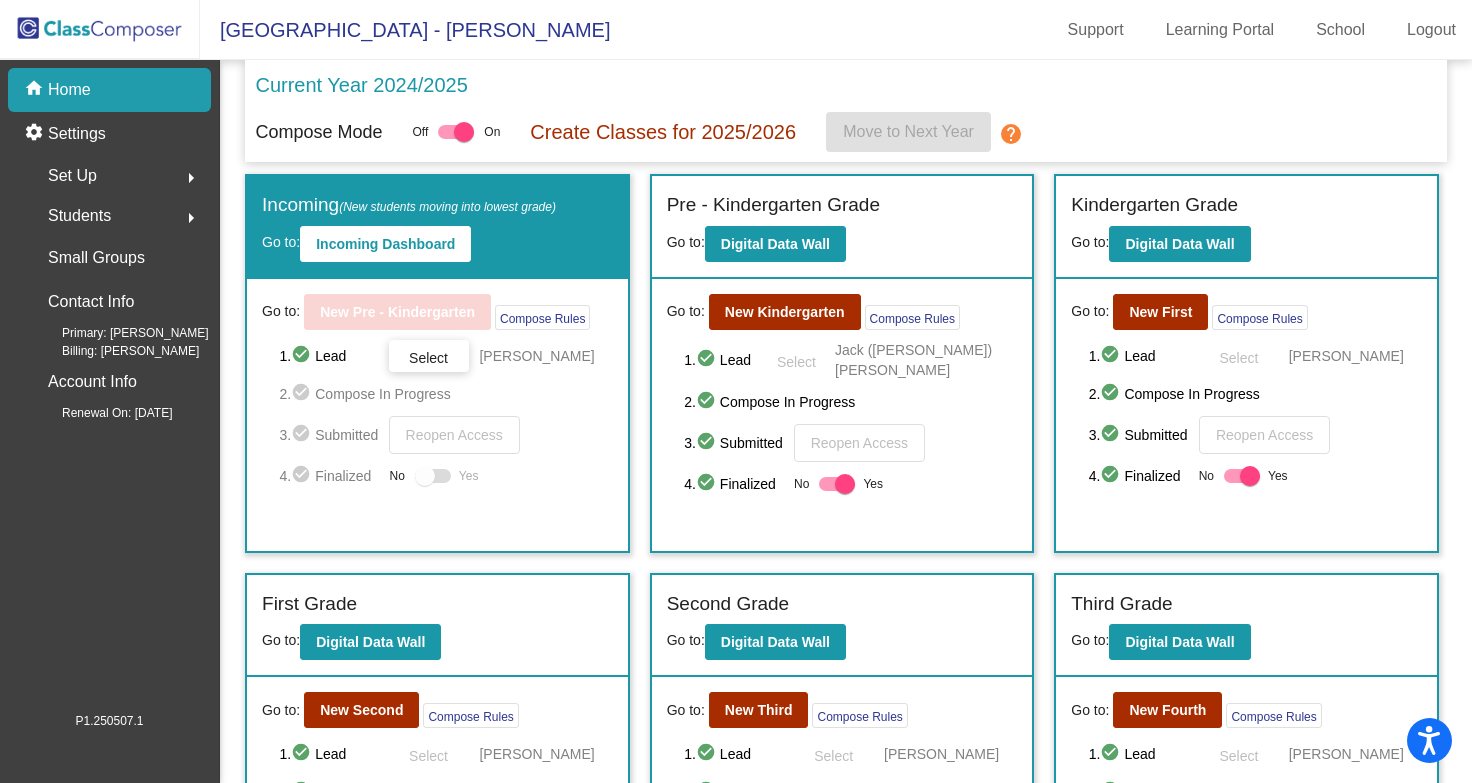 click on "Go to:  New Third  Compose Rules     1.  check_circle  Lead   Select  [PERSON_NAME]  2.  check_circle  Compose In Progress   3.  check_circle  Submitted   Reopen Access   4.  check_circle  Finalized  No   Yes" 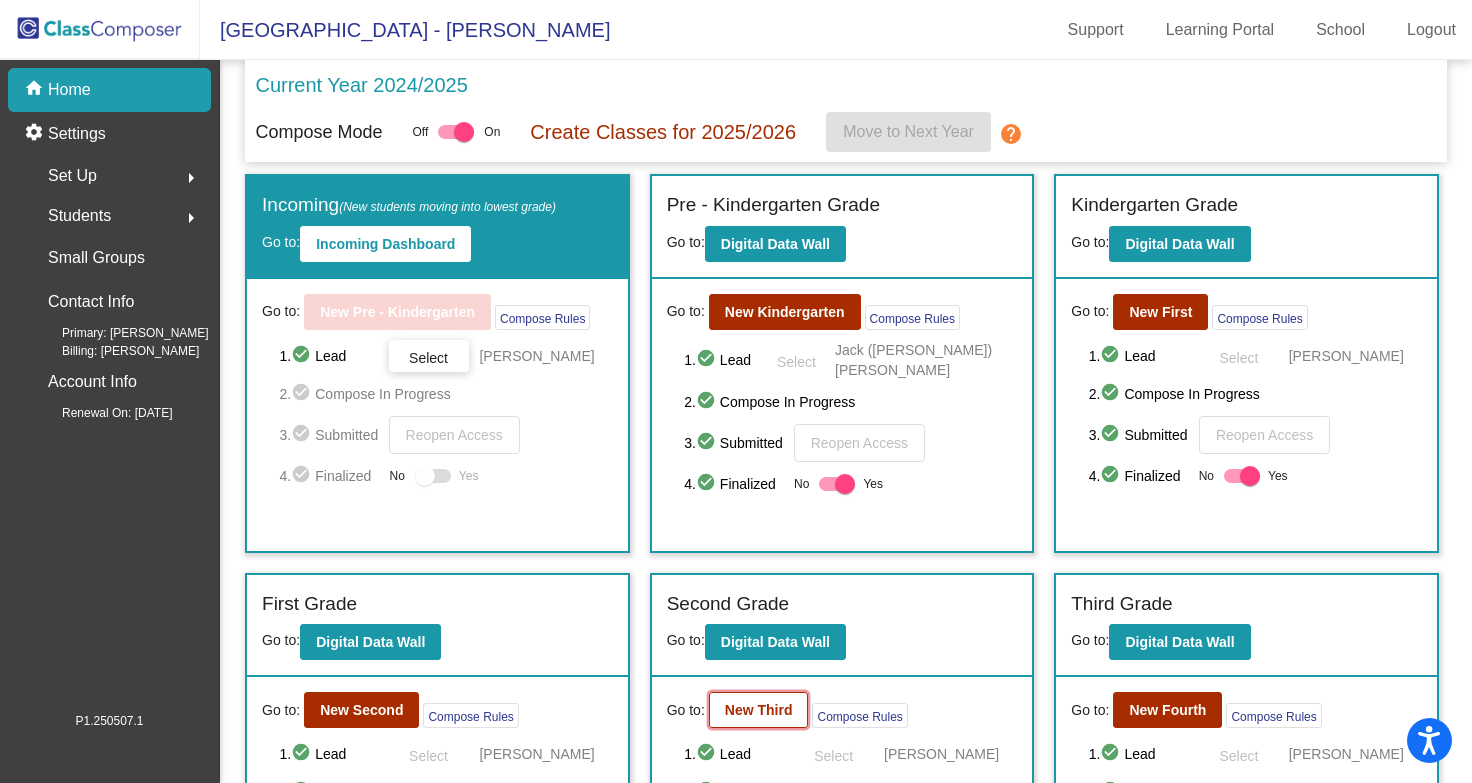 click on "New Third" 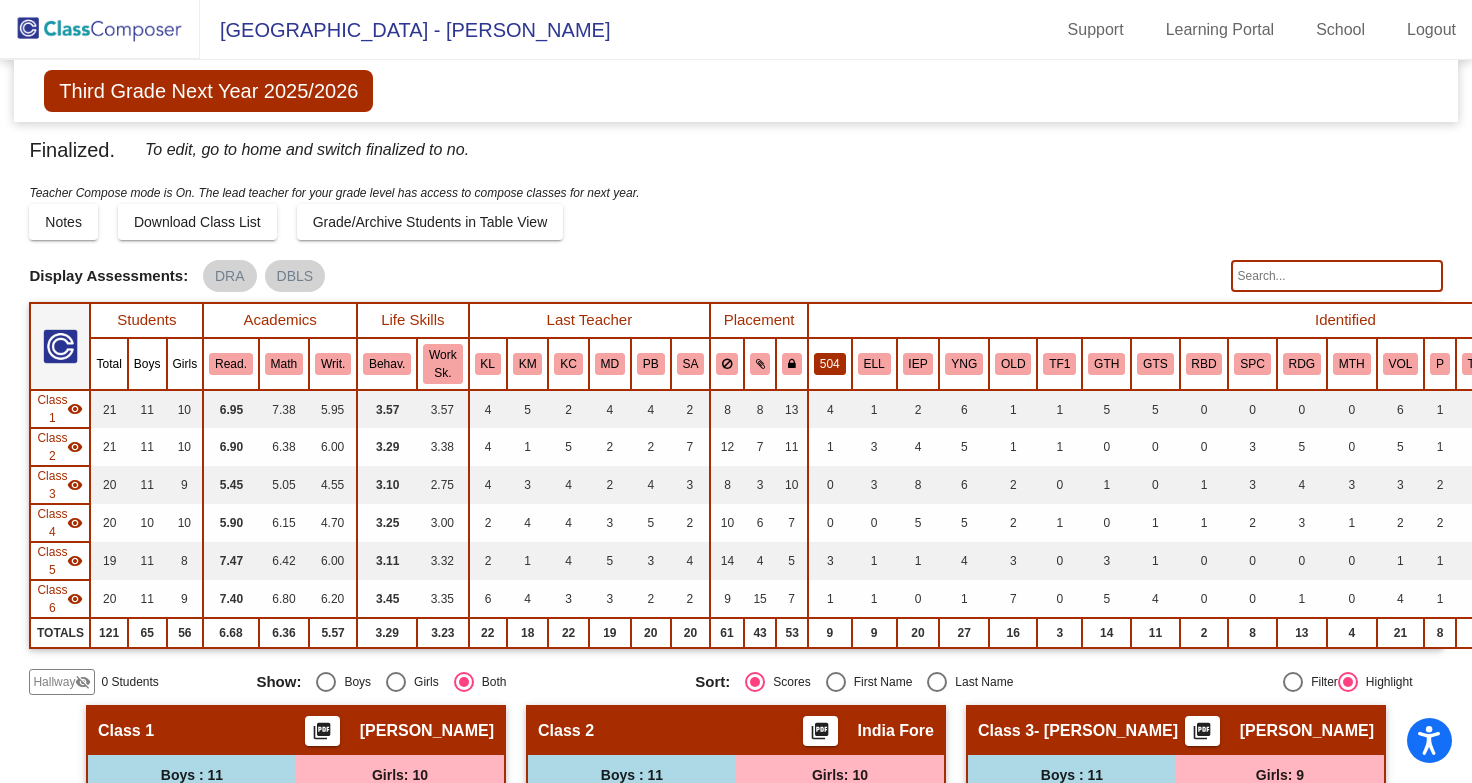 click on "504" 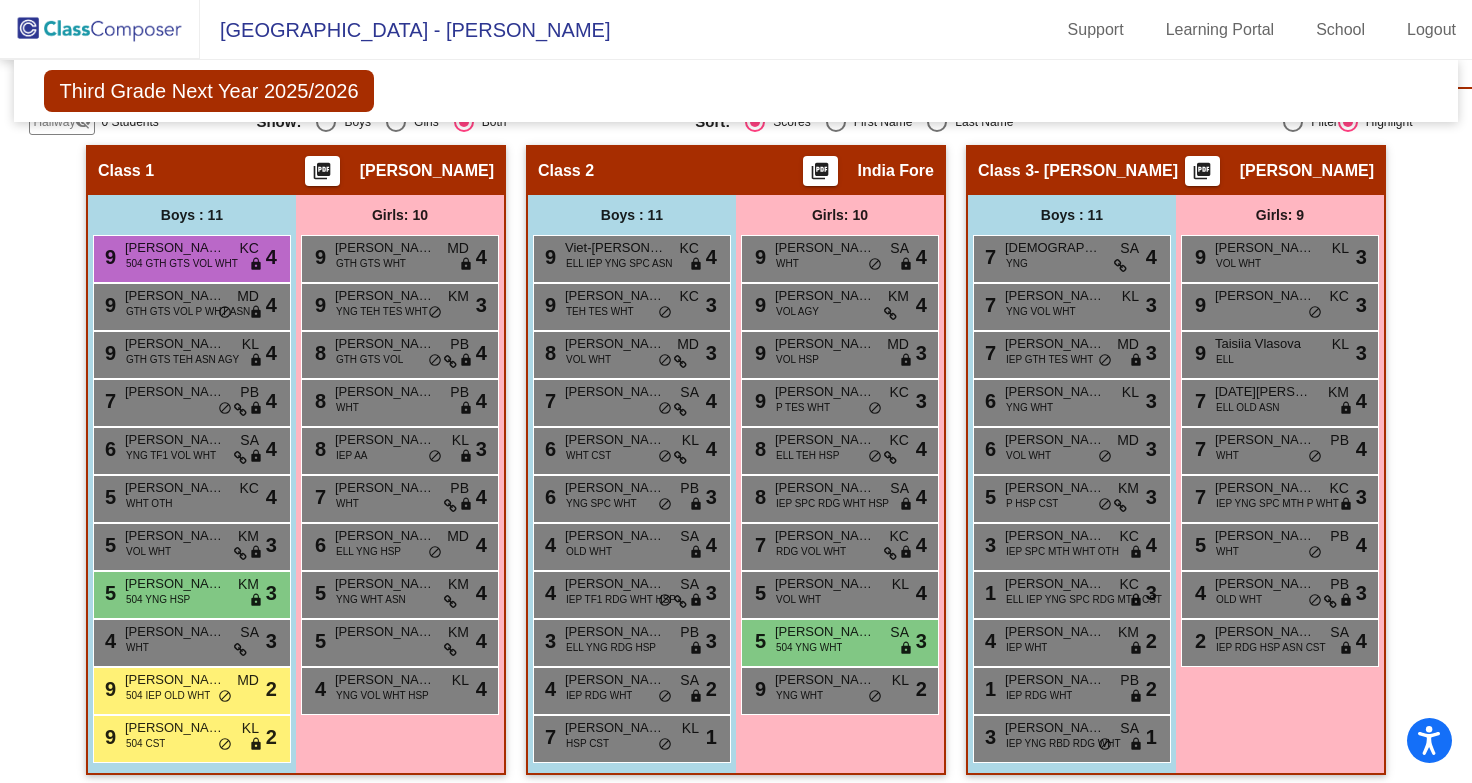 scroll, scrollTop: 544, scrollLeft: 0, axis: vertical 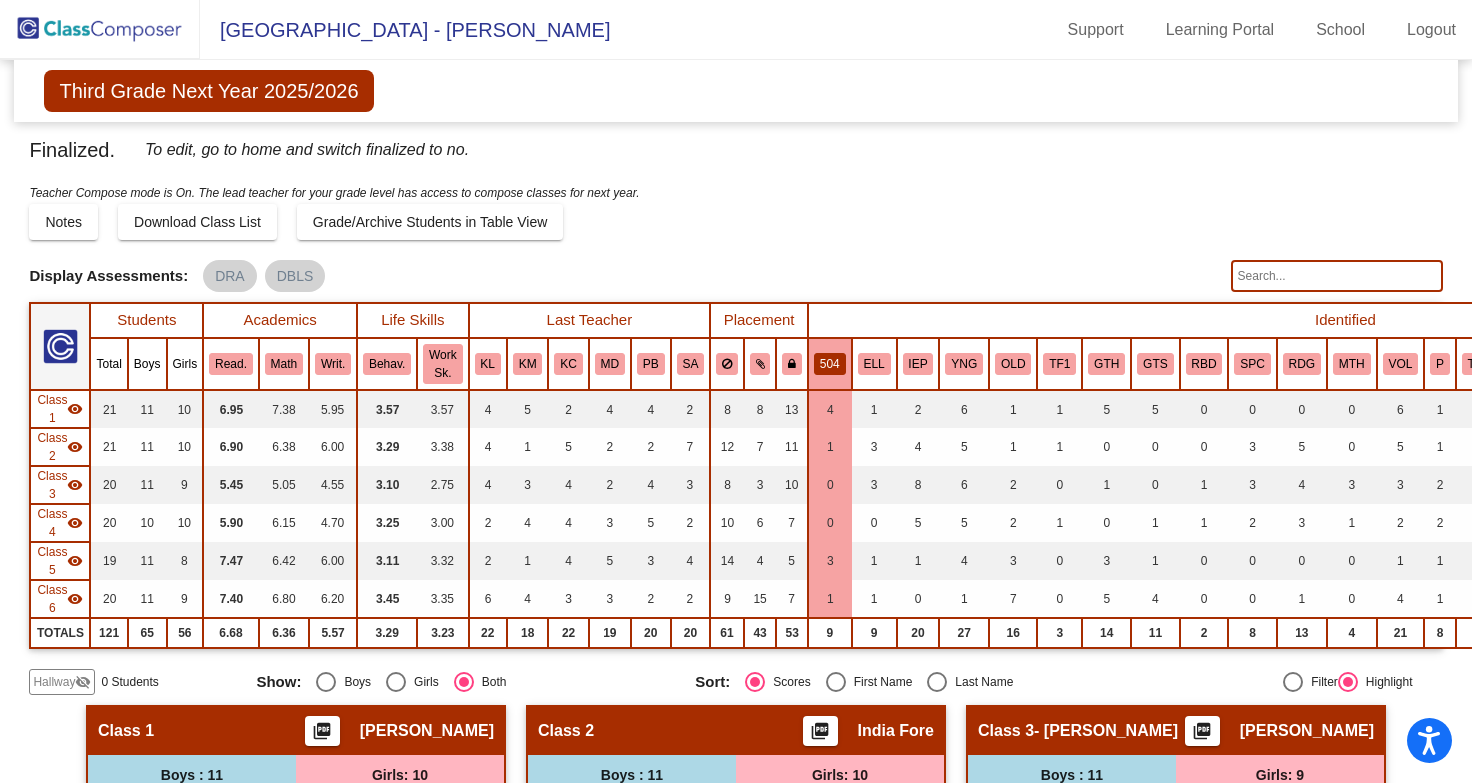 click 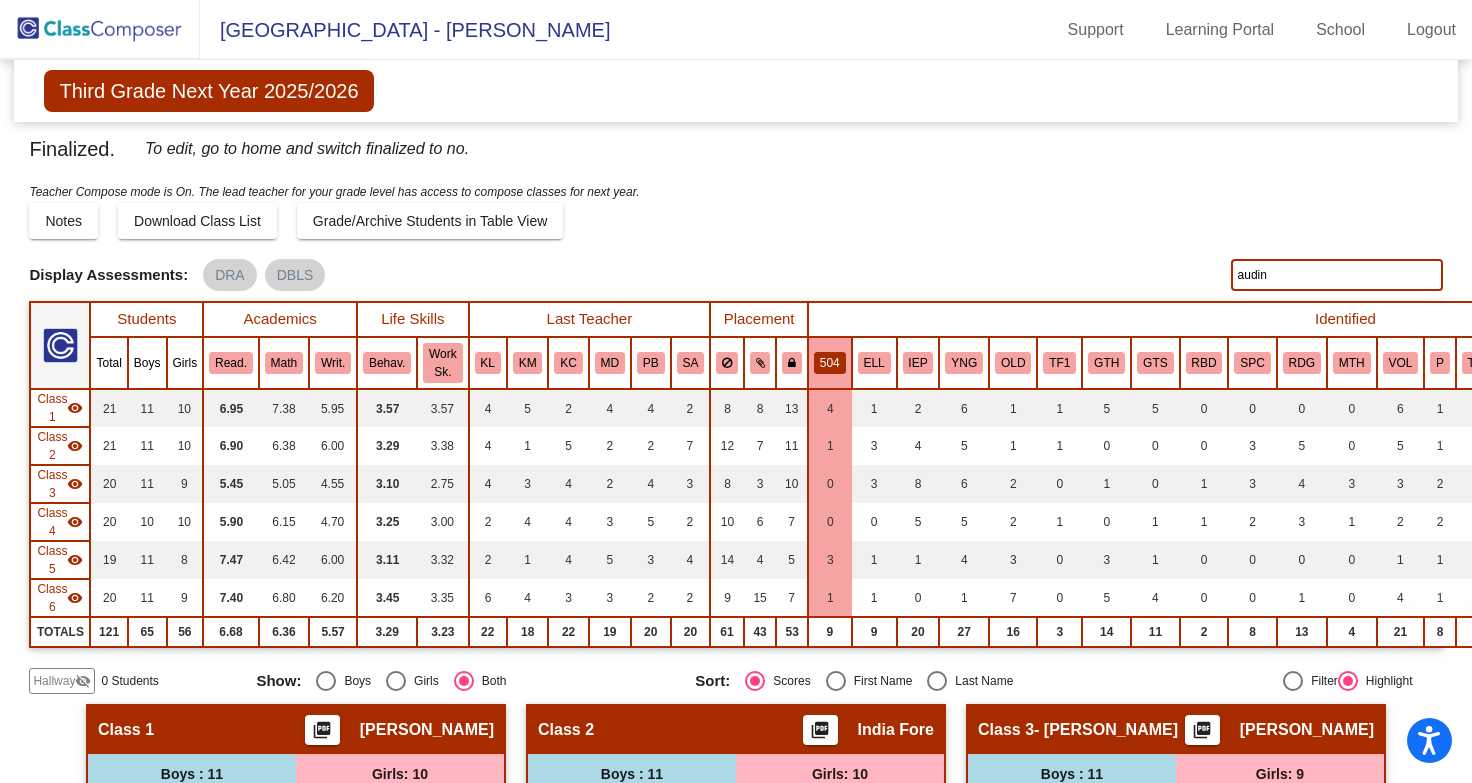 scroll, scrollTop: 0, scrollLeft: 0, axis: both 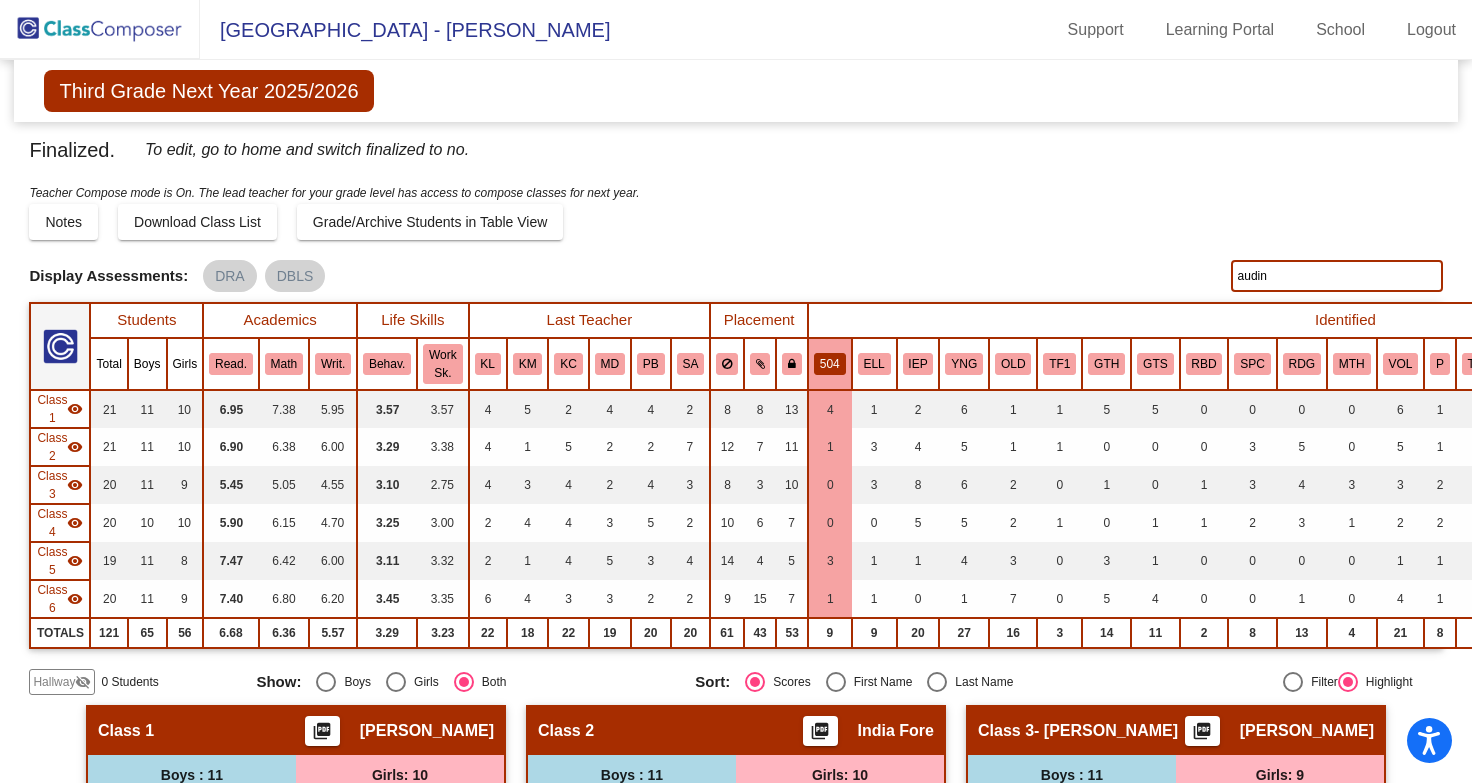 click on "504" 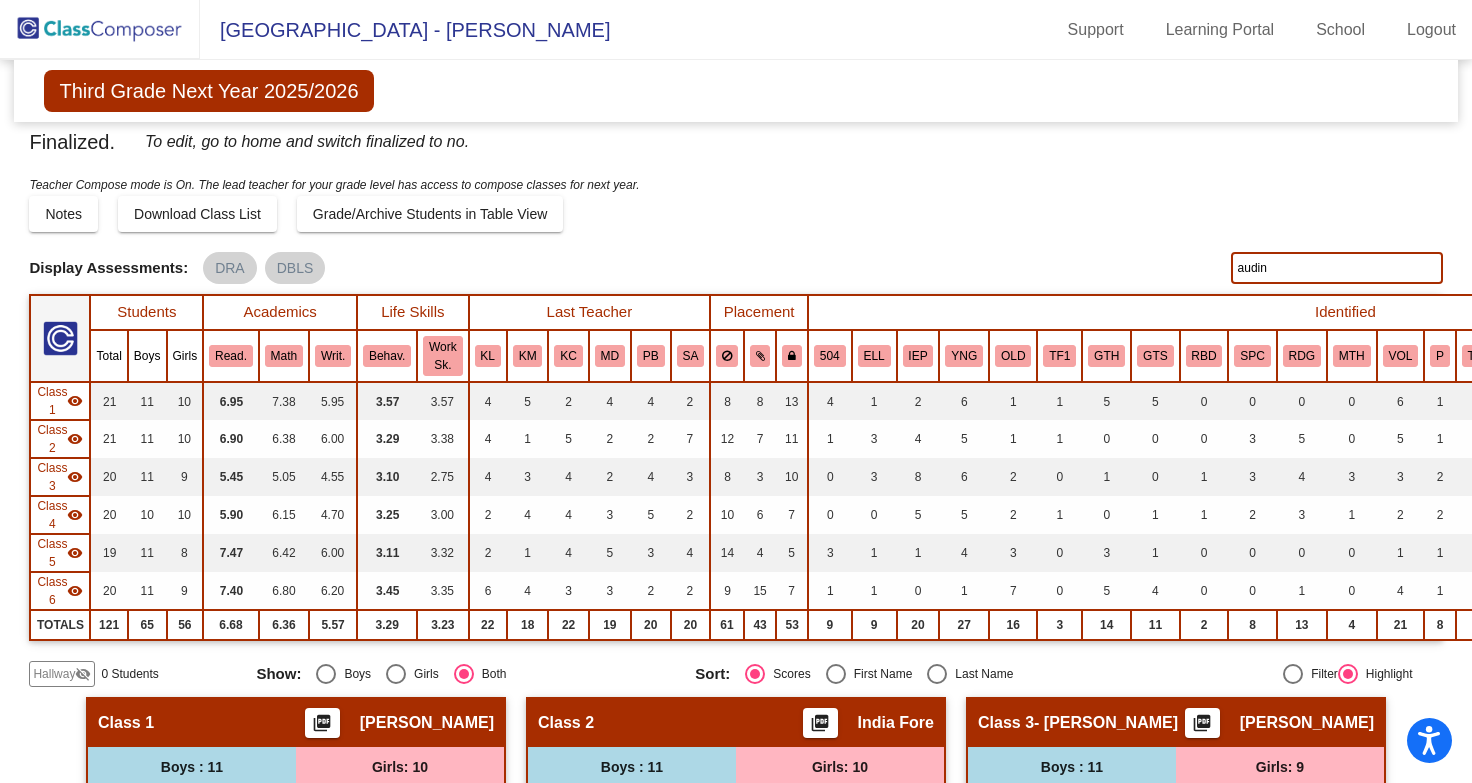 scroll, scrollTop: 0, scrollLeft: 0, axis: both 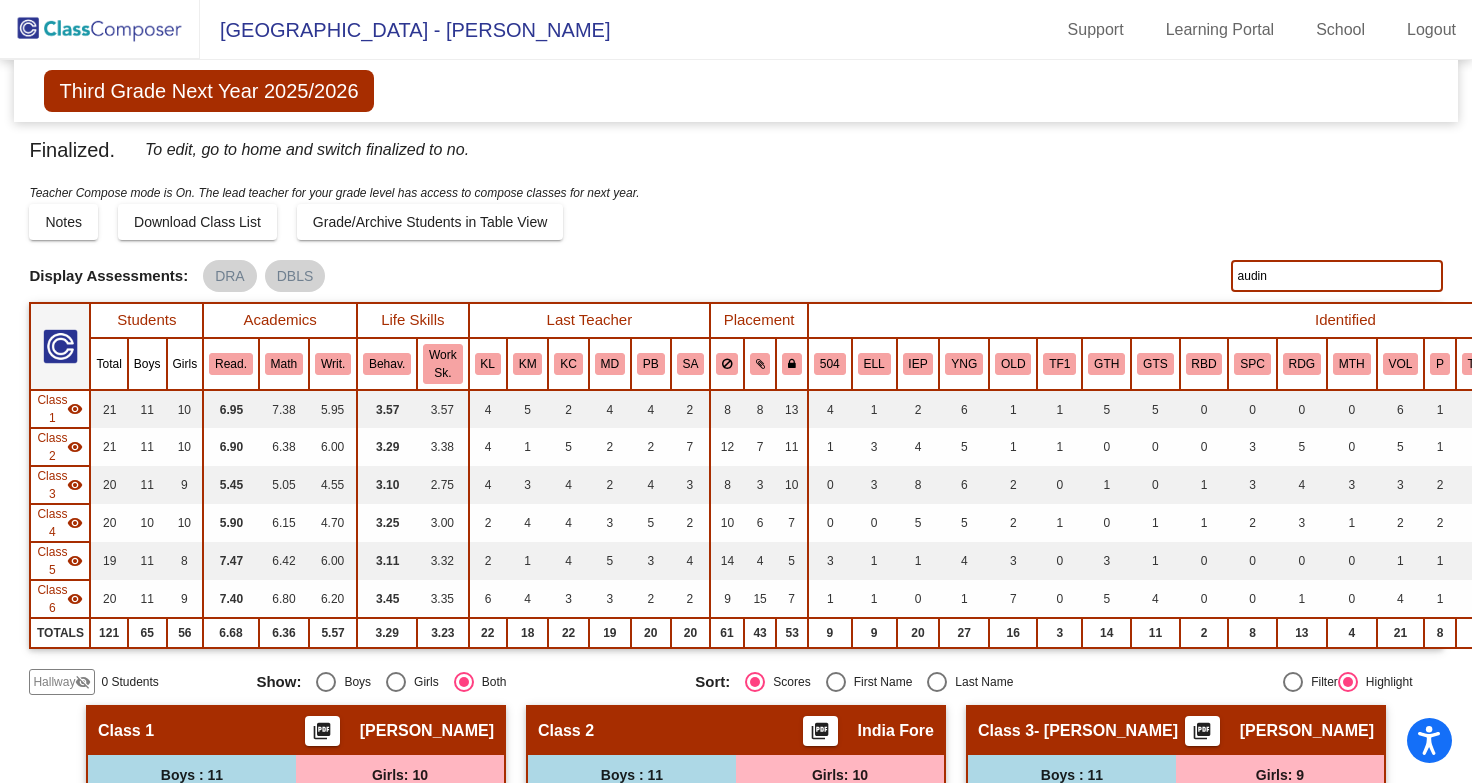 click on "audin" 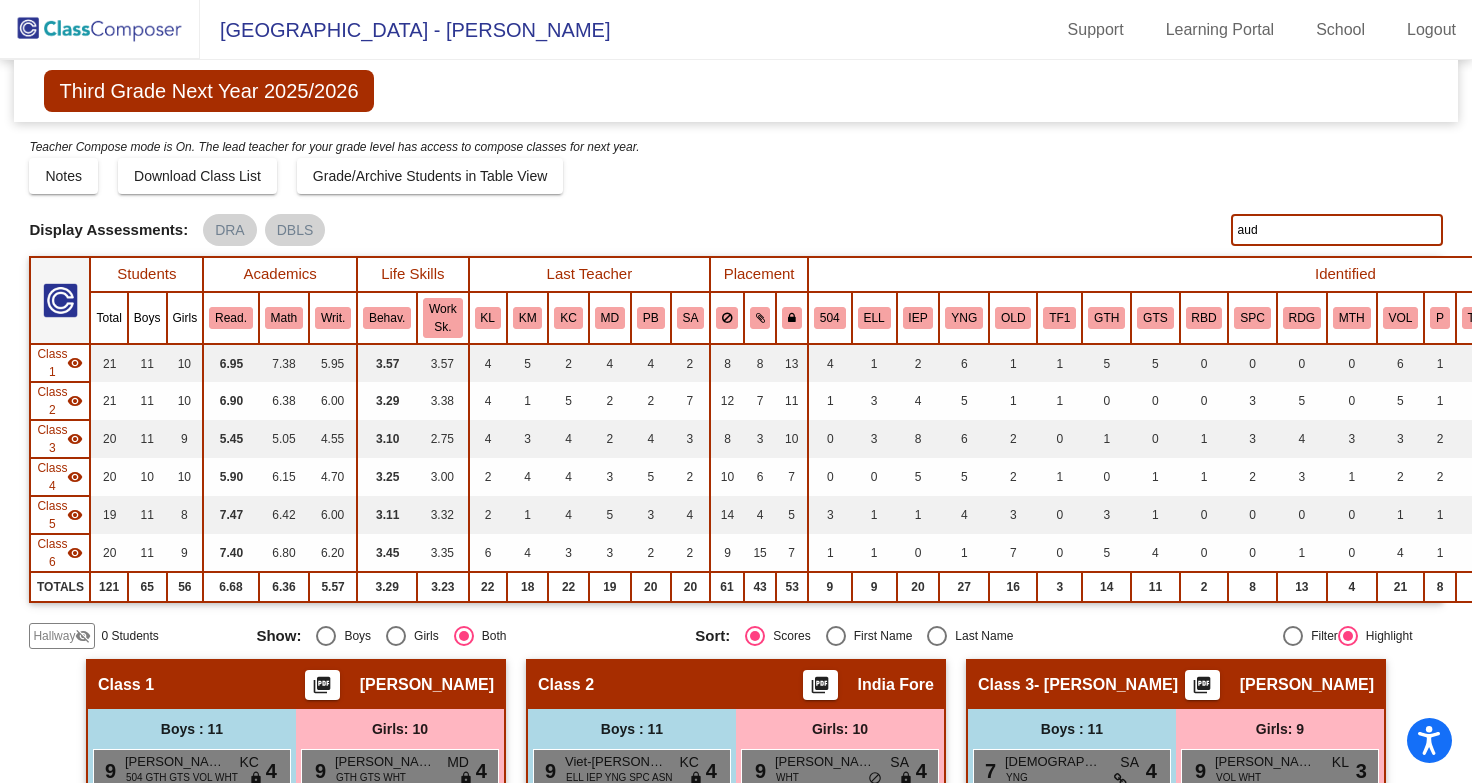 scroll, scrollTop: 0, scrollLeft: 0, axis: both 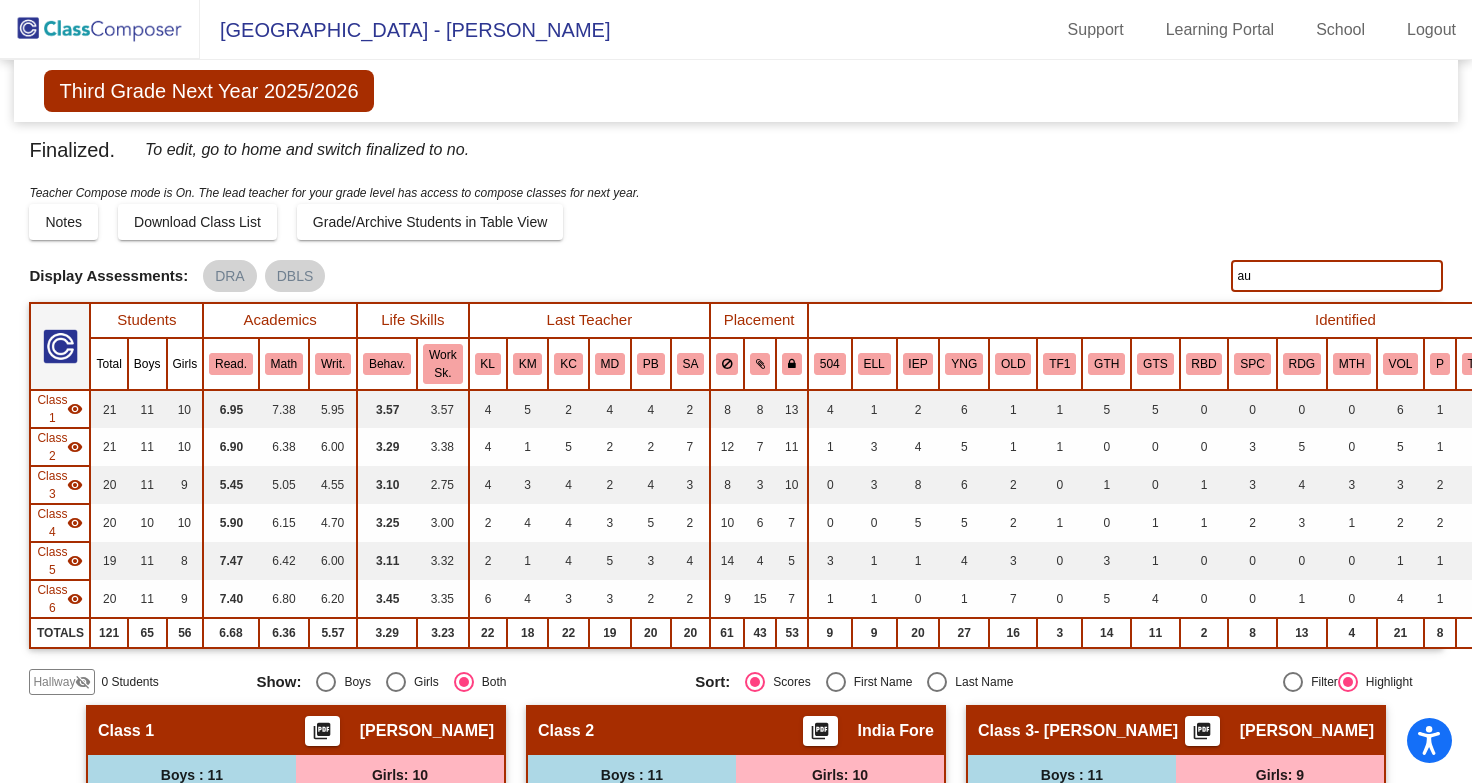 type on "a" 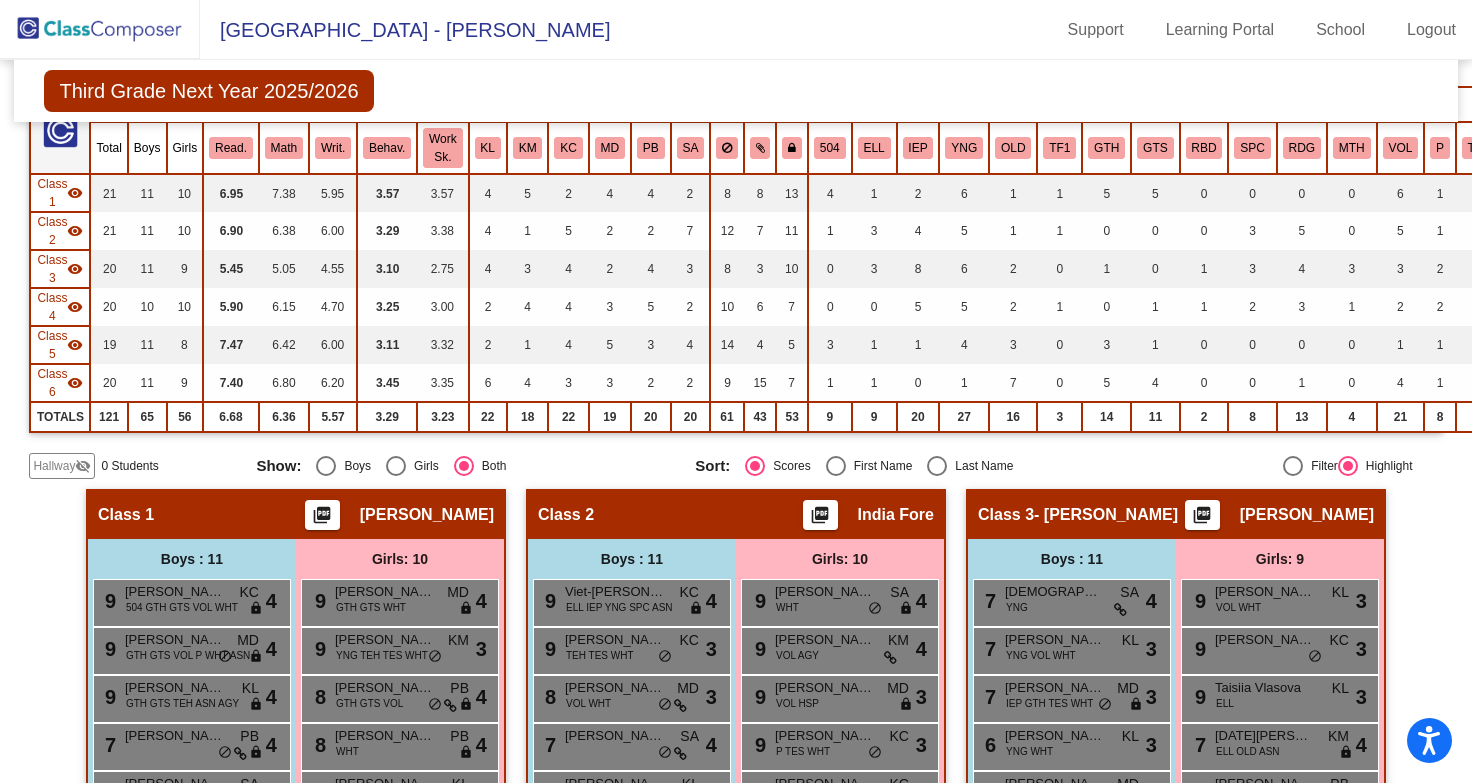 scroll, scrollTop: 0, scrollLeft: 0, axis: both 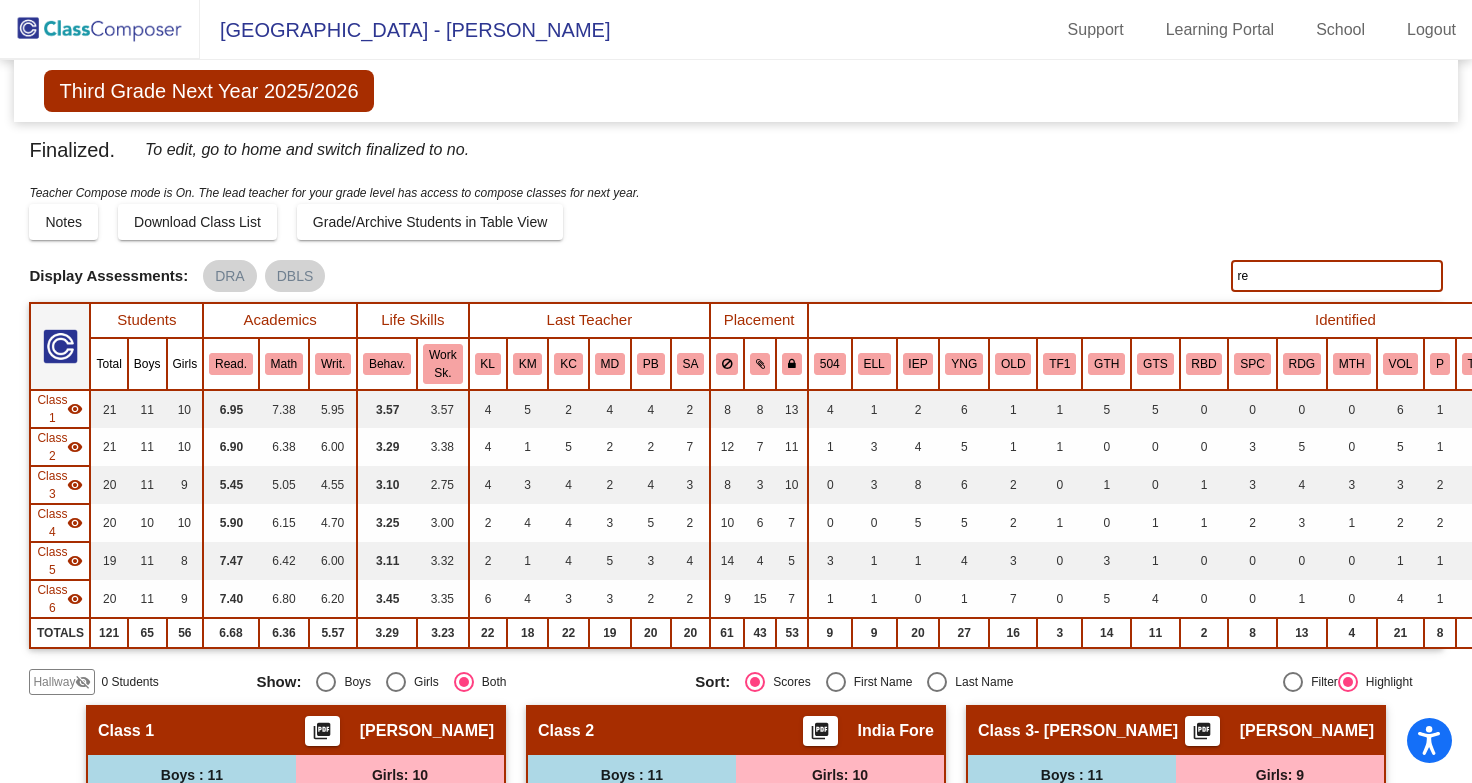 type on "r" 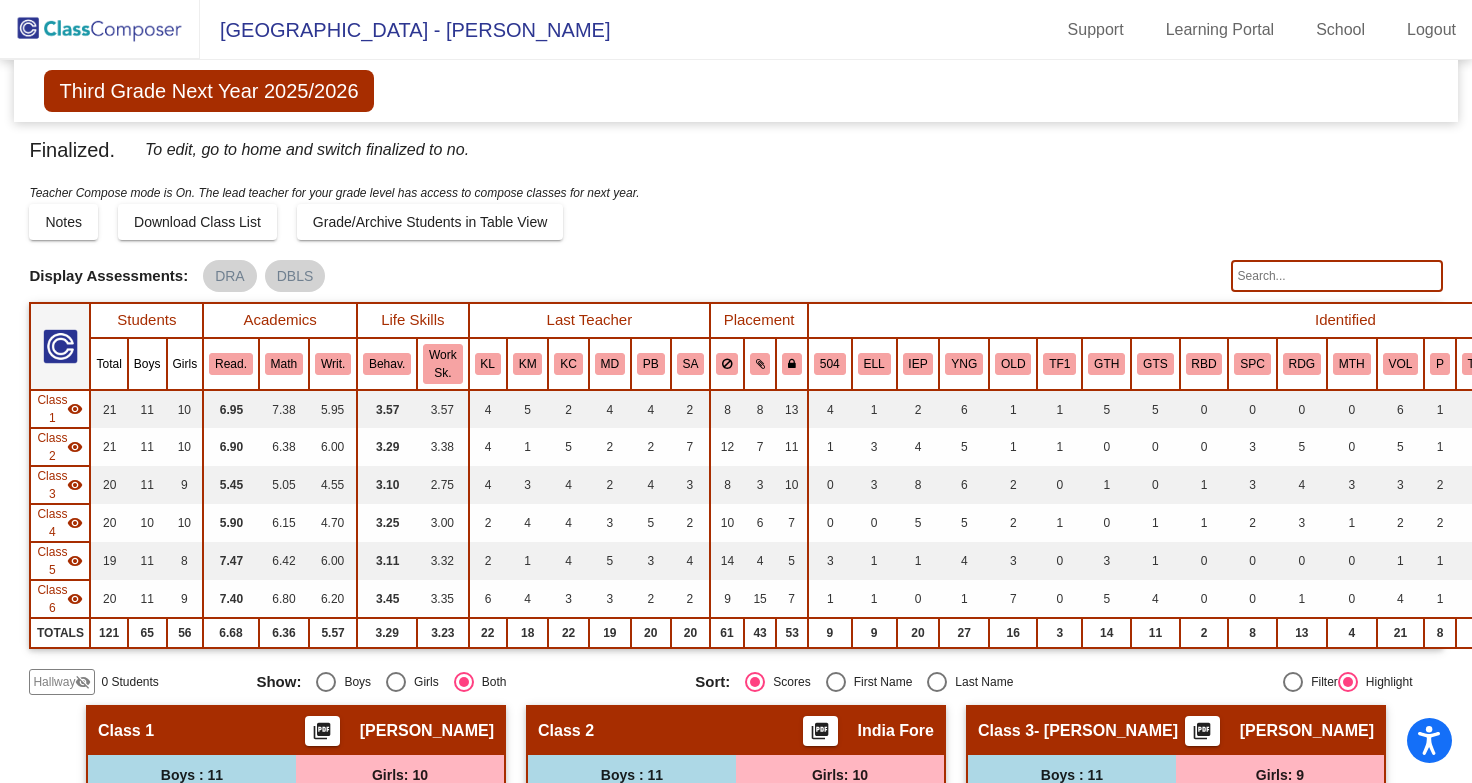 type 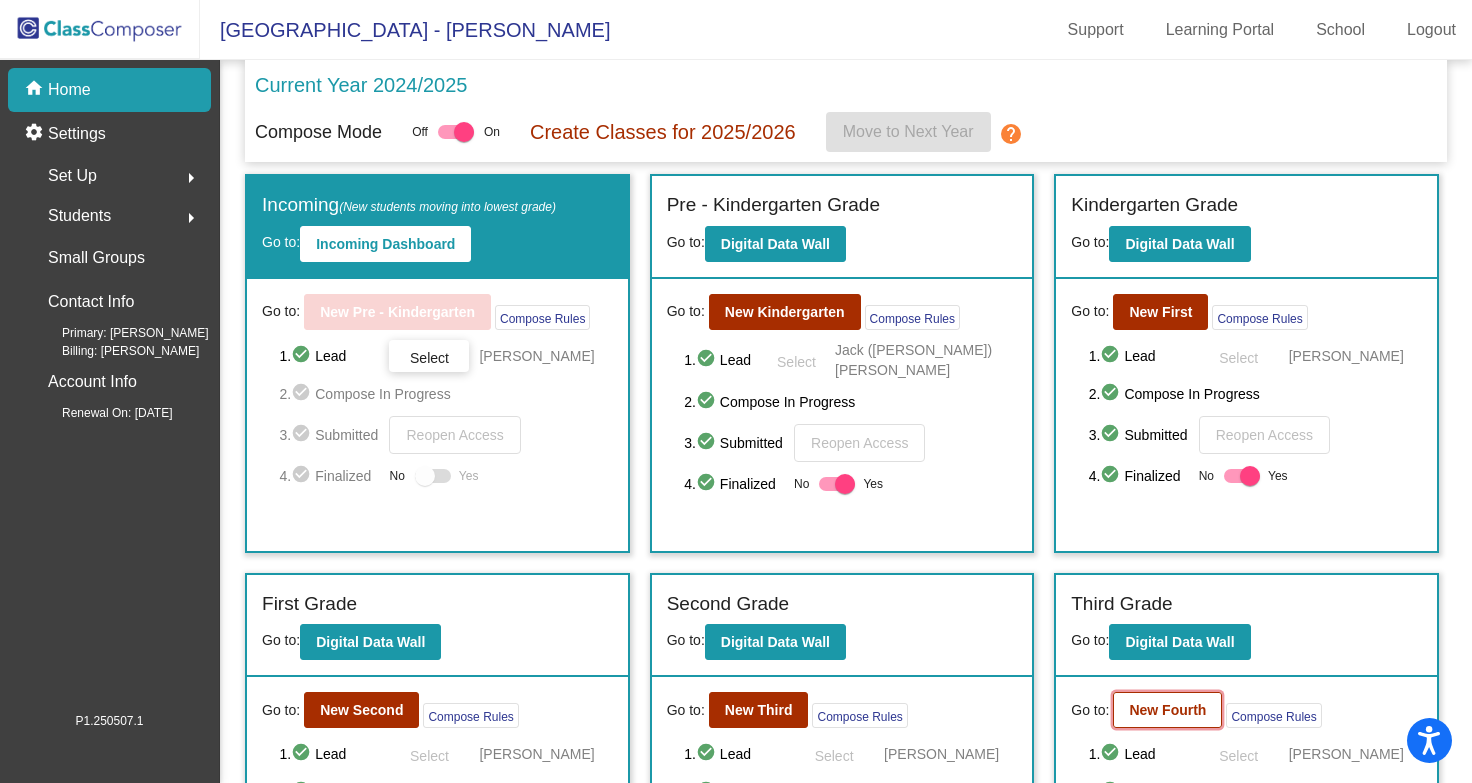 drag, startPoint x: 1133, startPoint y: 691, endPoint x: 1136, endPoint y: 717, distance: 26.172504 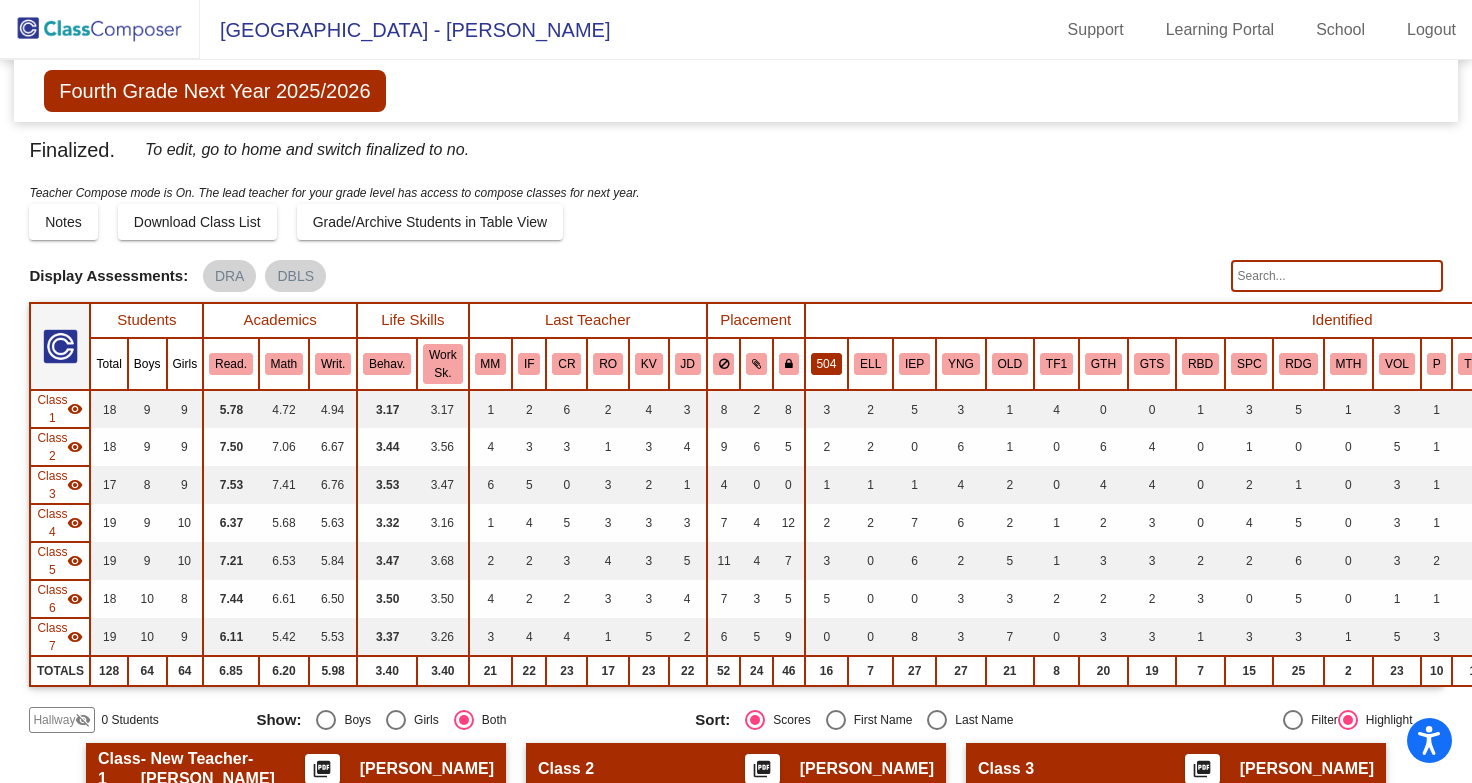 click on "504" 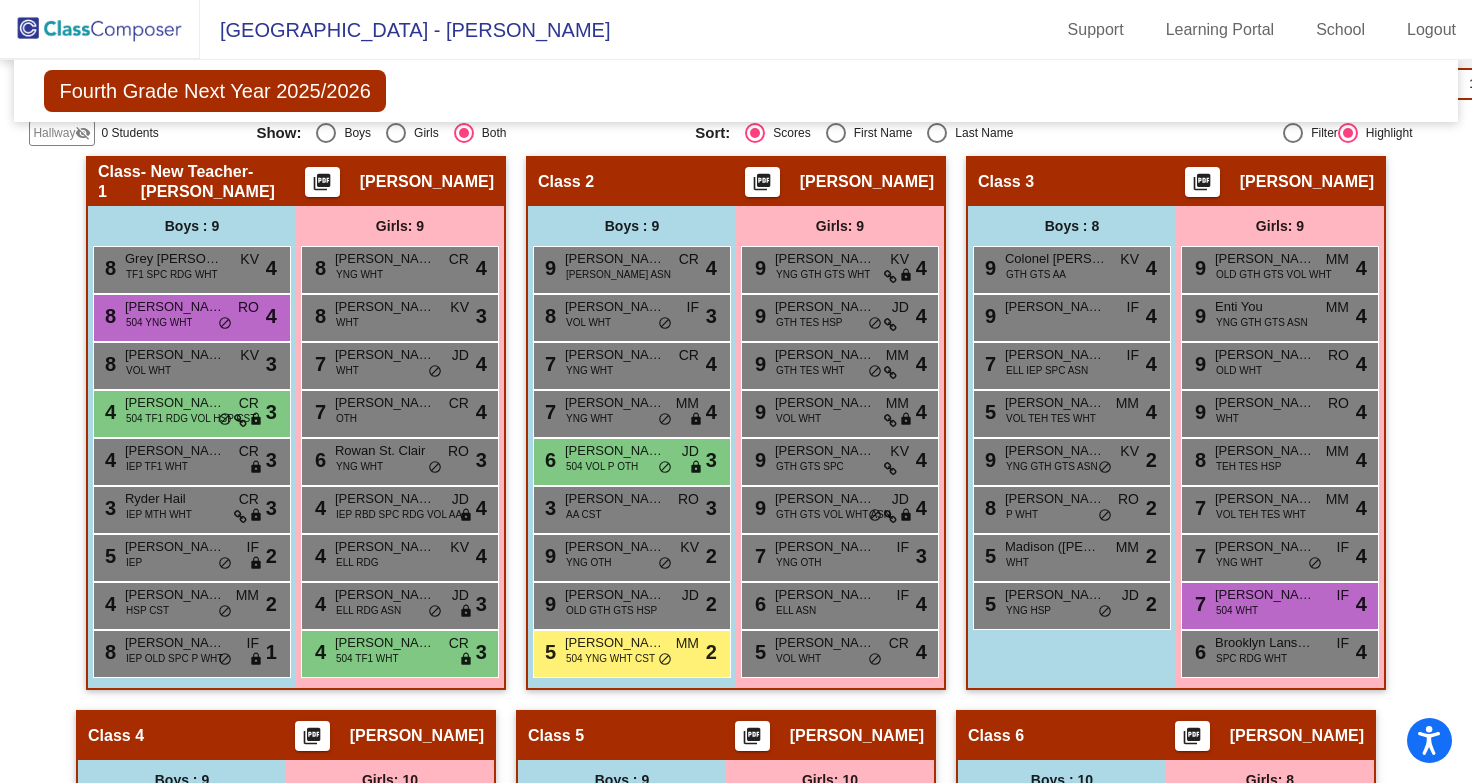 scroll, scrollTop: 595, scrollLeft: 0, axis: vertical 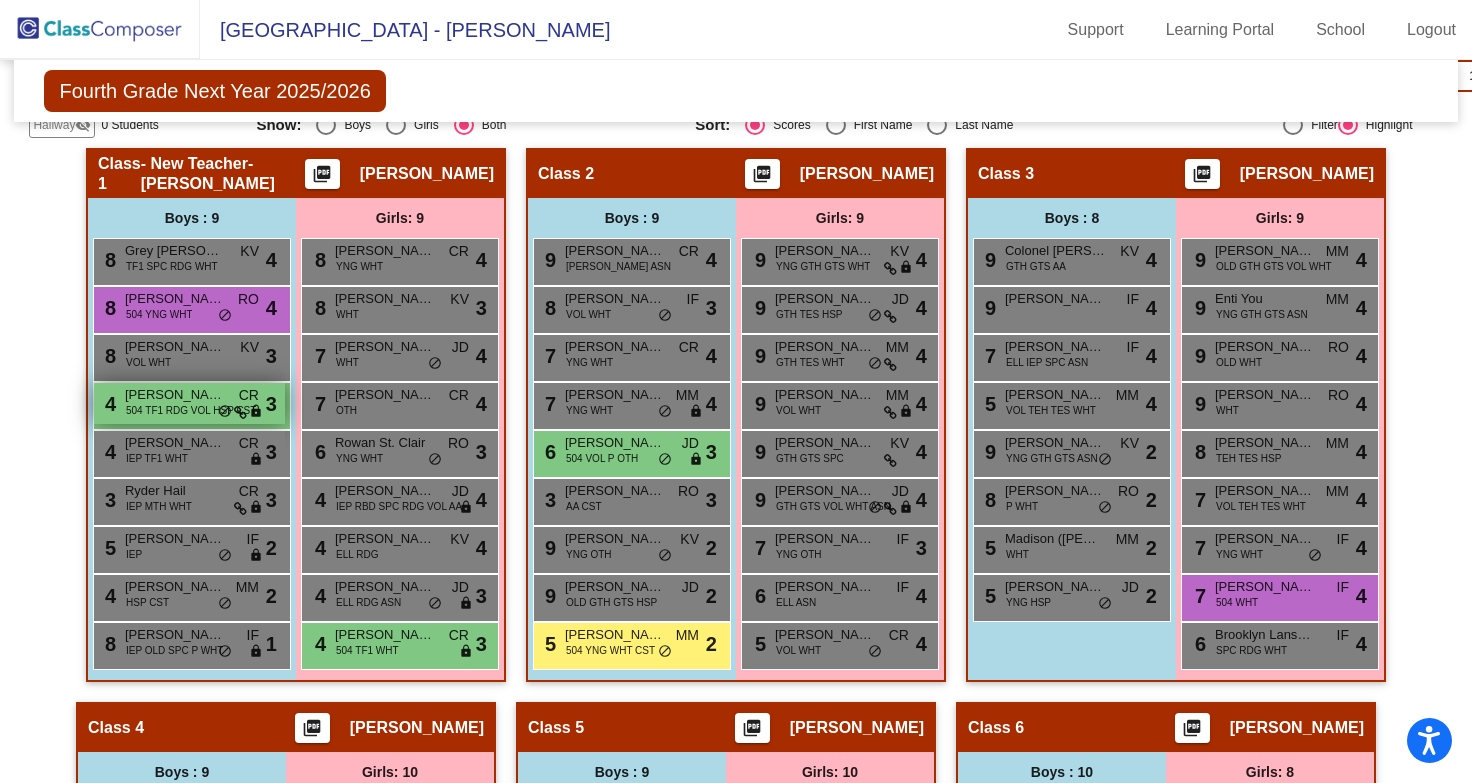 click on "504 TF1 RDG VOL HSP CST" at bounding box center (191, 410) 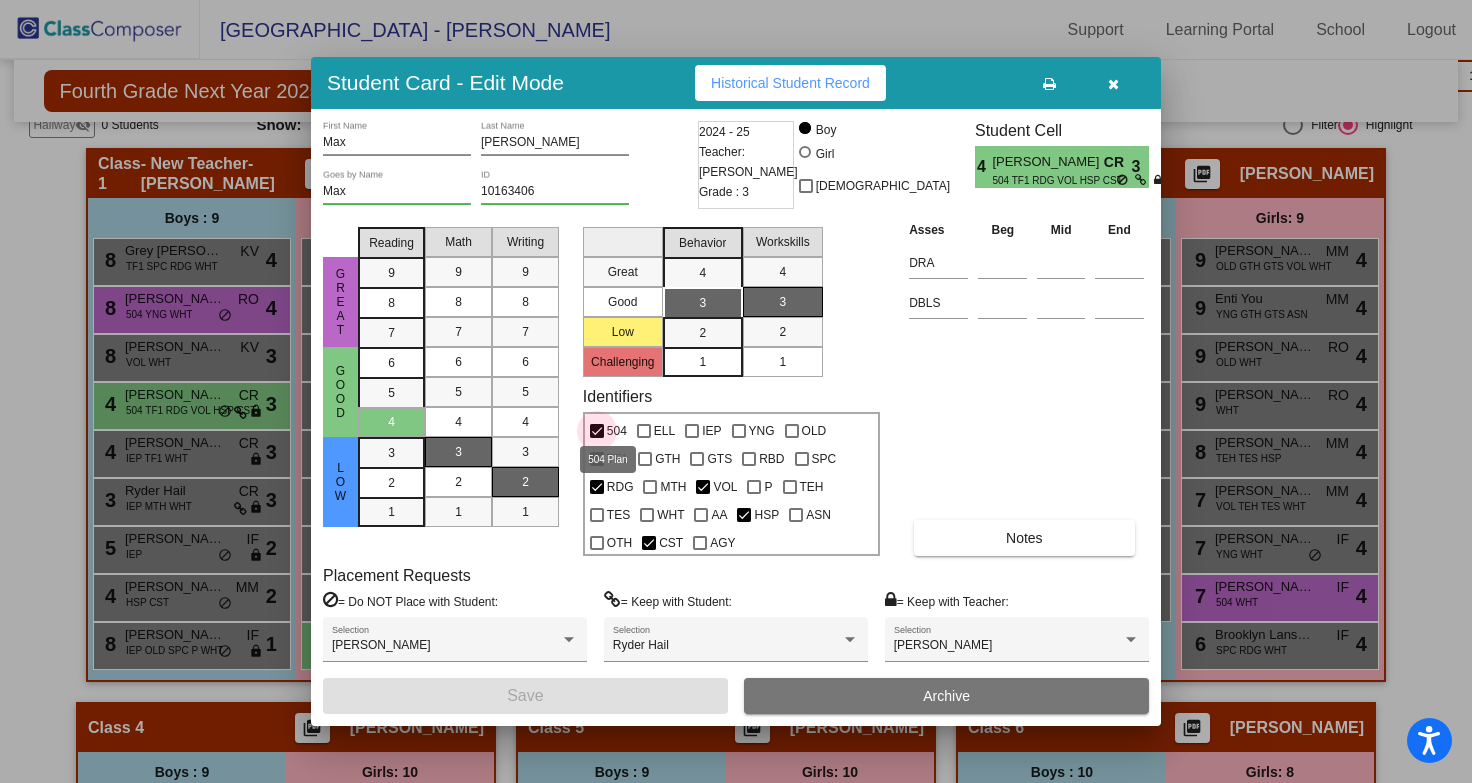 click at bounding box center (597, 431) 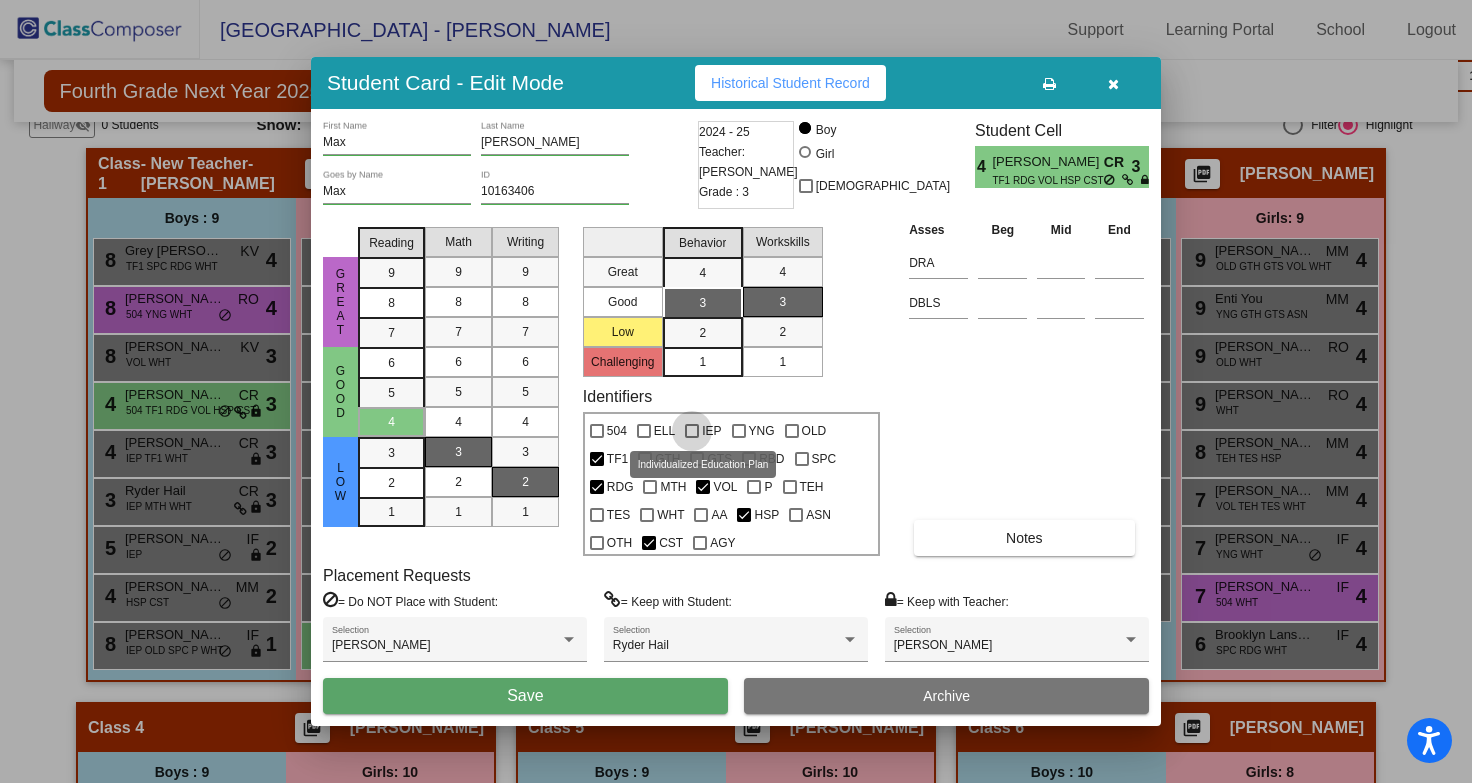 click at bounding box center [692, 431] 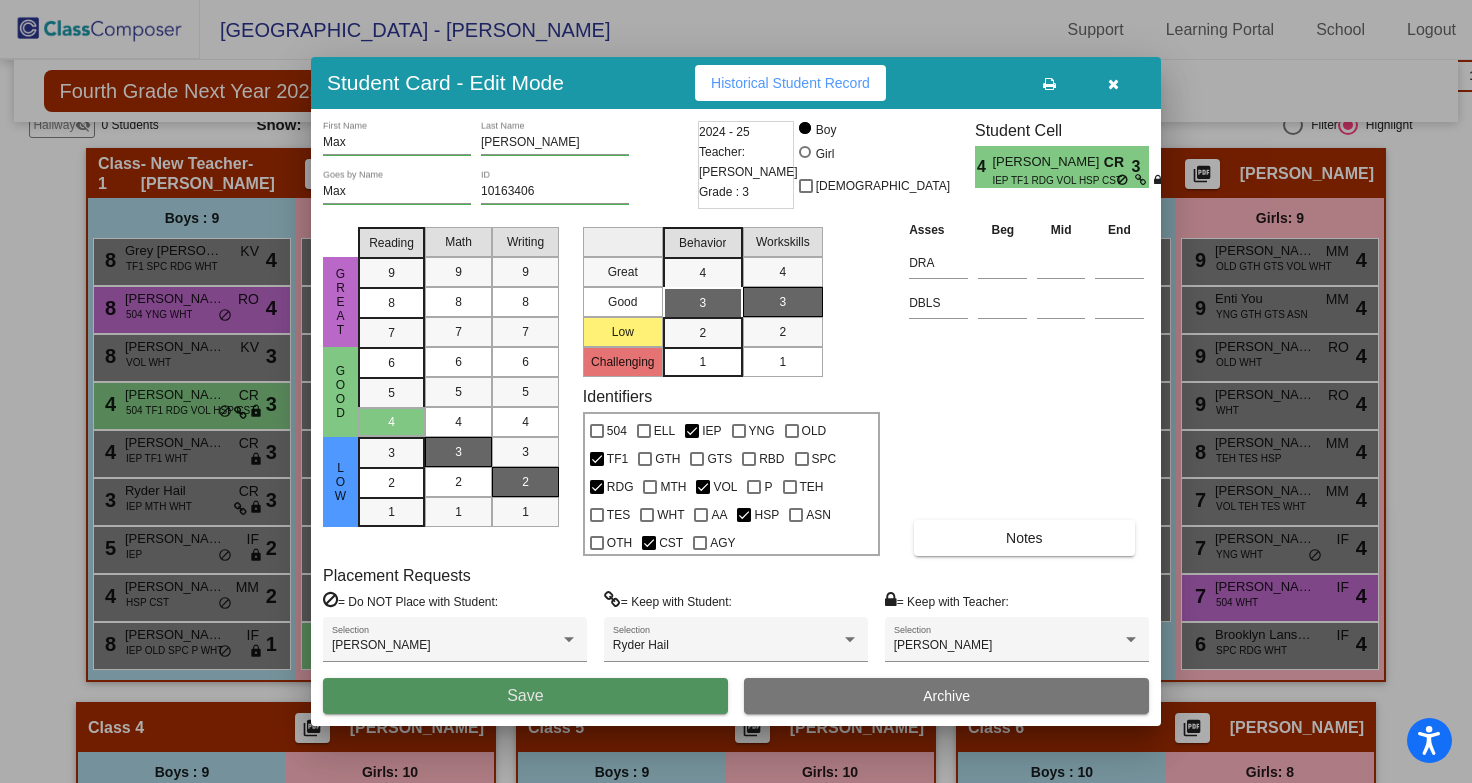 click on "Save" at bounding box center [525, 696] 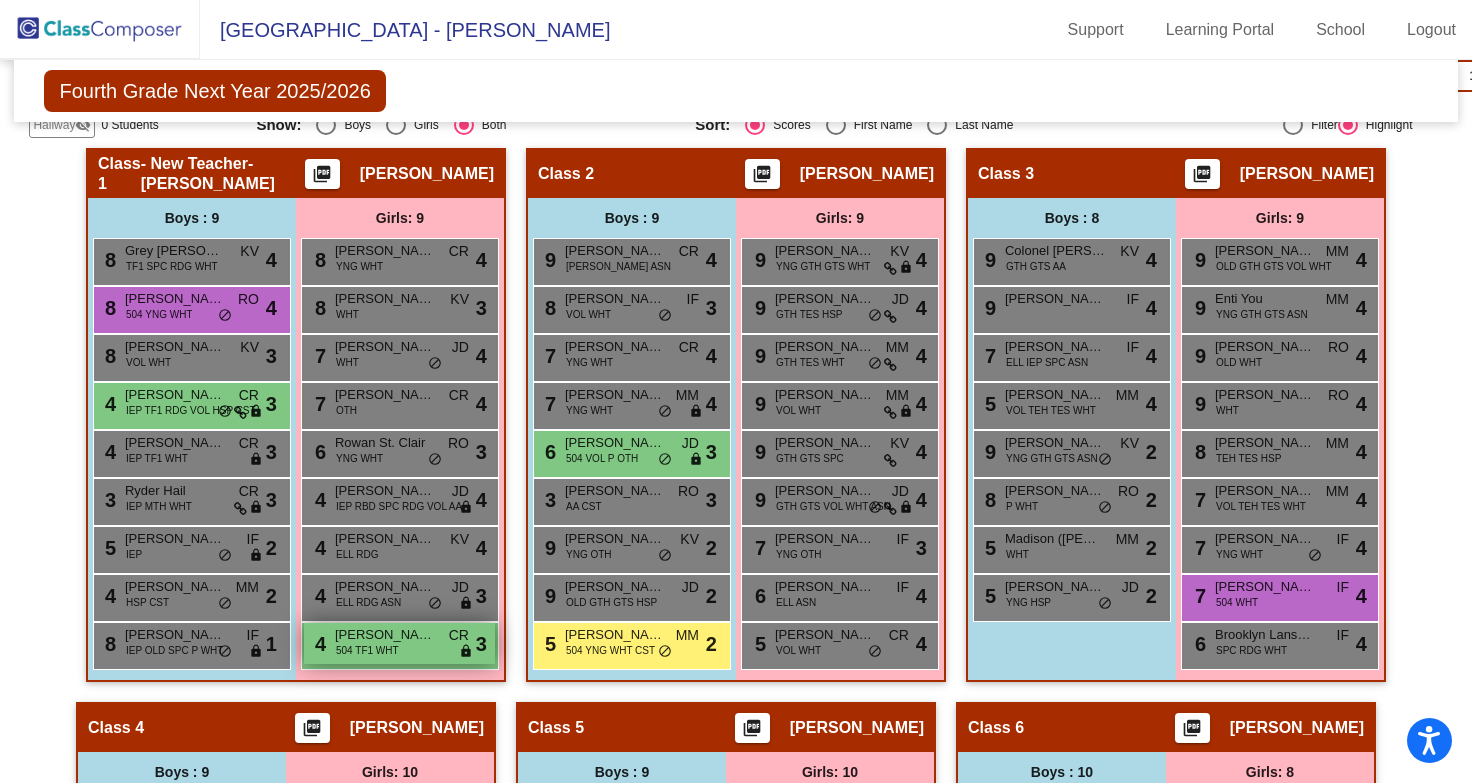 click on "[PERSON_NAME]" at bounding box center [385, 635] 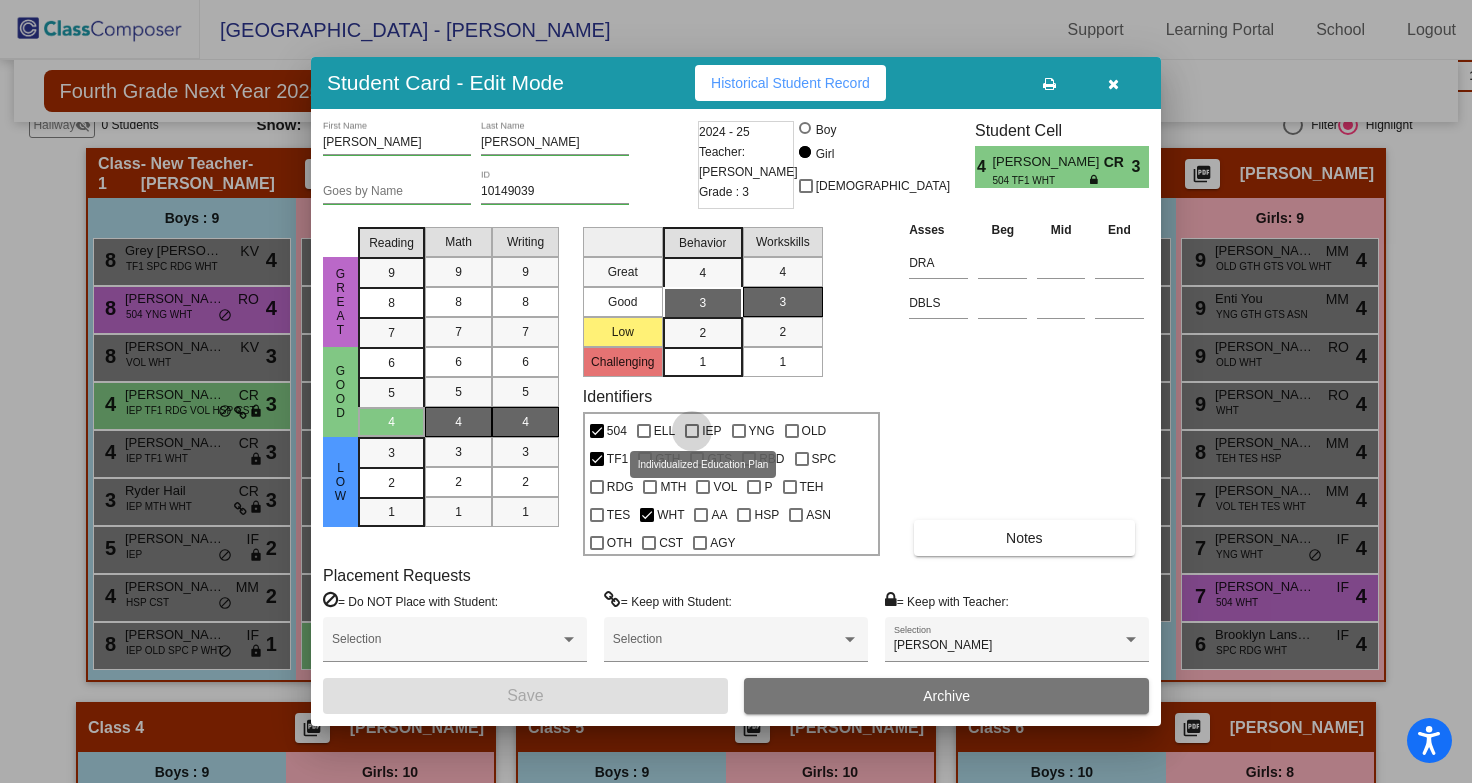 click at bounding box center (692, 431) 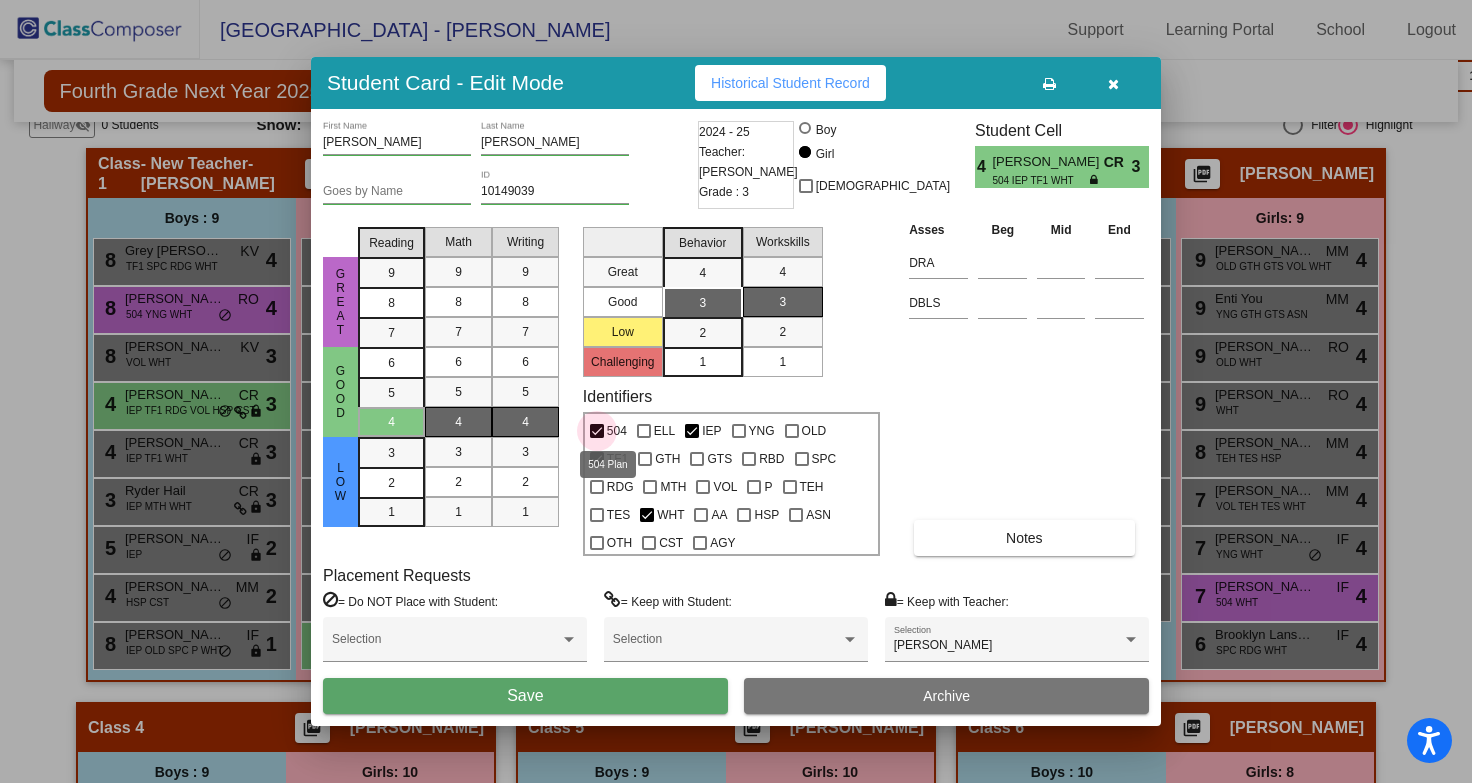 click at bounding box center [597, 431] 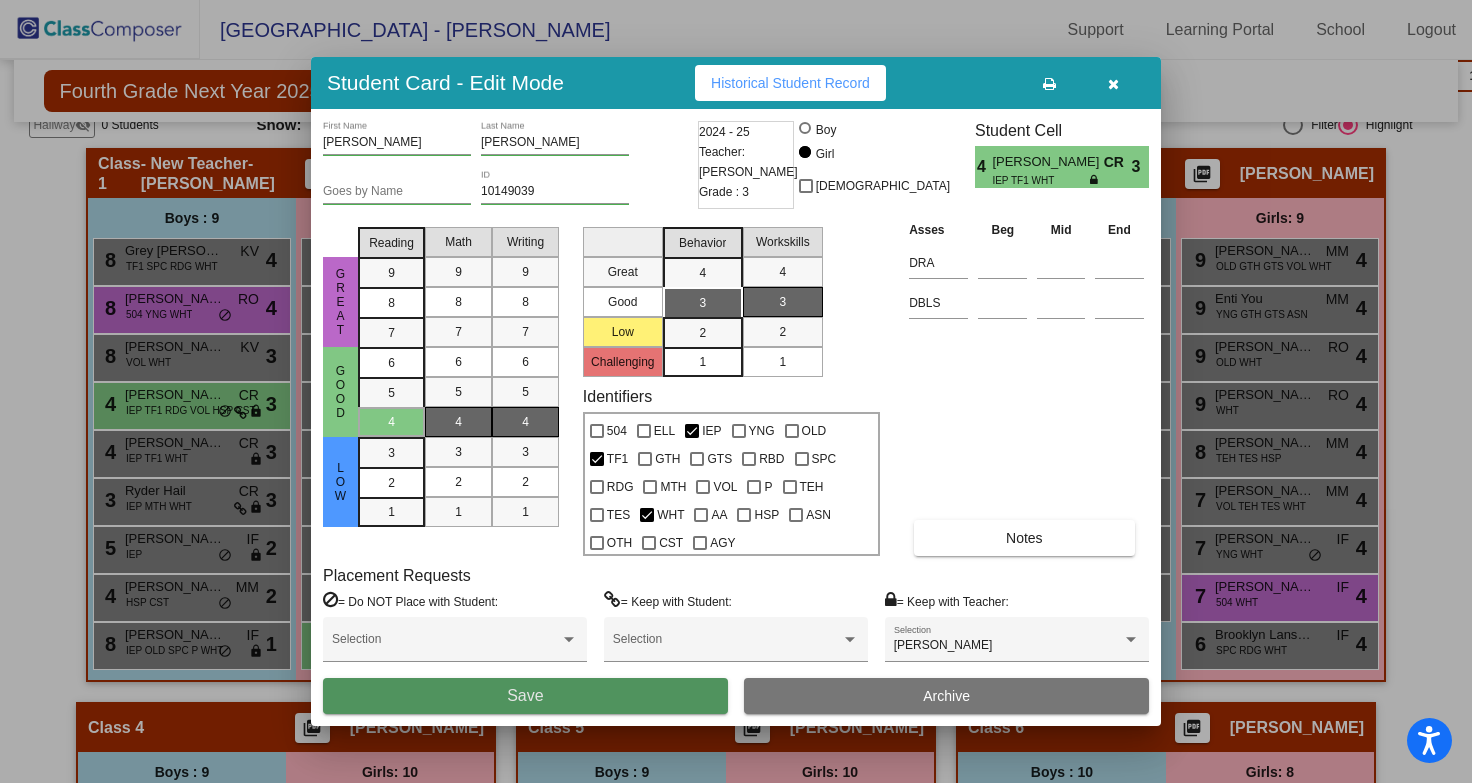 click on "Save" at bounding box center (525, 696) 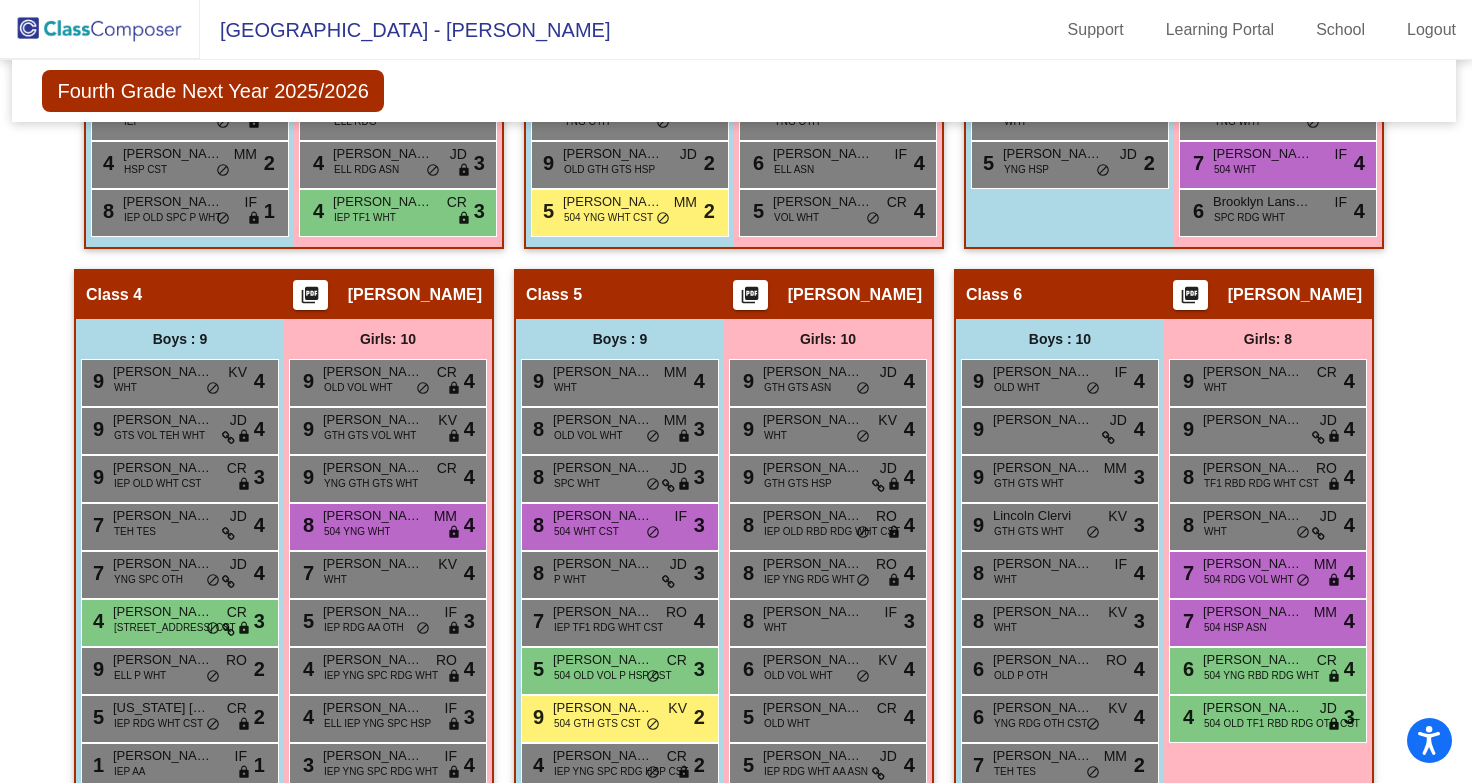 scroll, scrollTop: 1028, scrollLeft: 2, axis: both 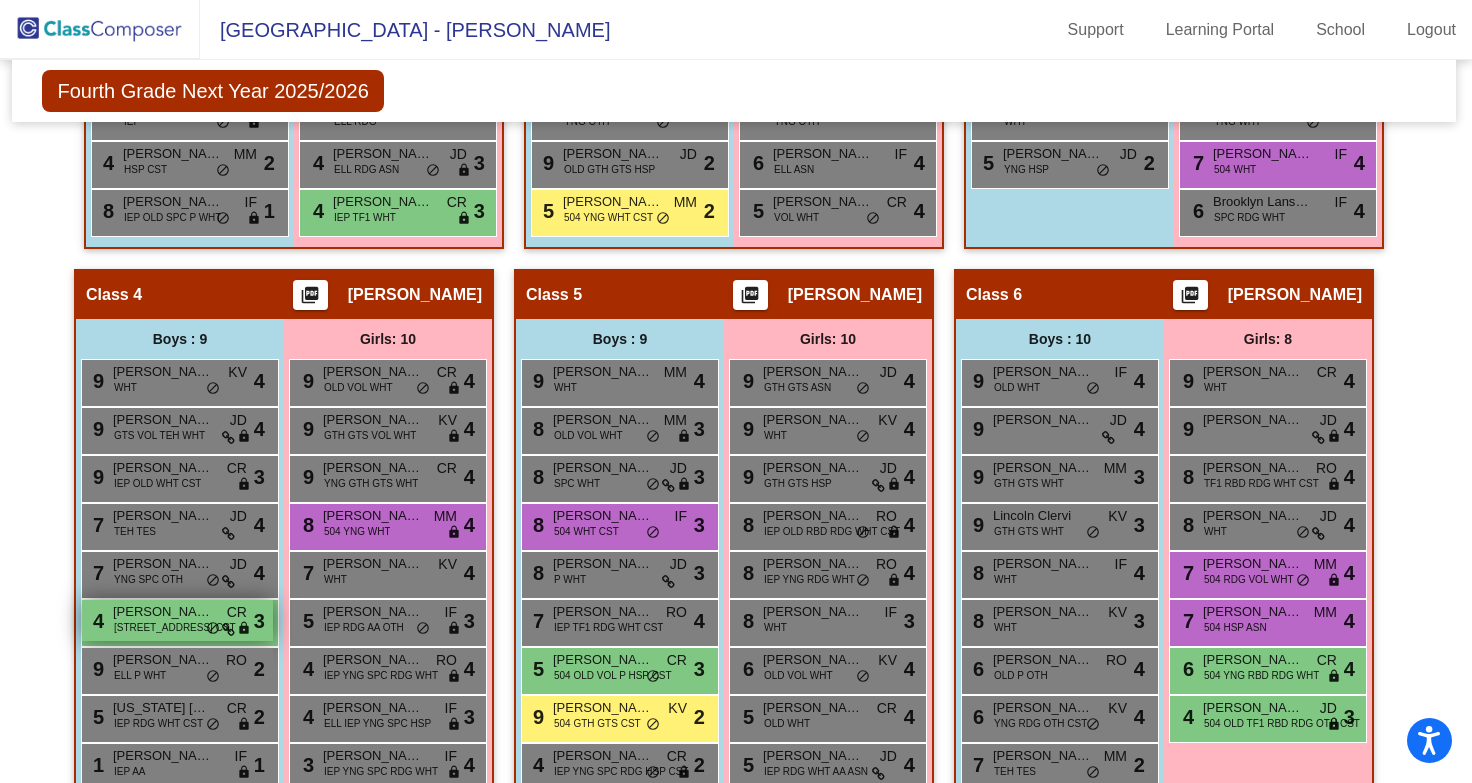 click on "[STREET_ADDRESS] CST" at bounding box center (175, 627) 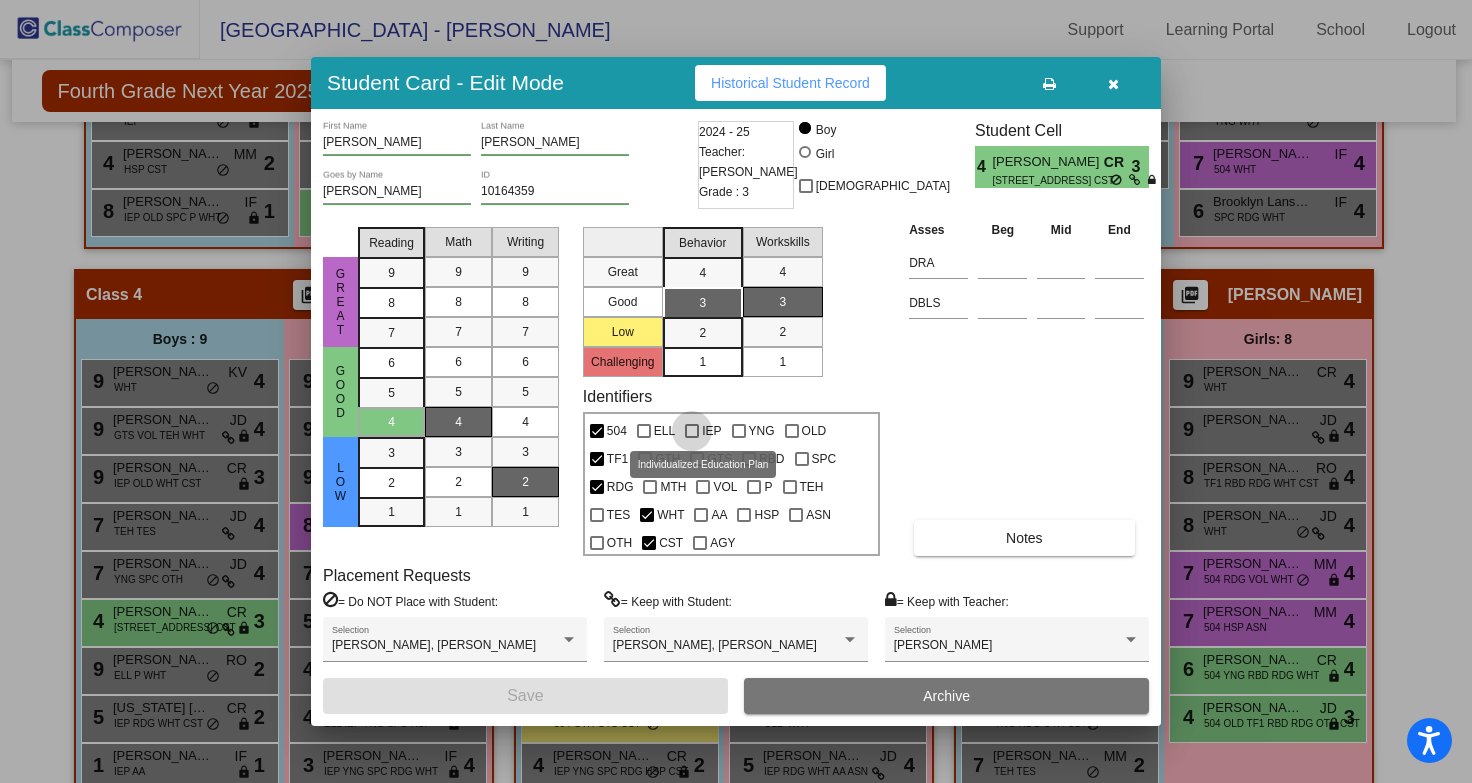 click on "IEP" at bounding box center (703, 431) 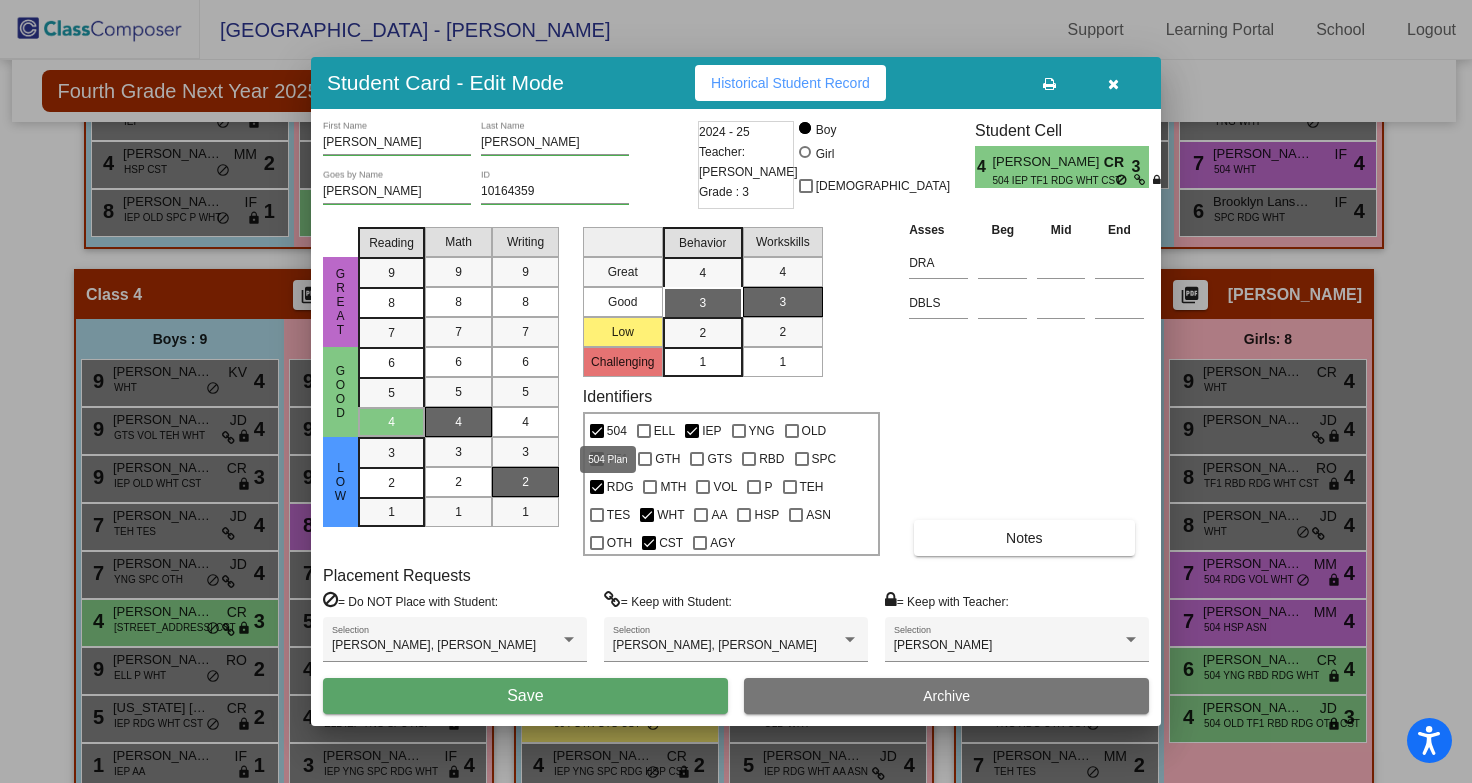 click at bounding box center [597, 431] 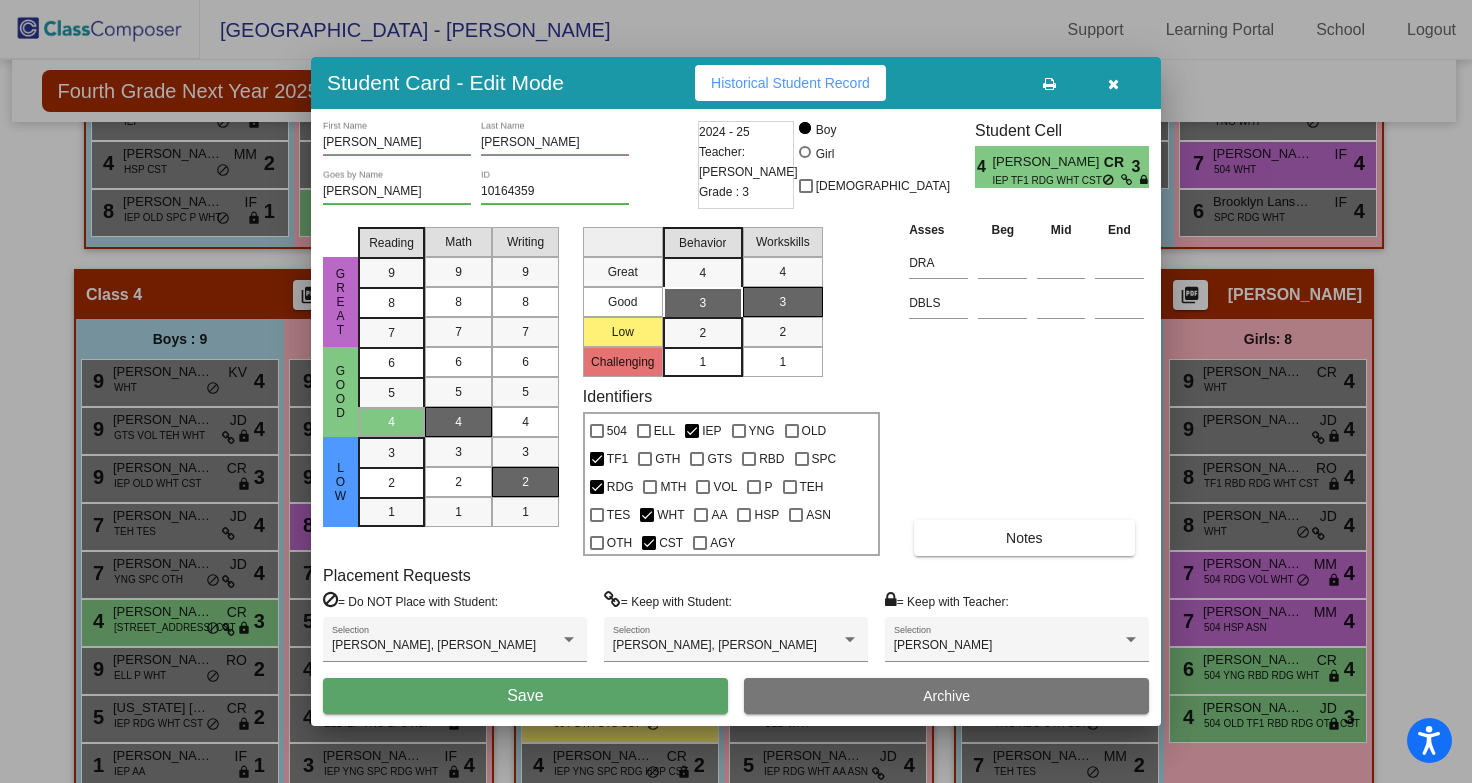 click on "Save" at bounding box center [525, 696] 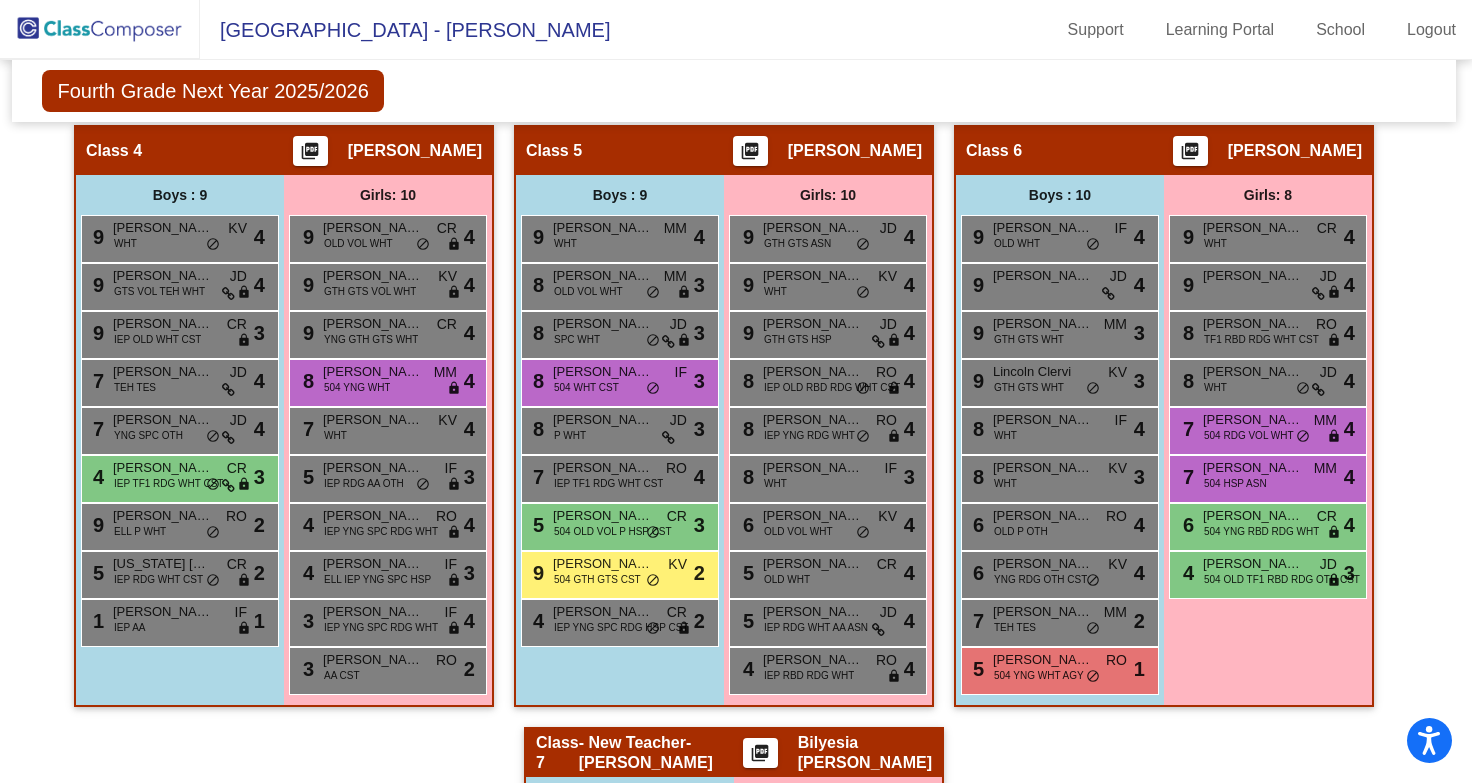 scroll, scrollTop: 1172, scrollLeft: 2, axis: both 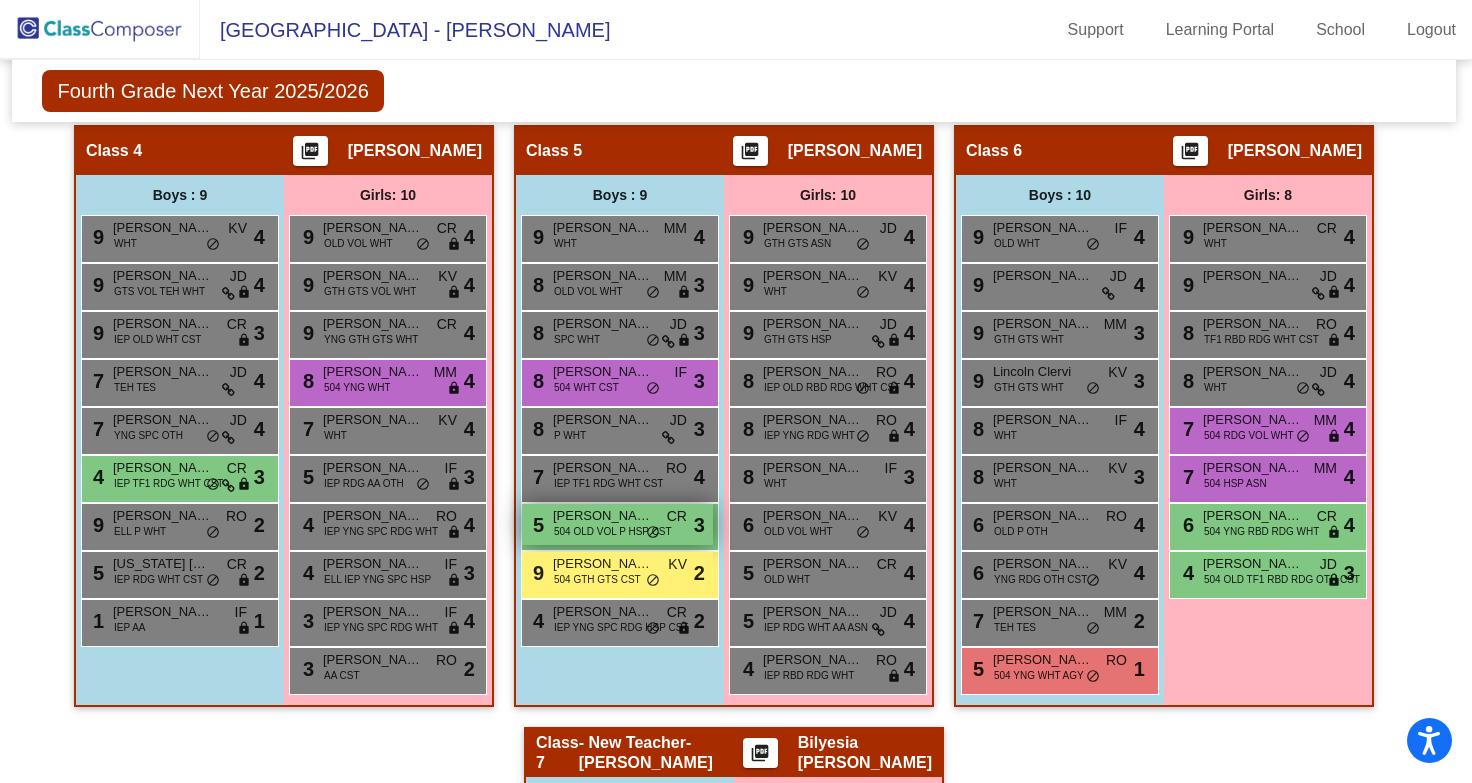 click on "504 OLD VOL P HSP CST" at bounding box center (613, 531) 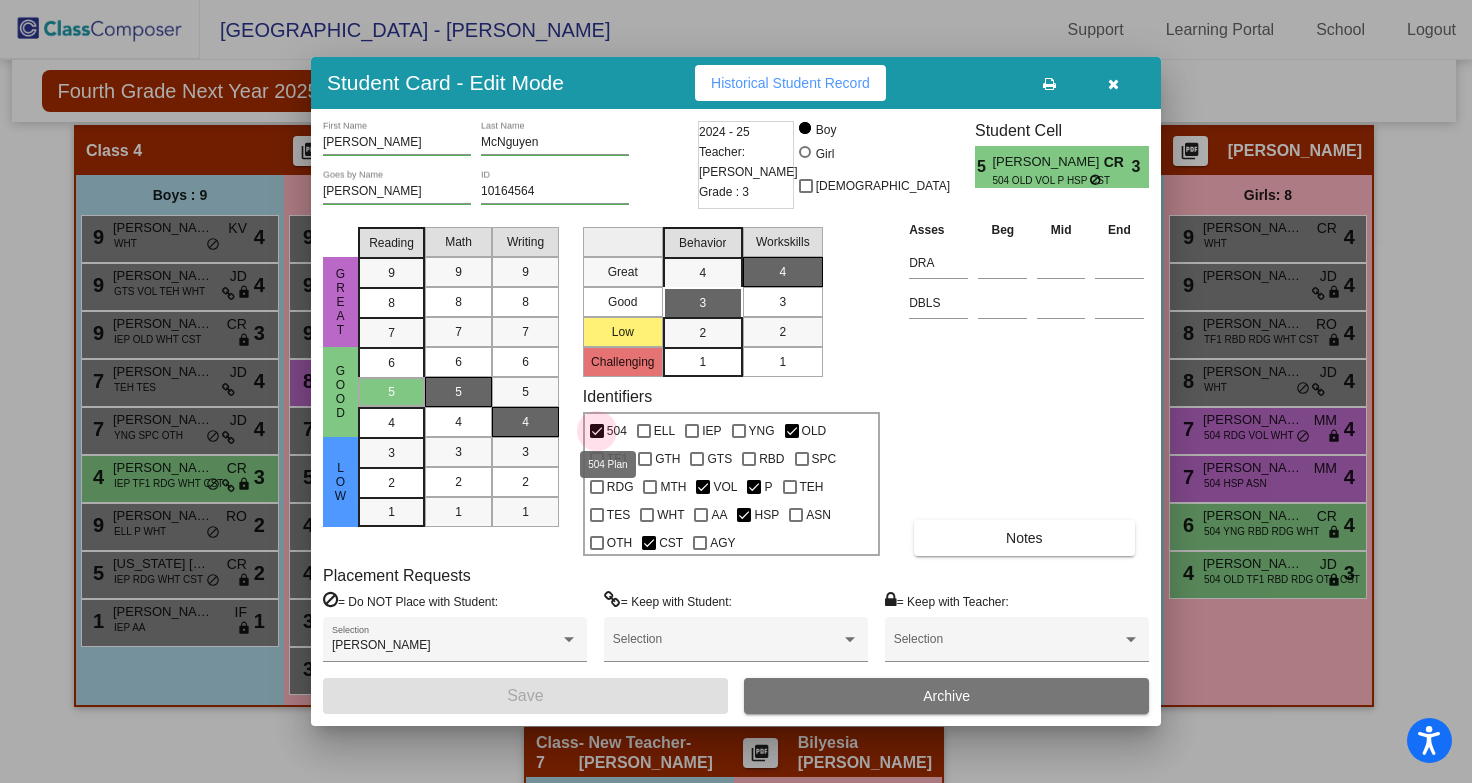 click at bounding box center (597, 431) 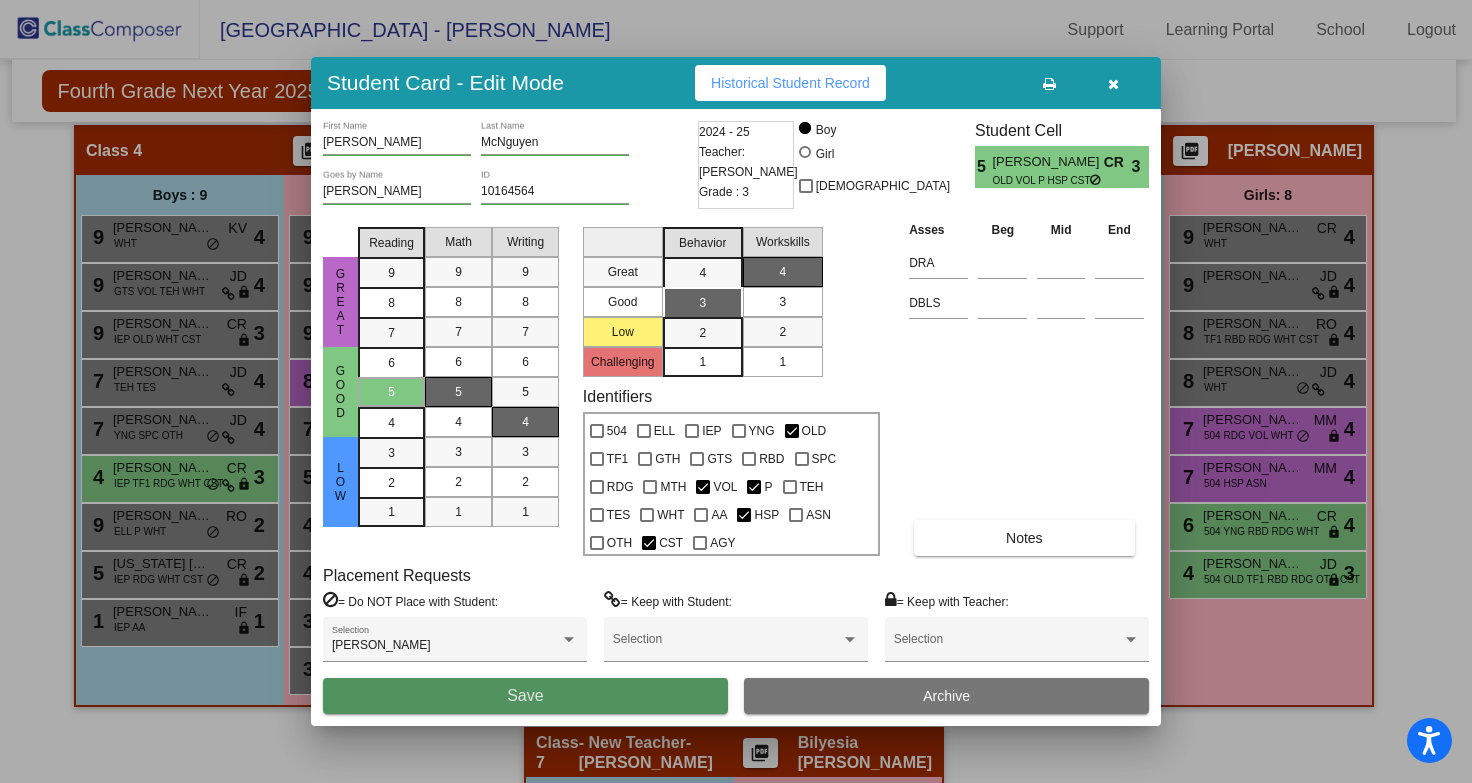 click on "Save" at bounding box center (525, 696) 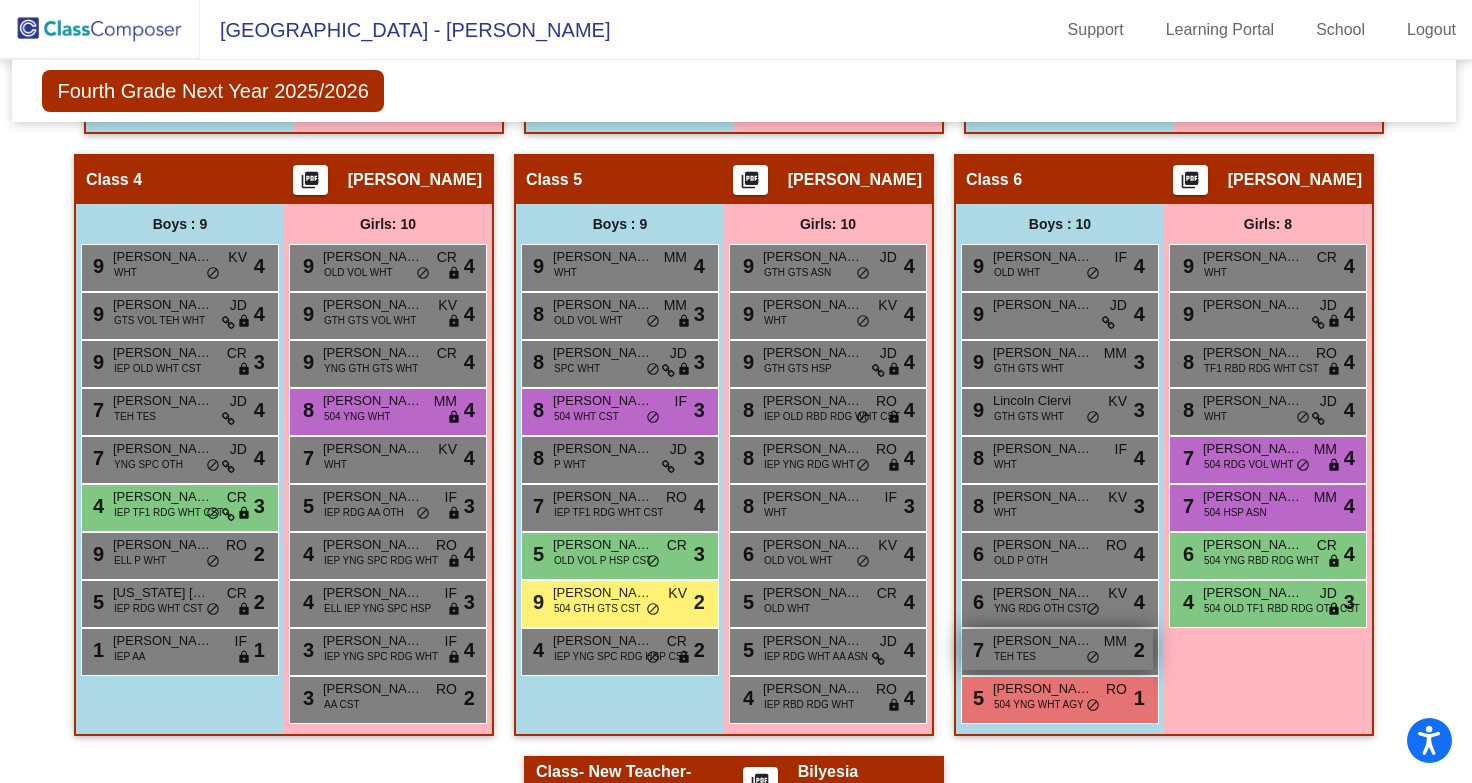 scroll, scrollTop: 1140, scrollLeft: 2, axis: both 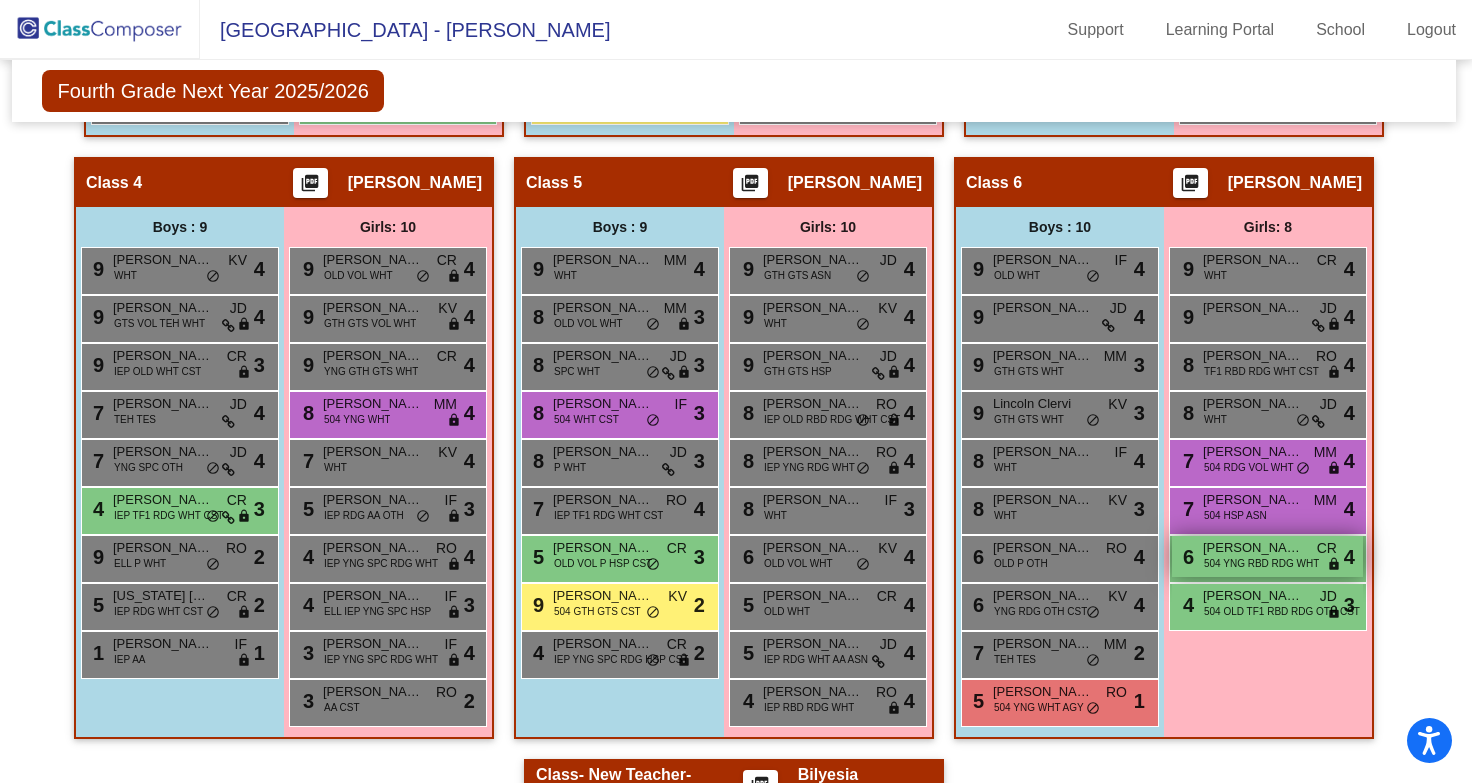 click on "[PERSON_NAME]" at bounding box center [1253, 548] 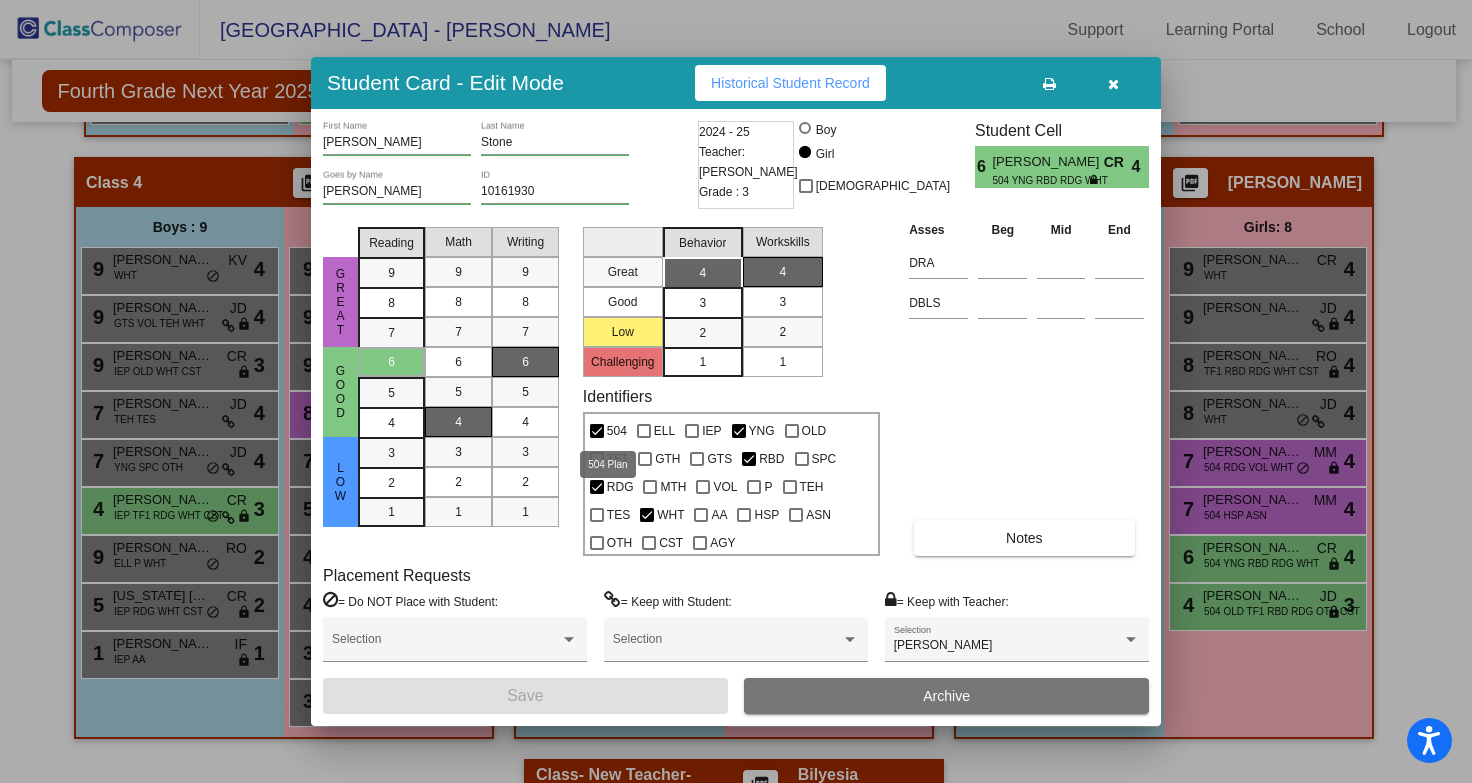 click at bounding box center (597, 431) 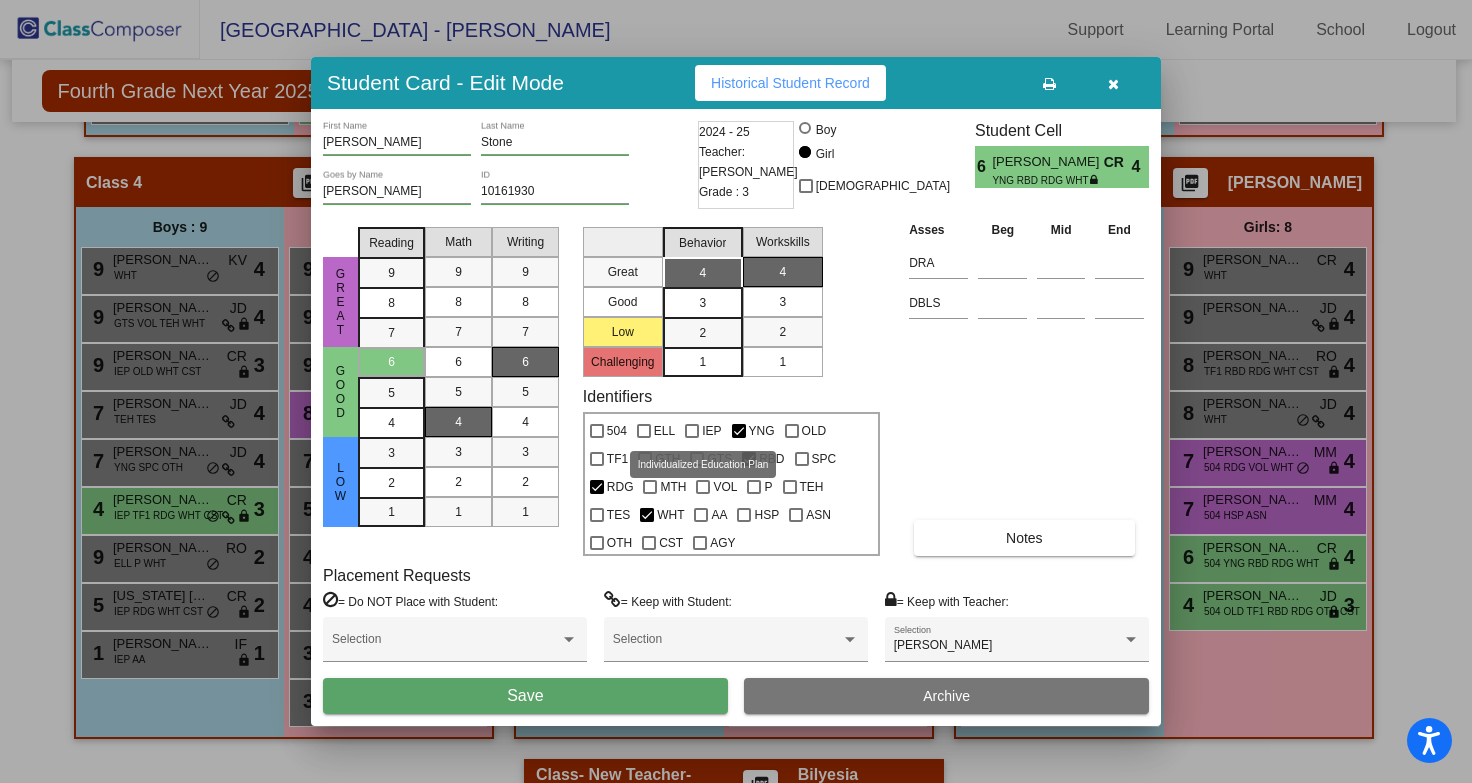 click at bounding box center (692, 431) 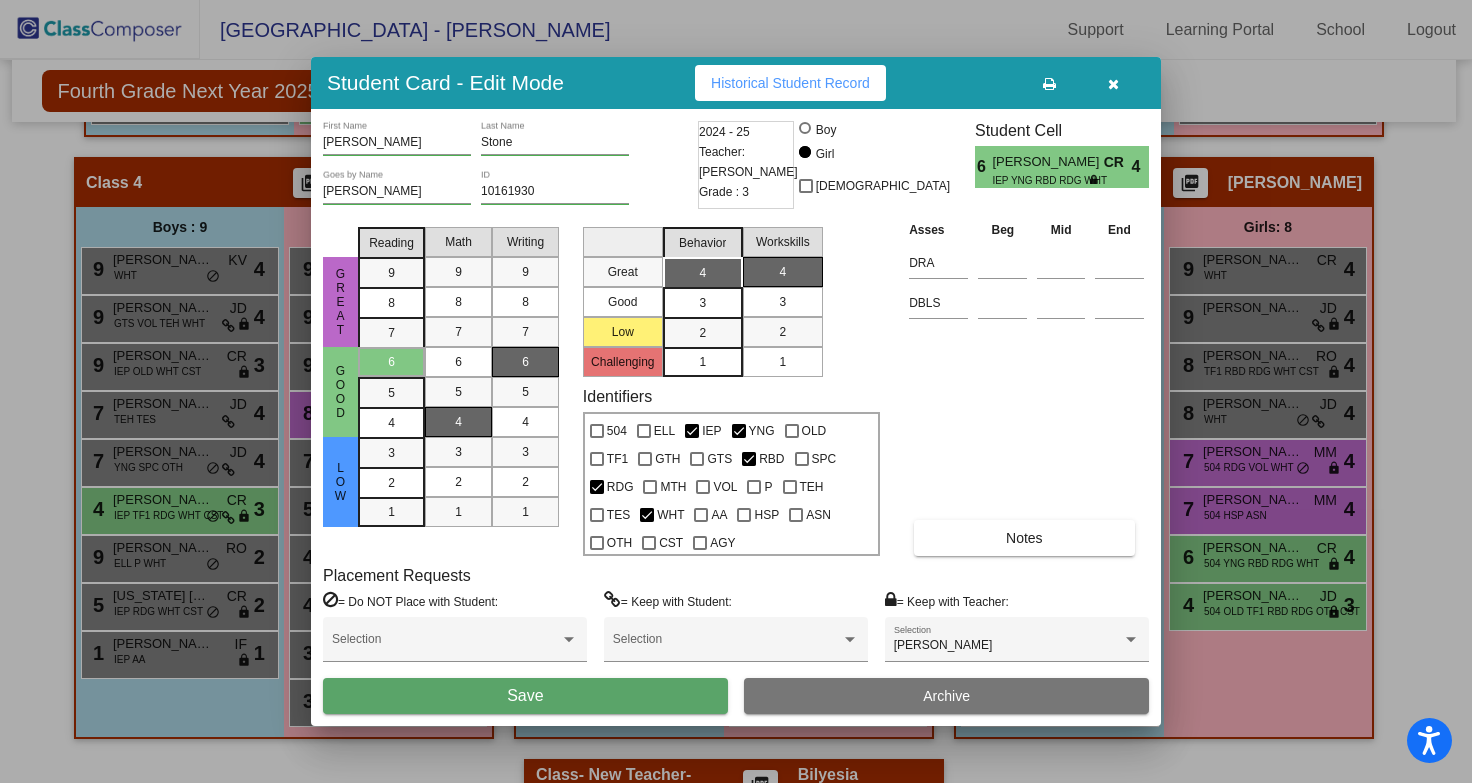 click on "Save" at bounding box center [525, 696] 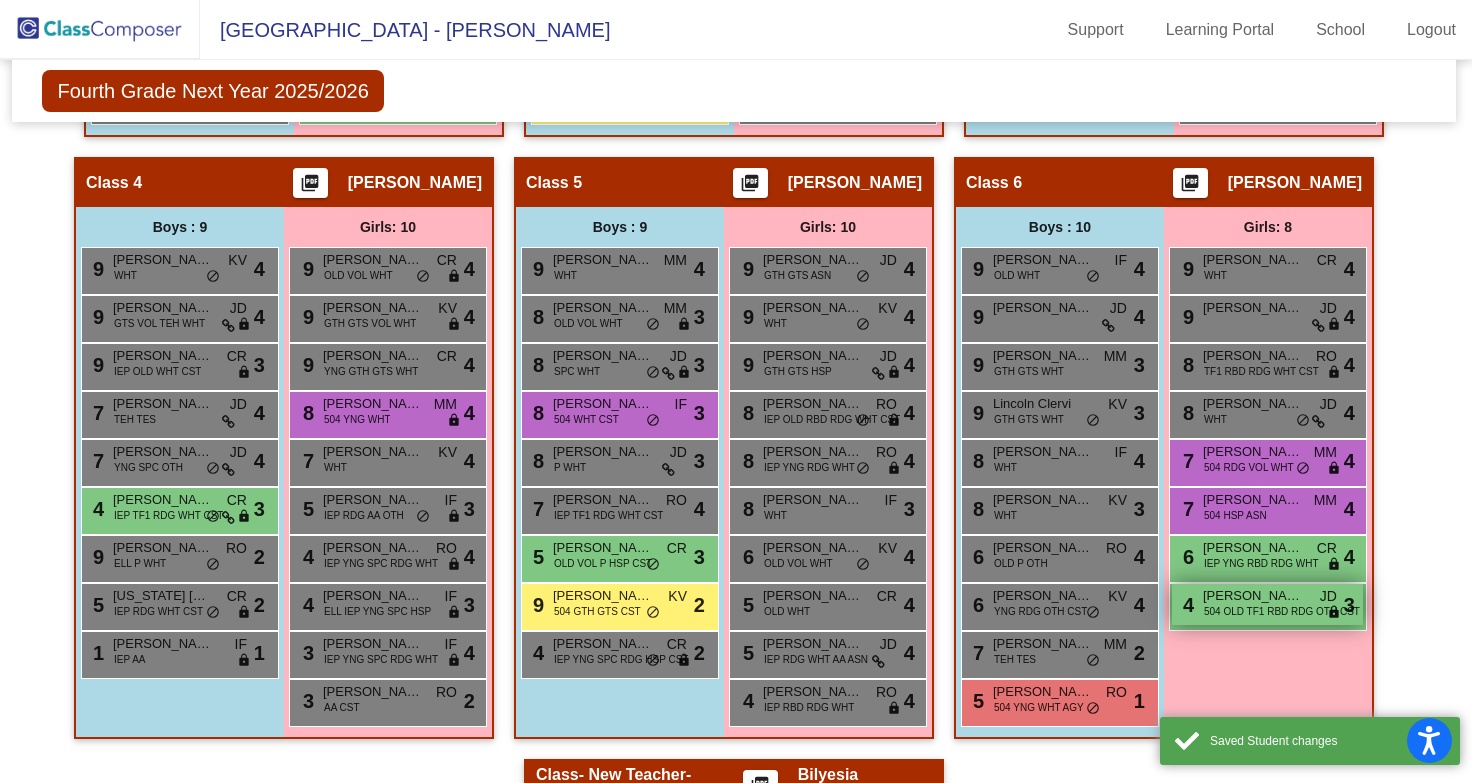 click on "504 OLD TF1 RBD RDG OTH CST" at bounding box center (1282, 611) 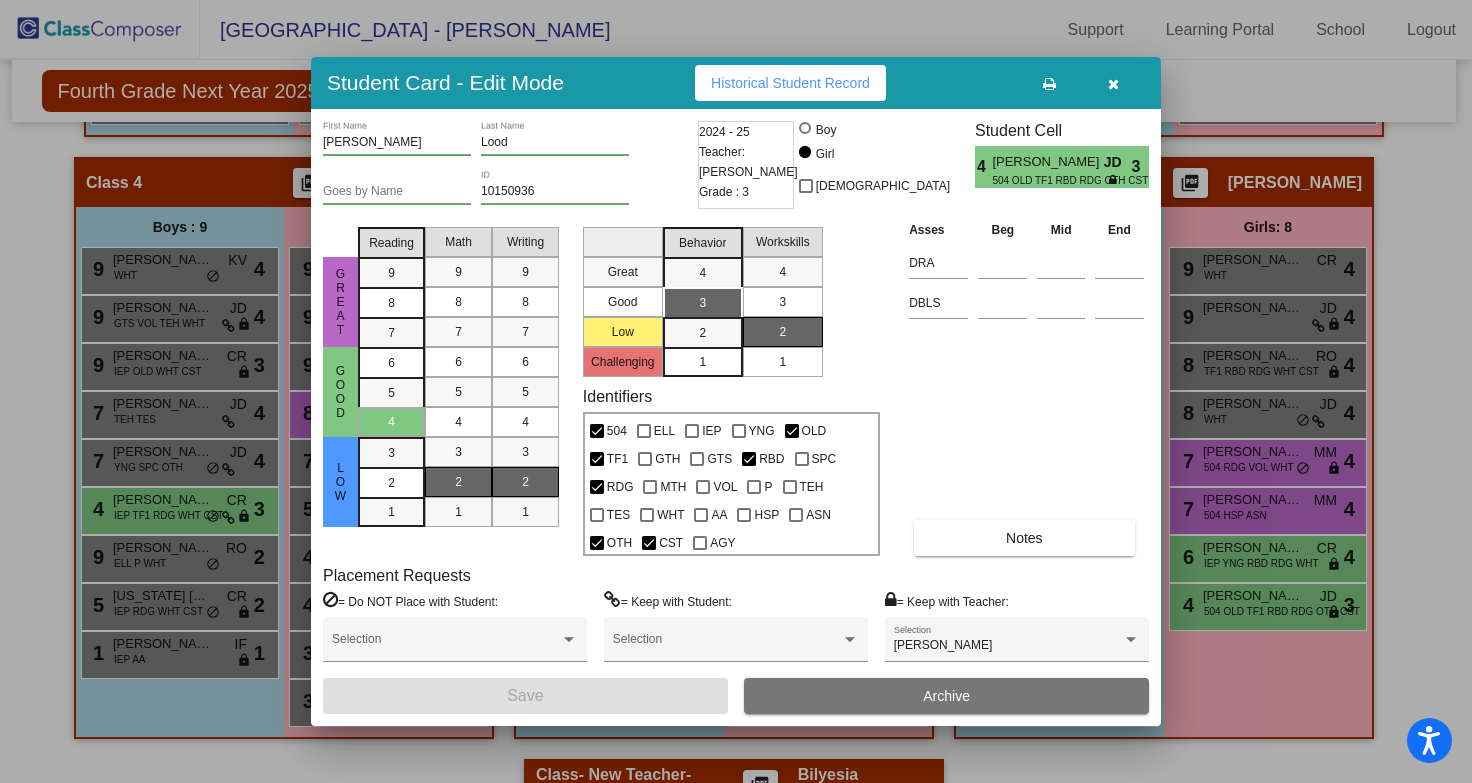 click on "IEP" at bounding box center [703, 428] 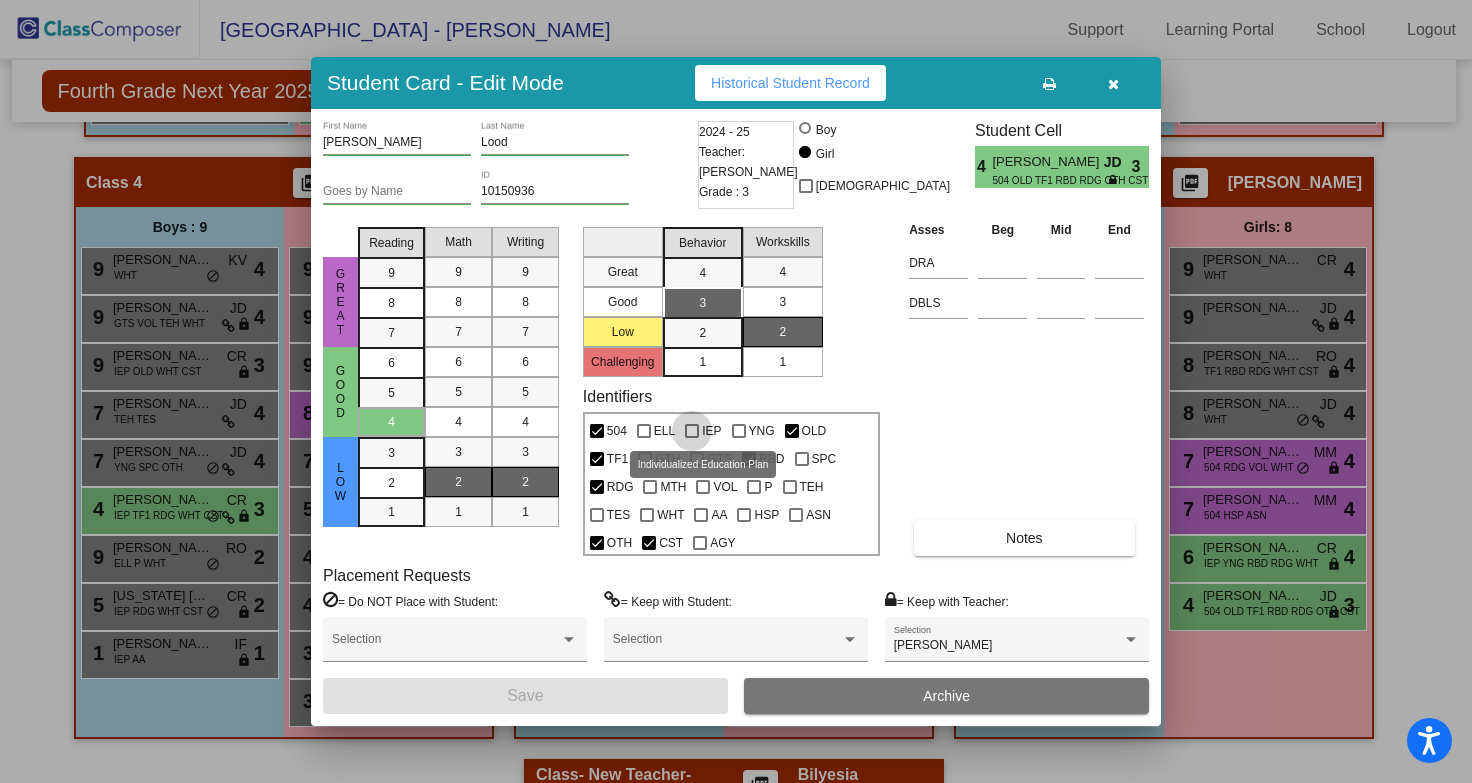 click at bounding box center [692, 431] 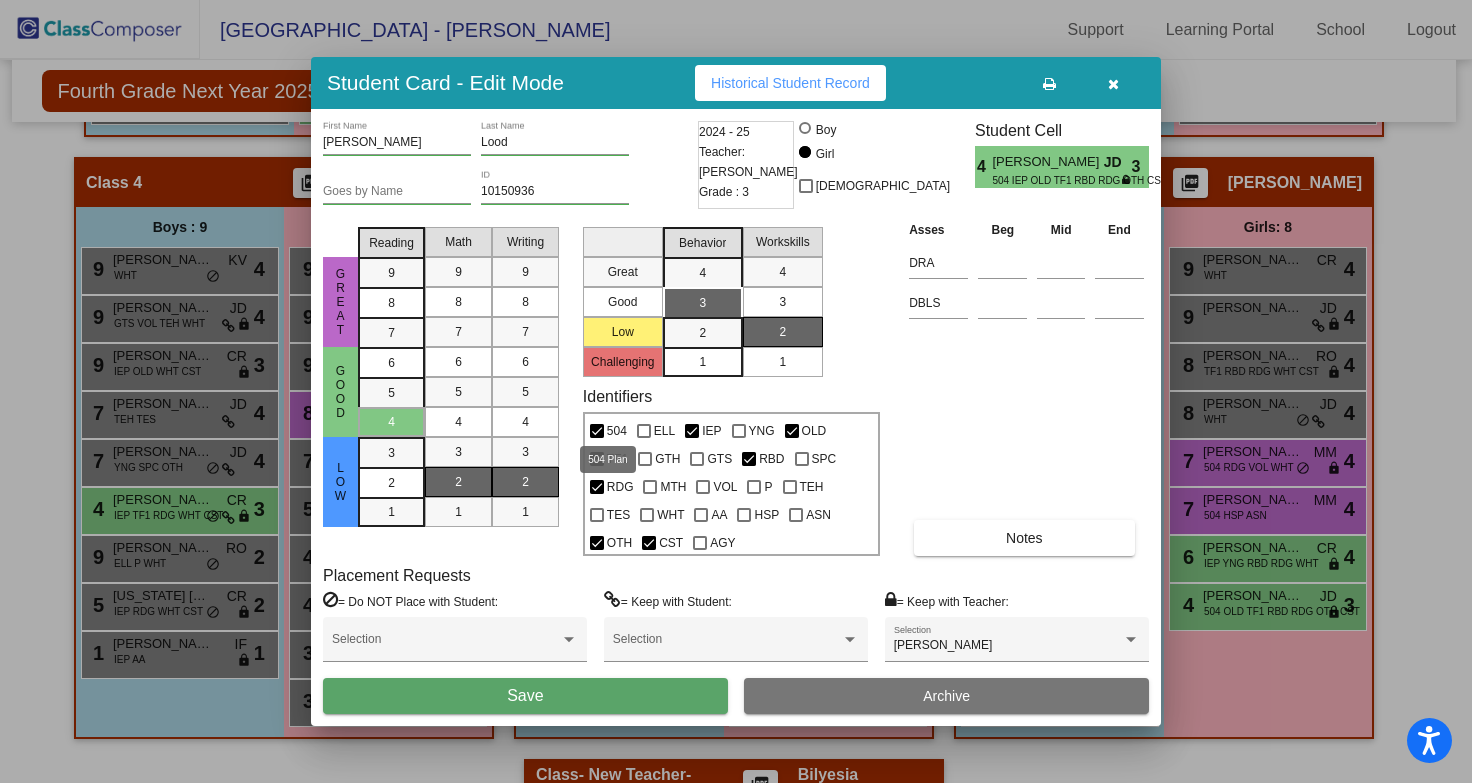 click at bounding box center (597, 431) 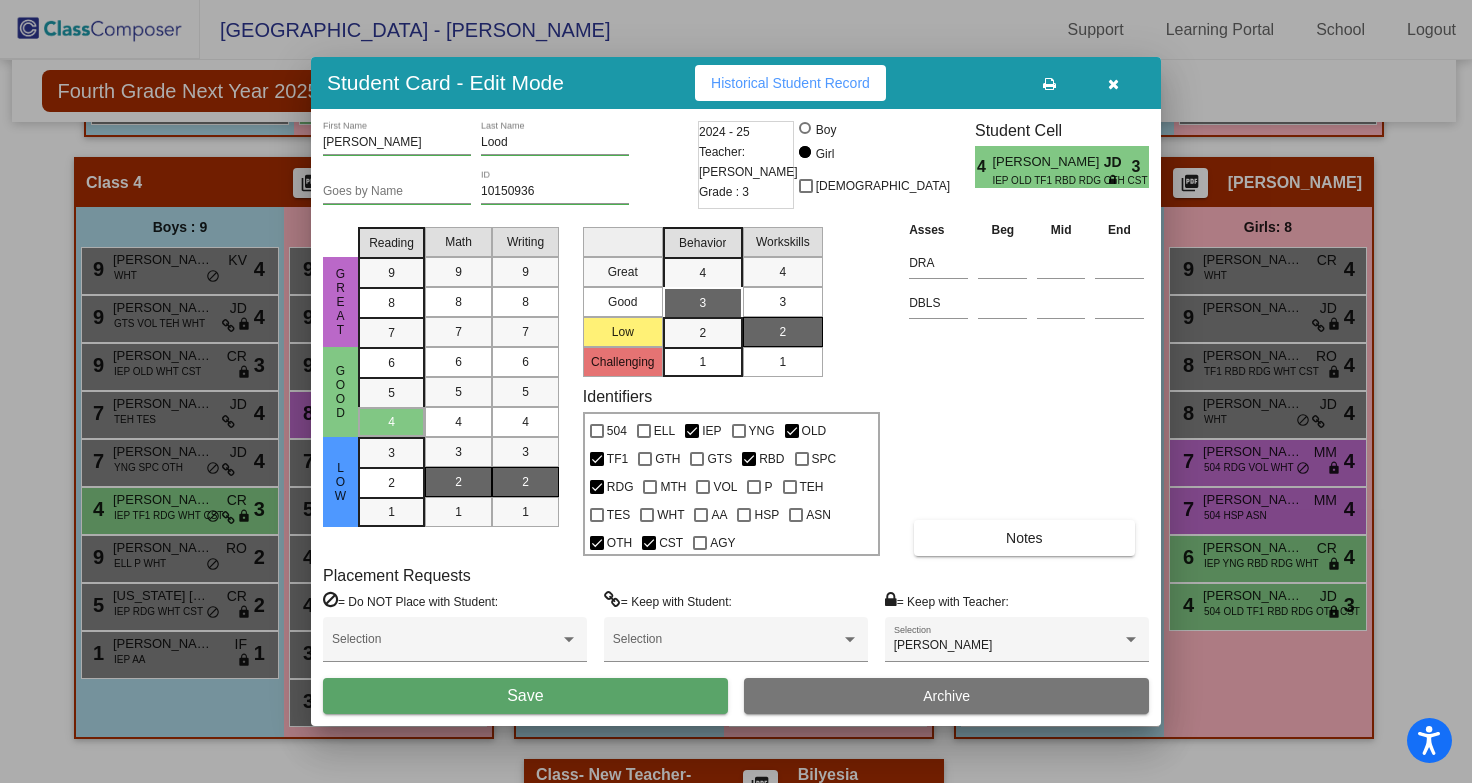 click on "Save" at bounding box center (525, 696) 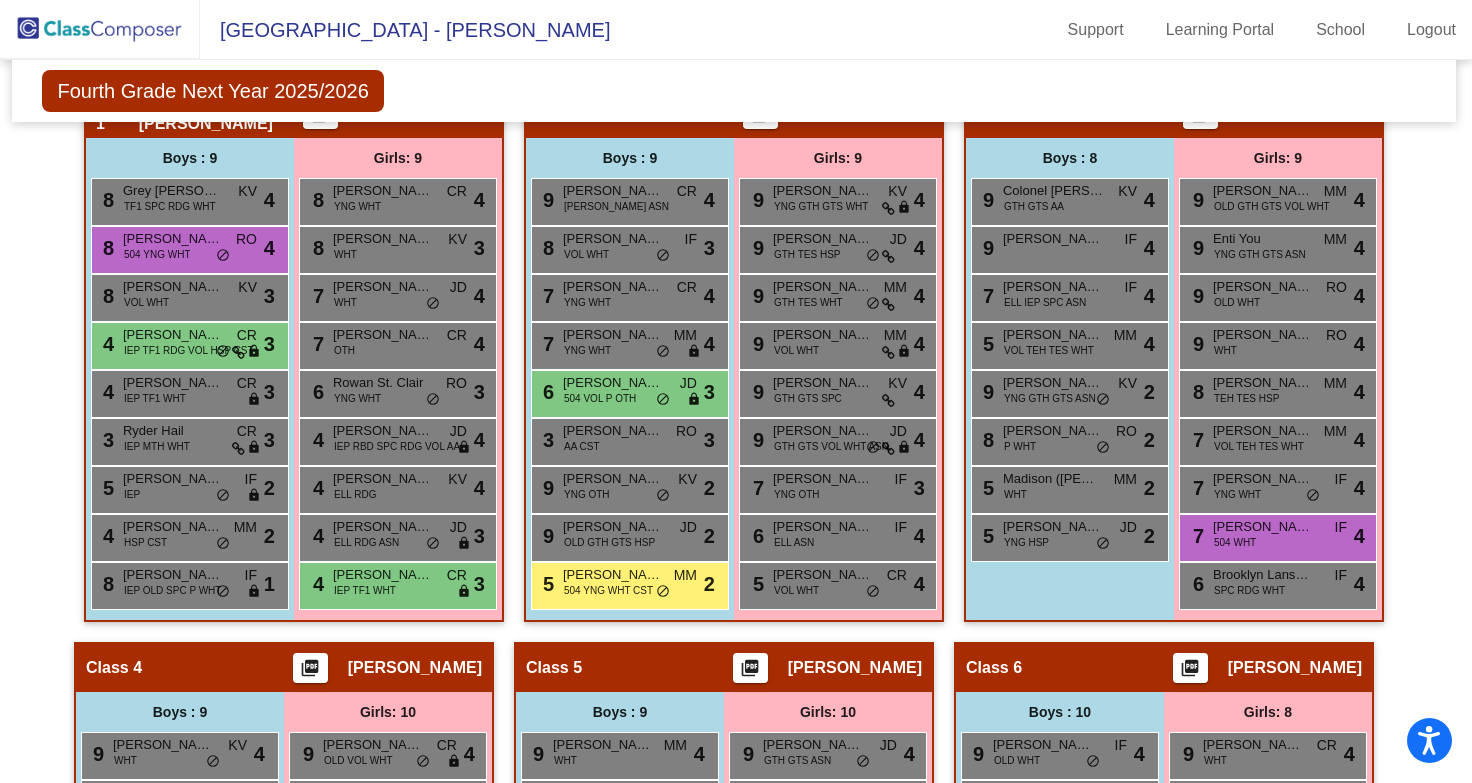 scroll, scrollTop: 654, scrollLeft: 2, axis: both 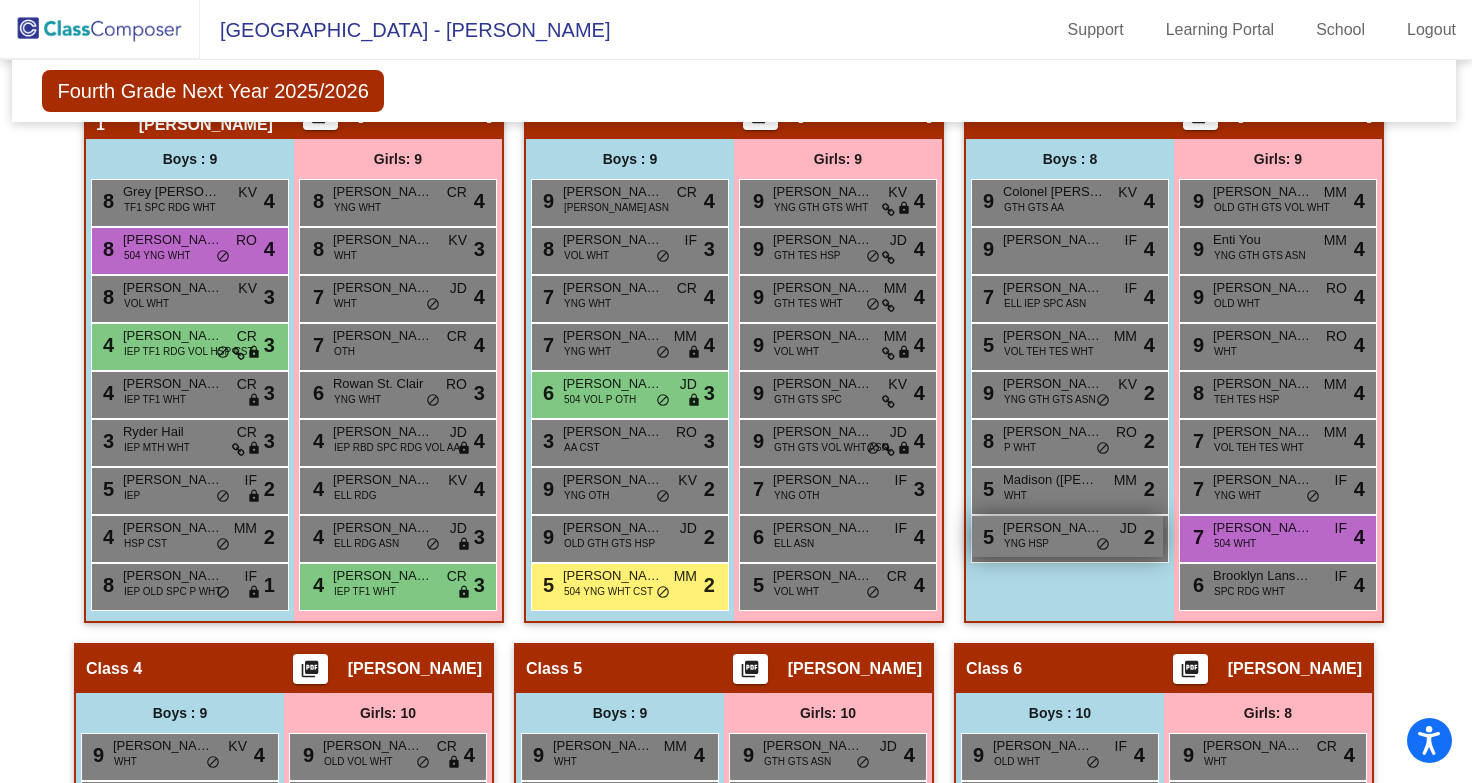 drag, startPoint x: 1060, startPoint y: 535, endPoint x: 1046, endPoint y: 537, distance: 14.142136 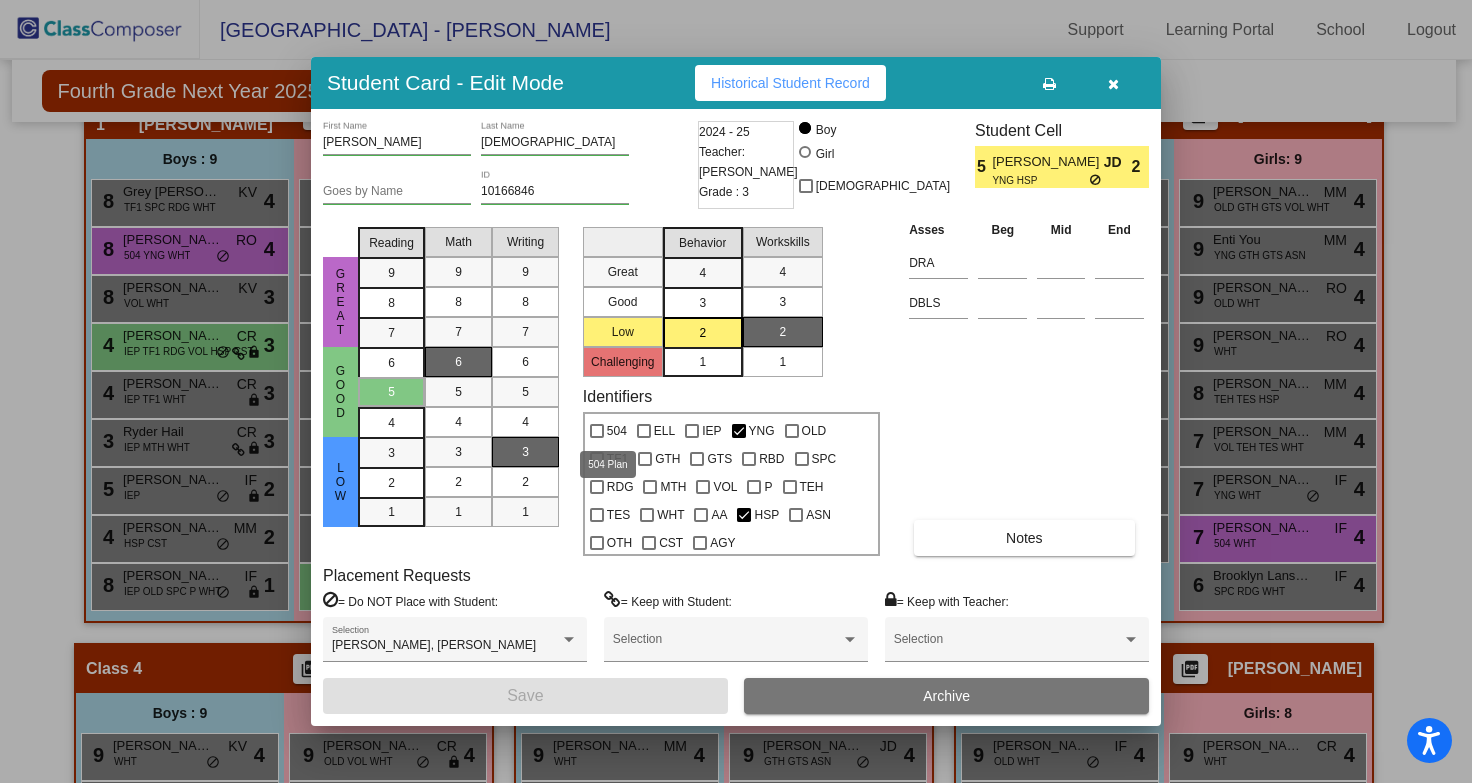 click at bounding box center [597, 431] 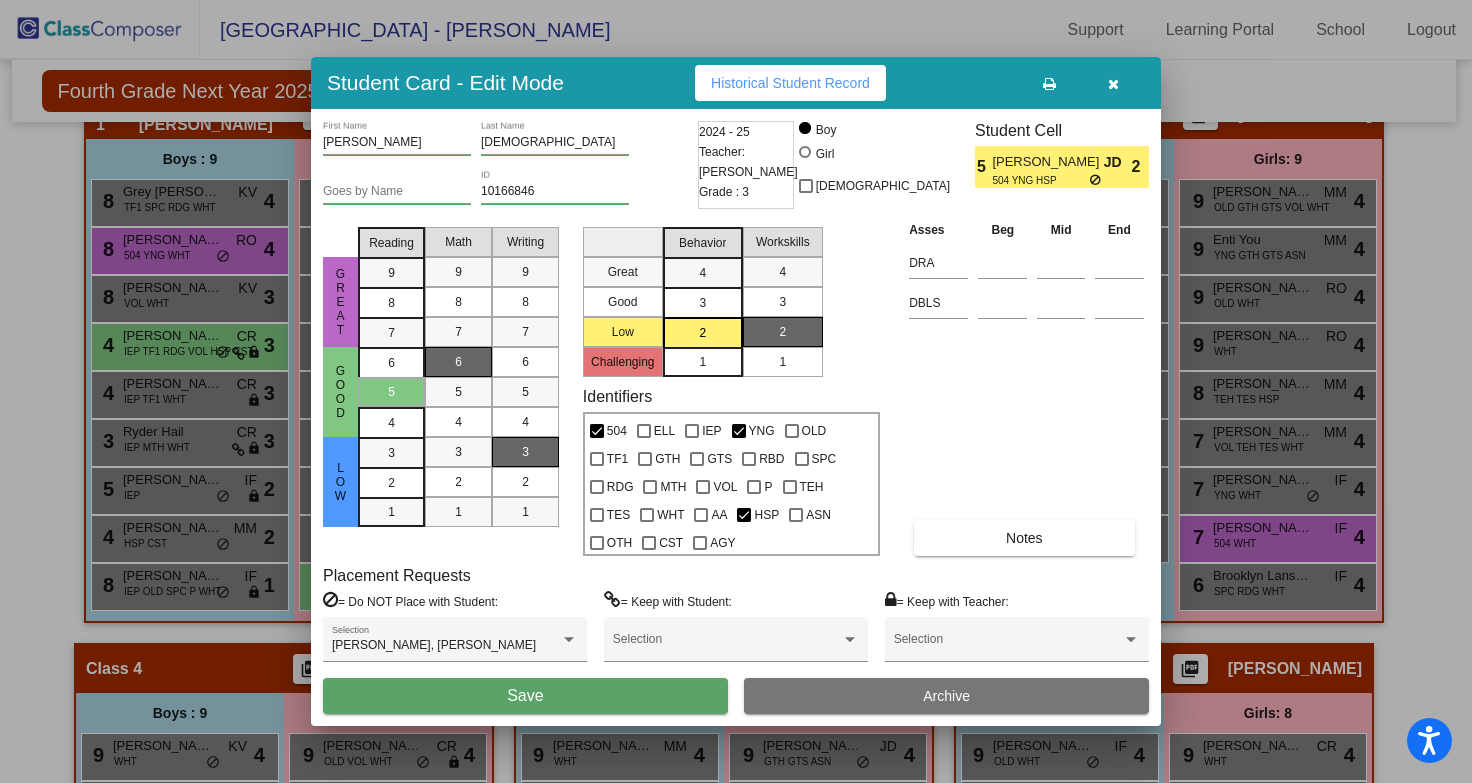 click on "Save" at bounding box center [525, 696] 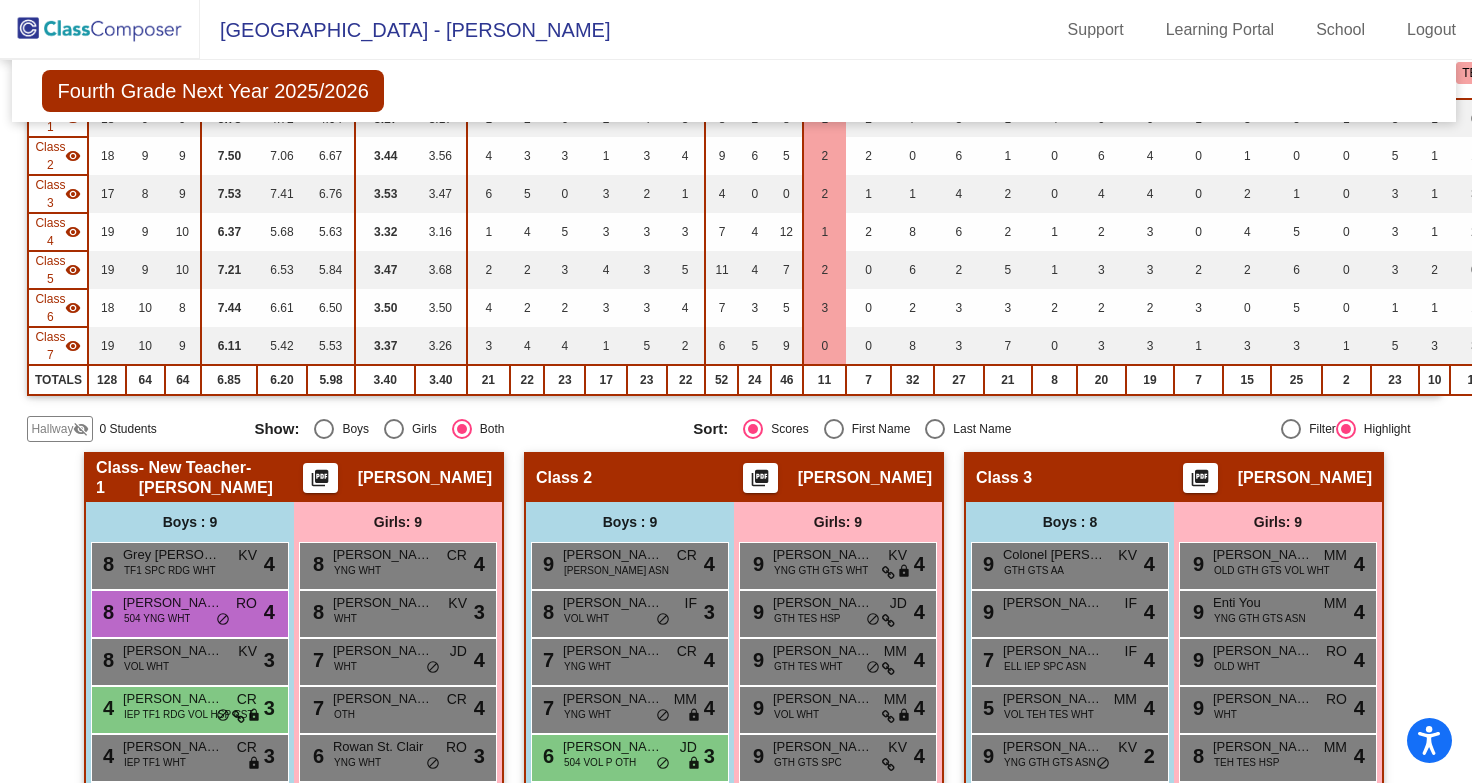 scroll, scrollTop: 0, scrollLeft: 2, axis: horizontal 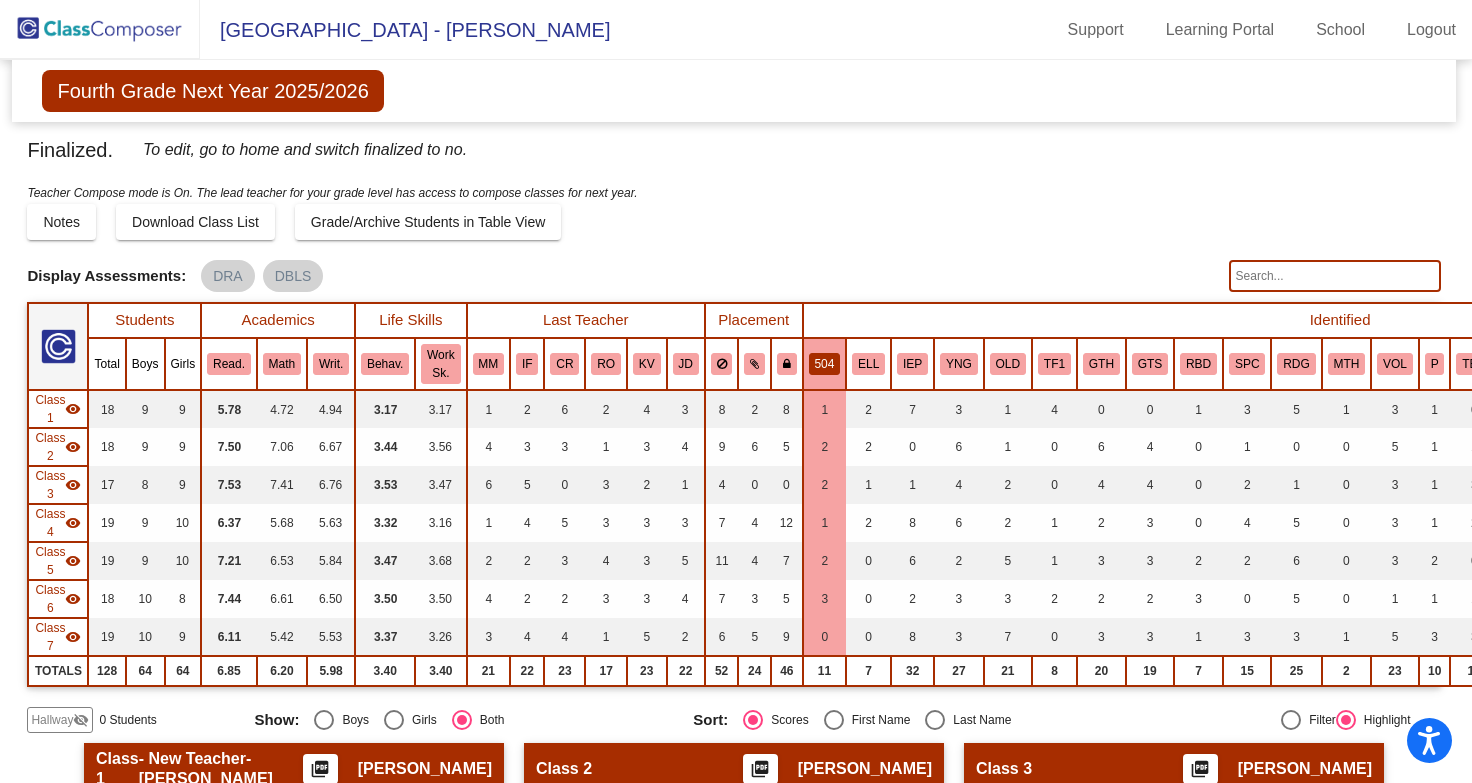 click on "504" 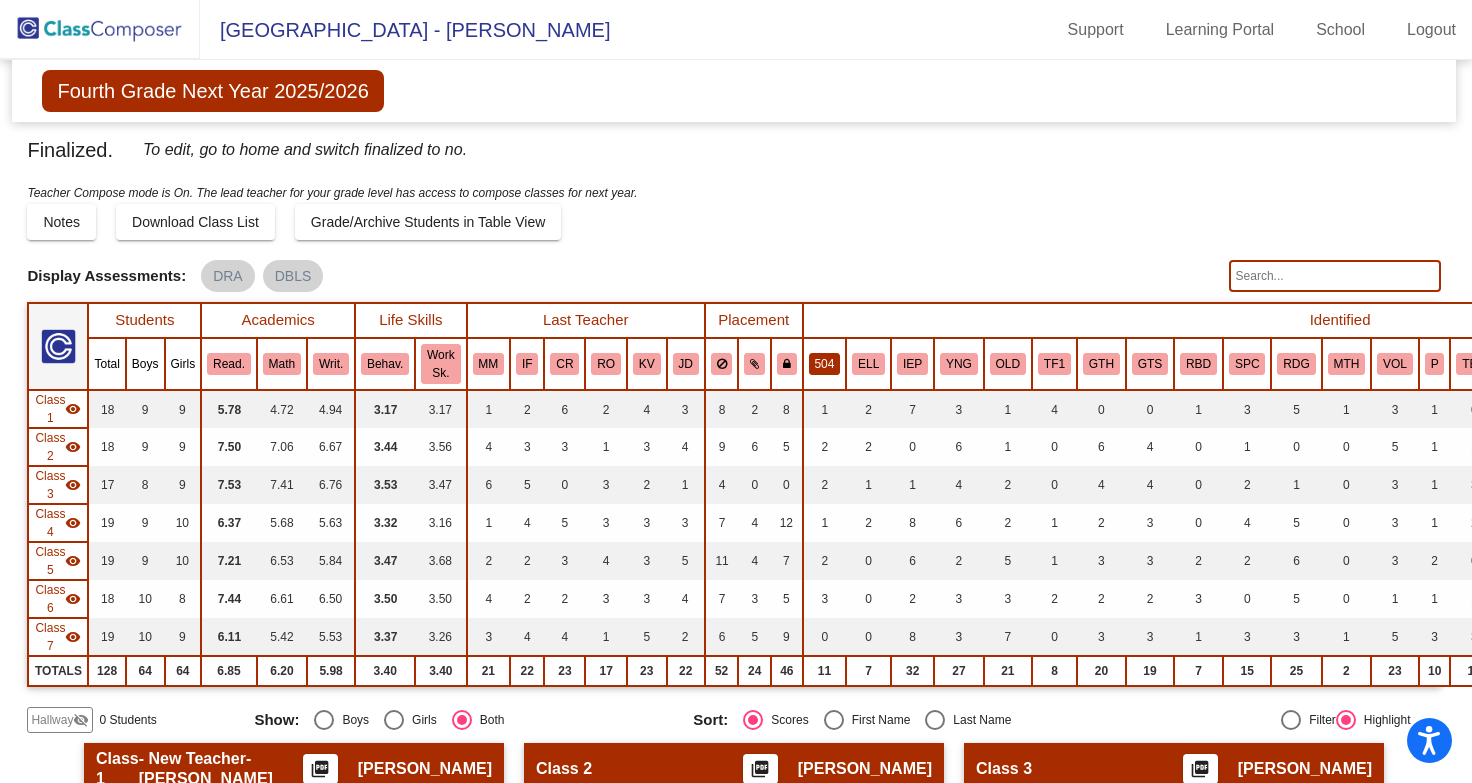 click on "504" 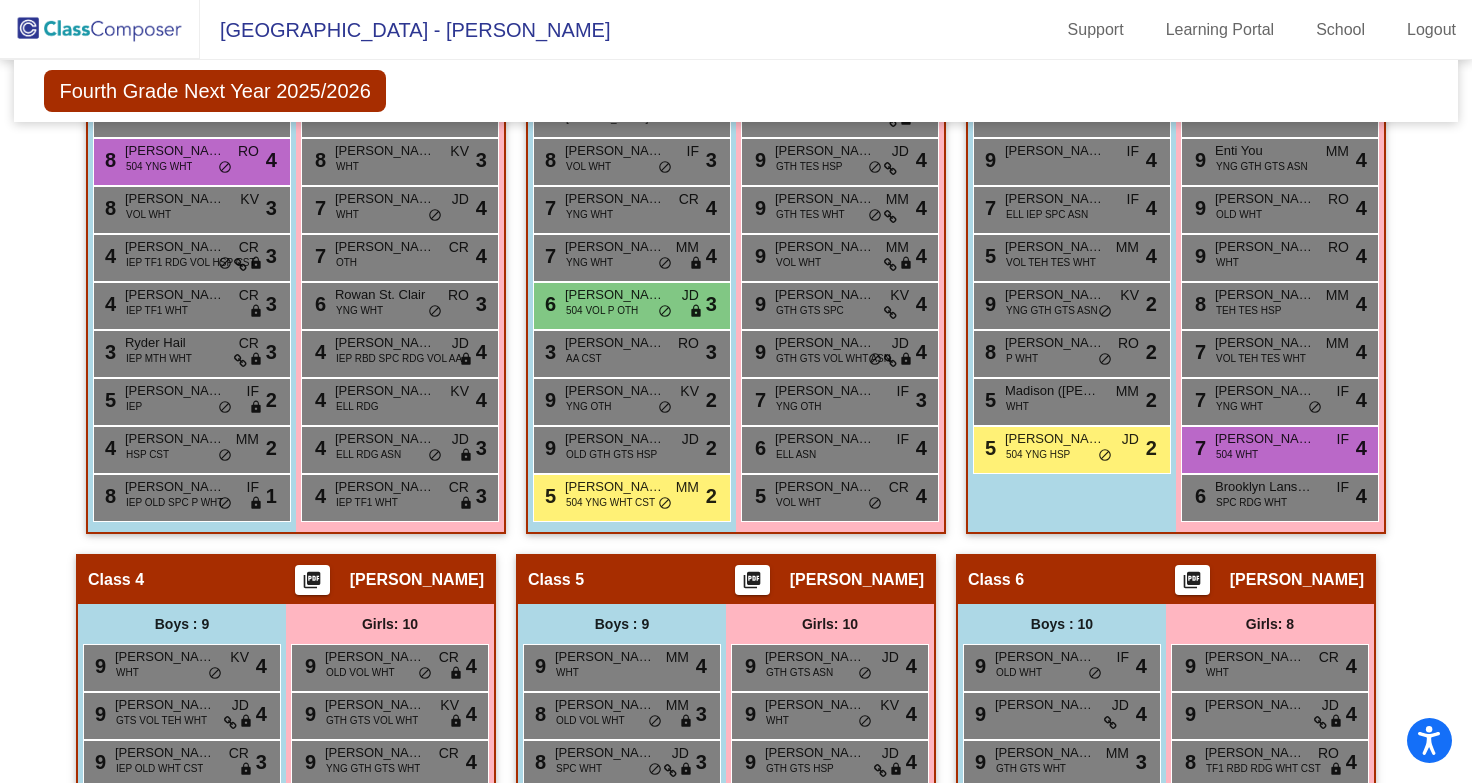 scroll, scrollTop: 566, scrollLeft: 0, axis: vertical 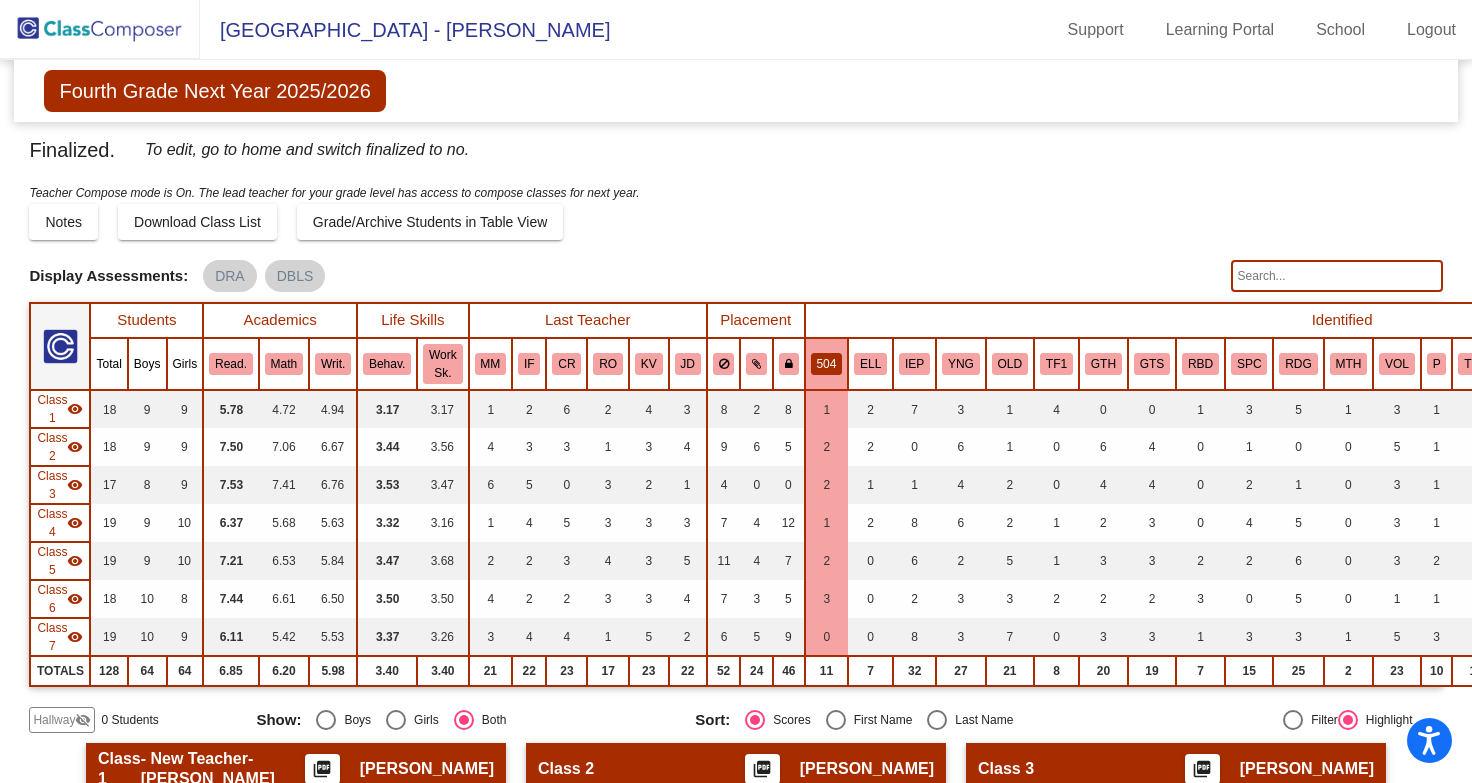 click 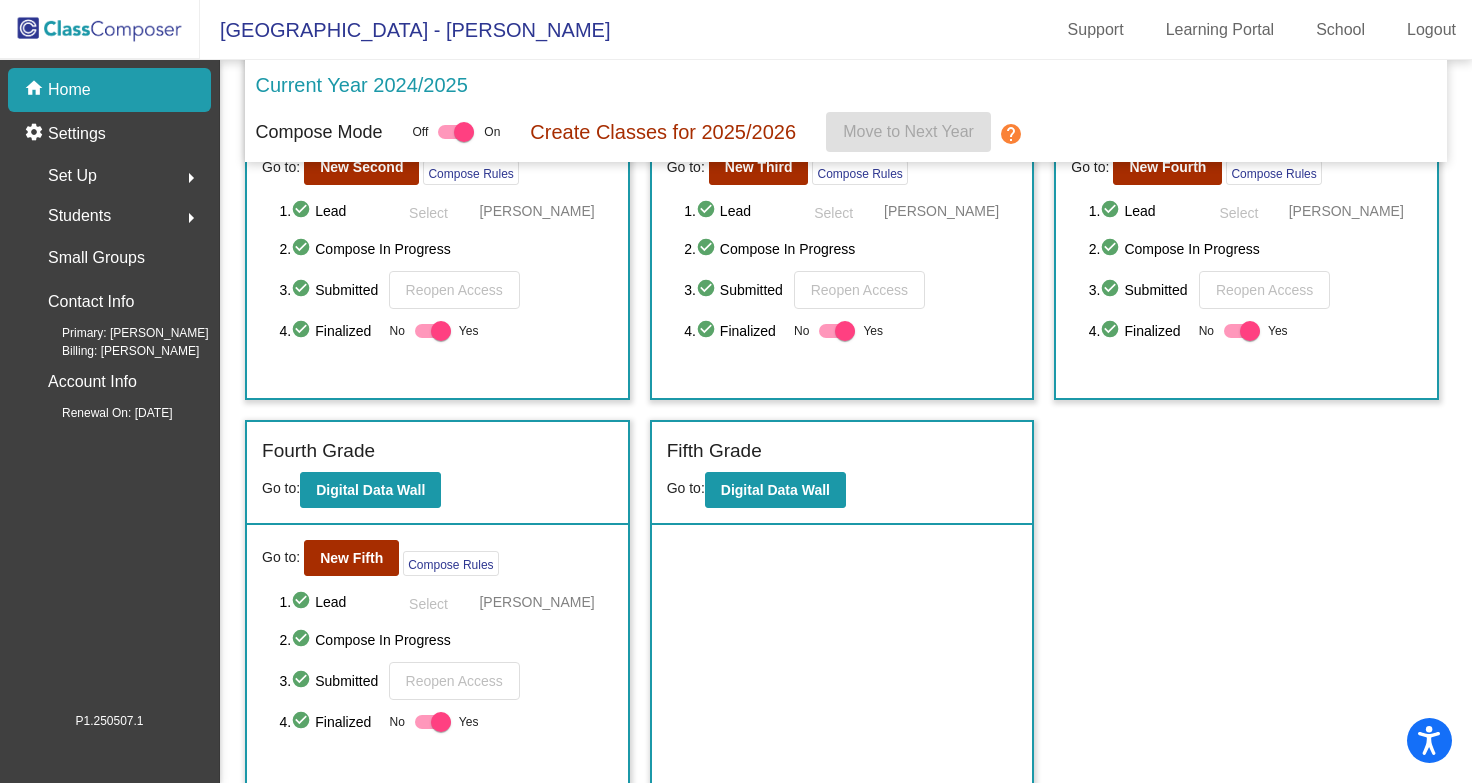 scroll, scrollTop: 542, scrollLeft: 0, axis: vertical 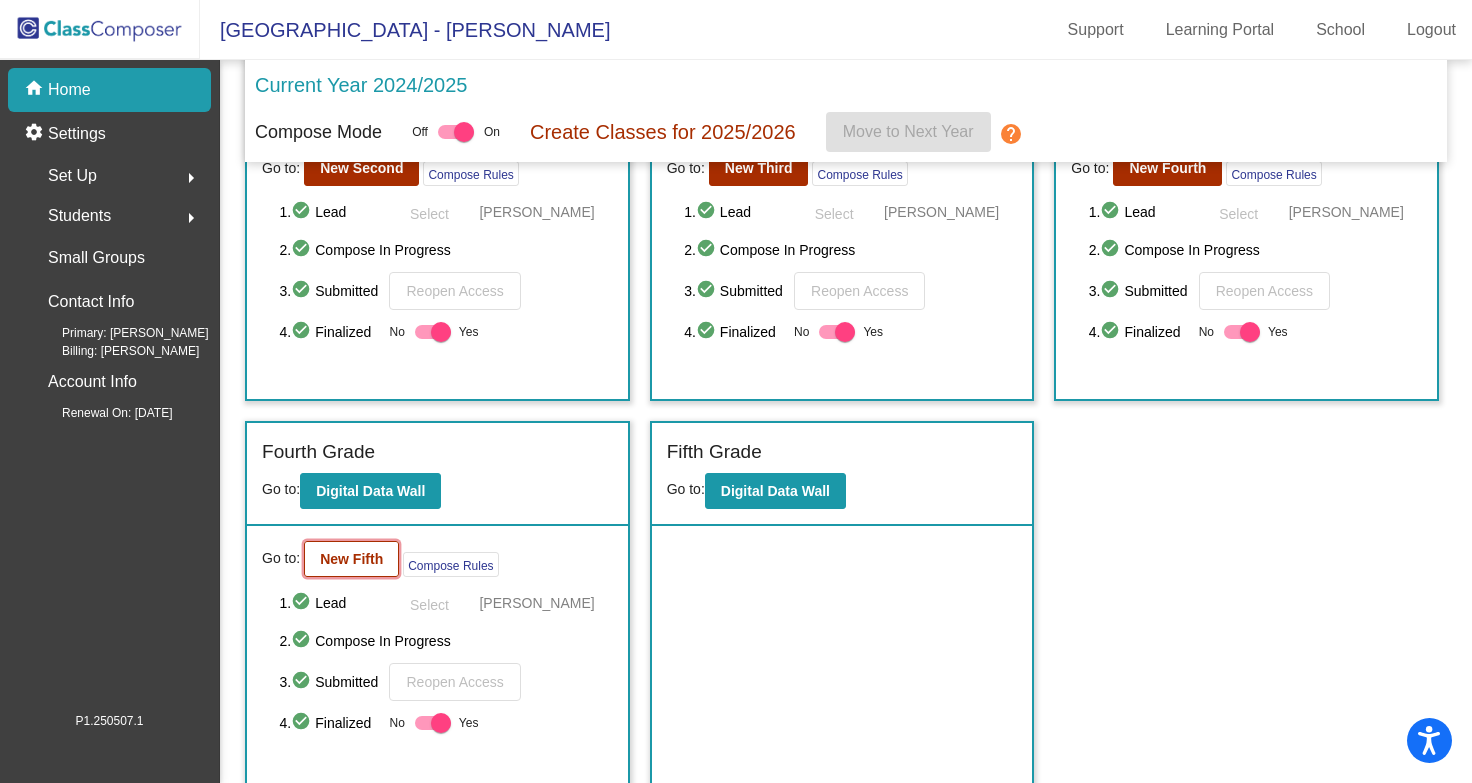 click on "New Fifth" 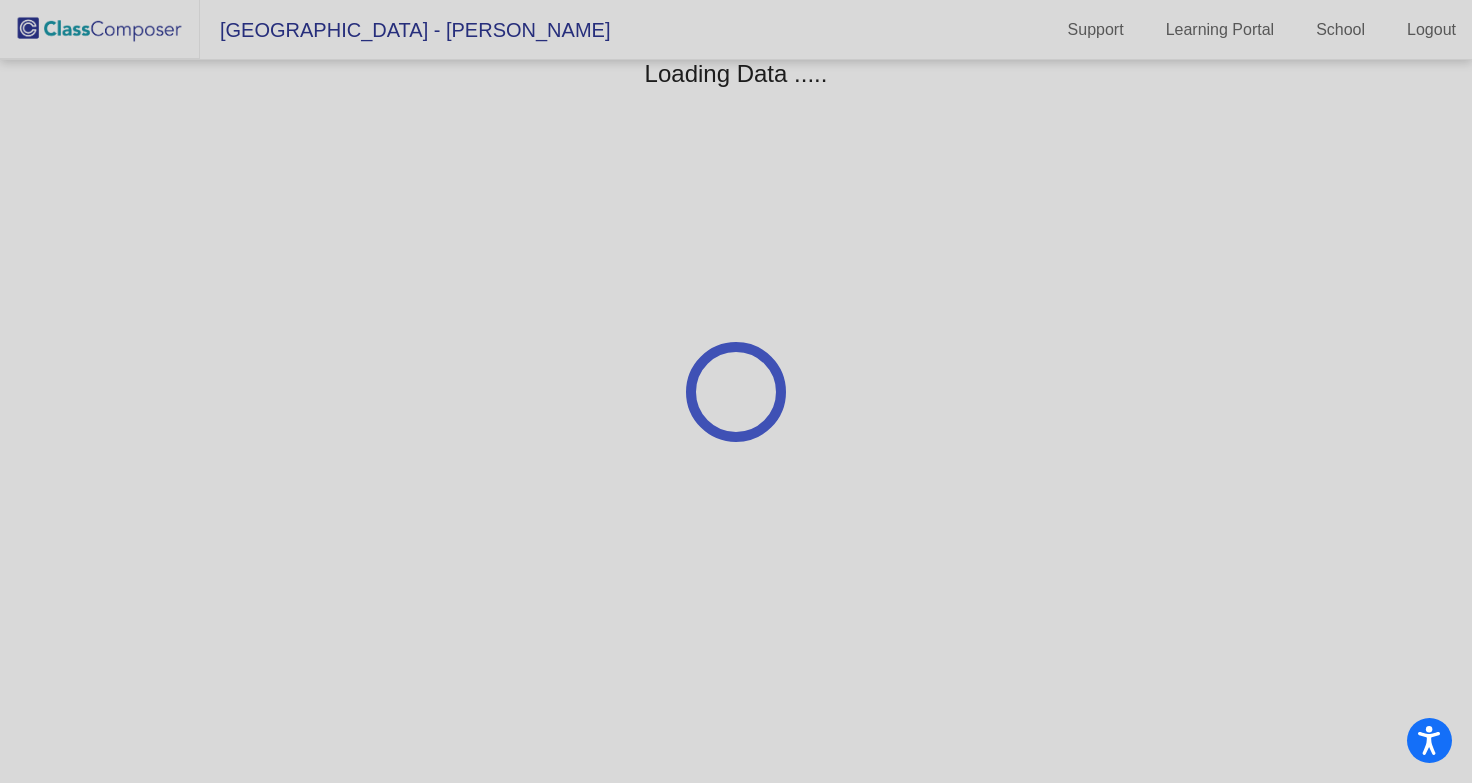 scroll, scrollTop: 0, scrollLeft: 0, axis: both 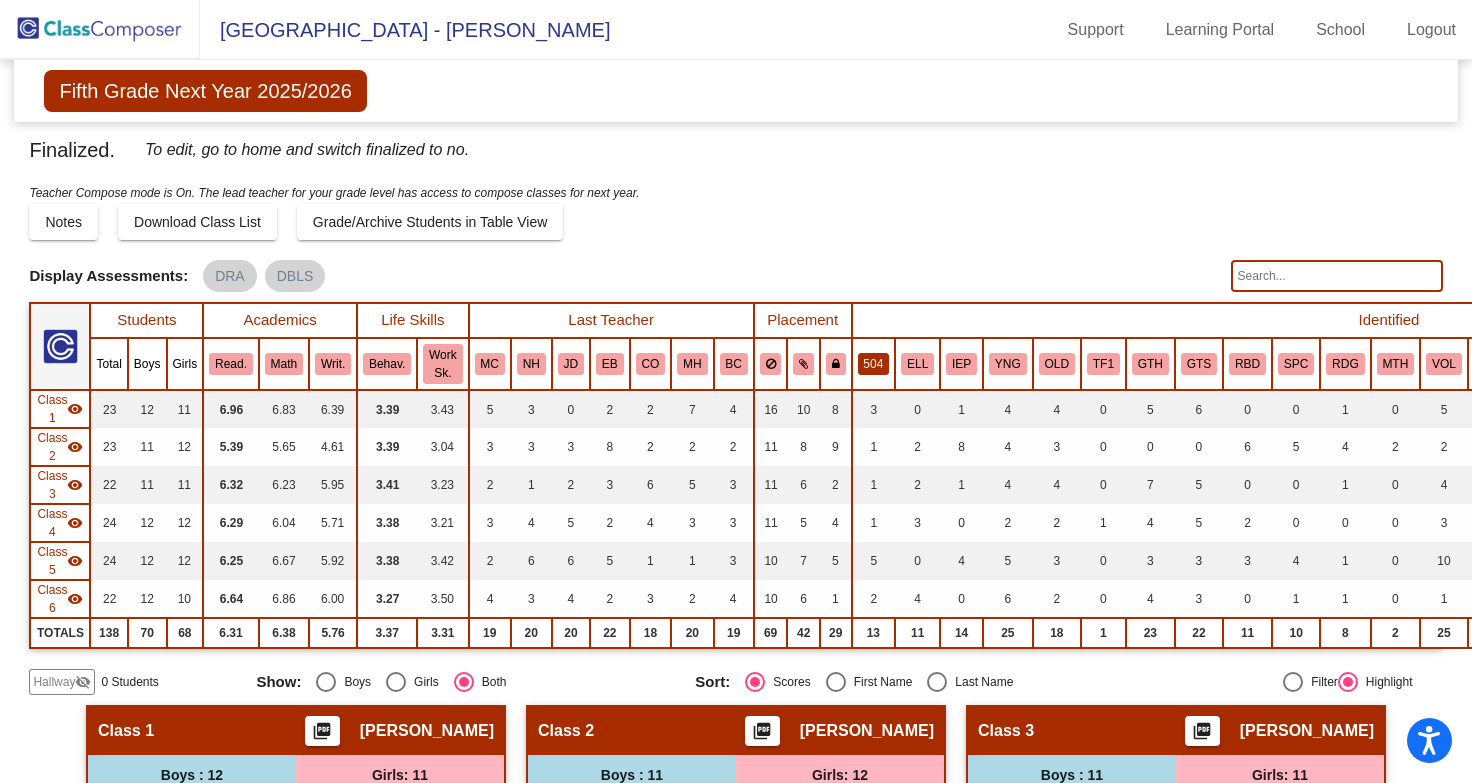 click on "504" 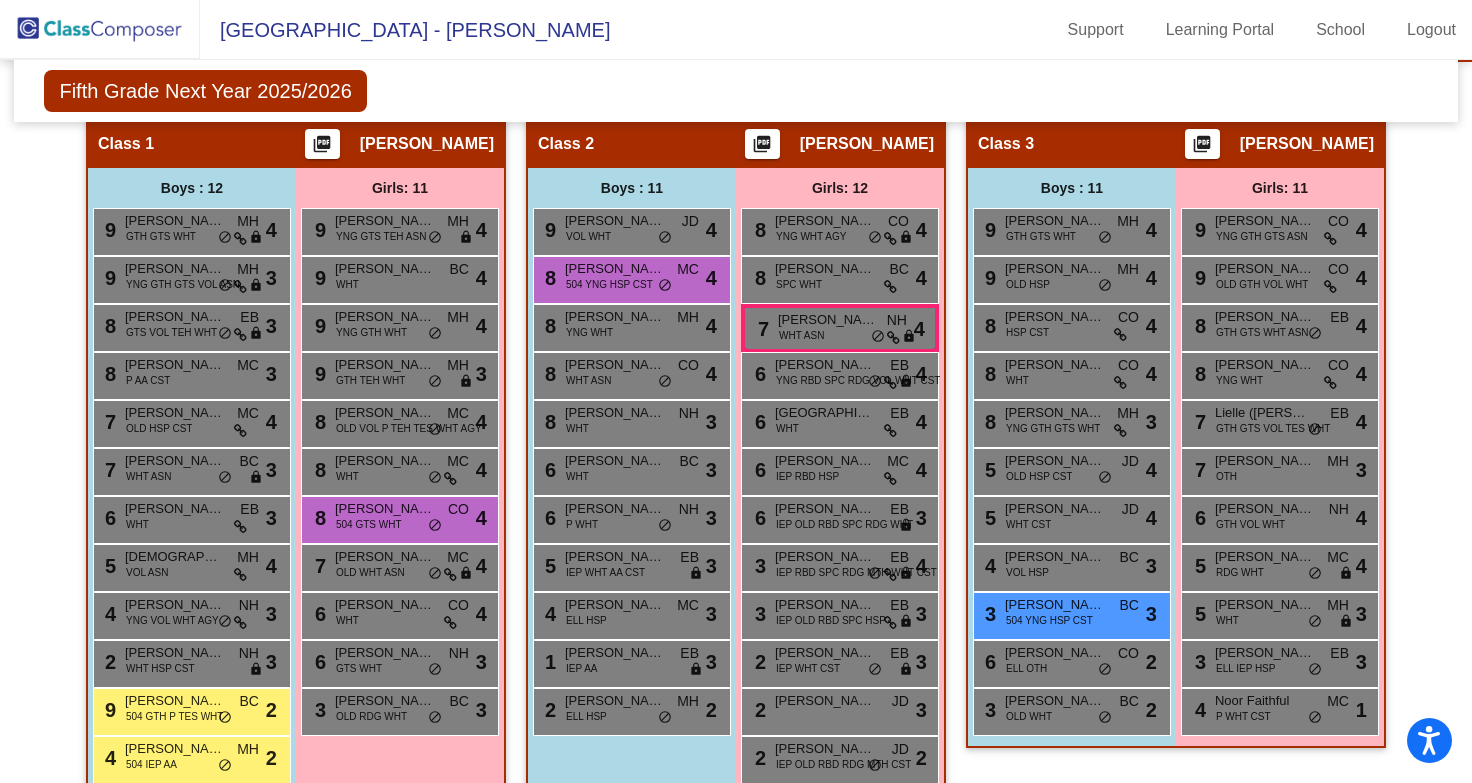 scroll, scrollTop: 588, scrollLeft: 0, axis: vertical 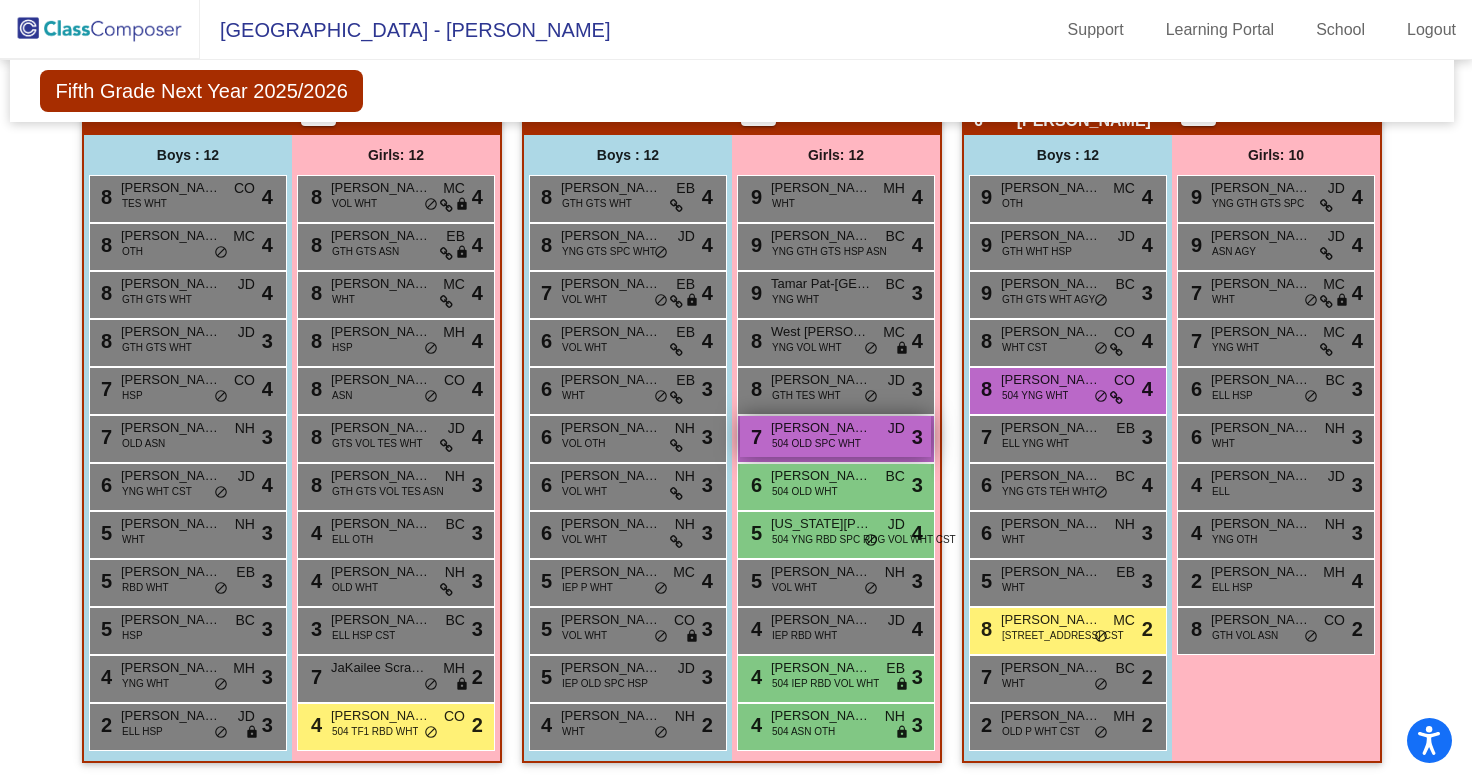 click on "7 [PERSON_NAME] 504 OLD SPC WHT JD lock do_not_disturb_alt 3" at bounding box center (835, 436) 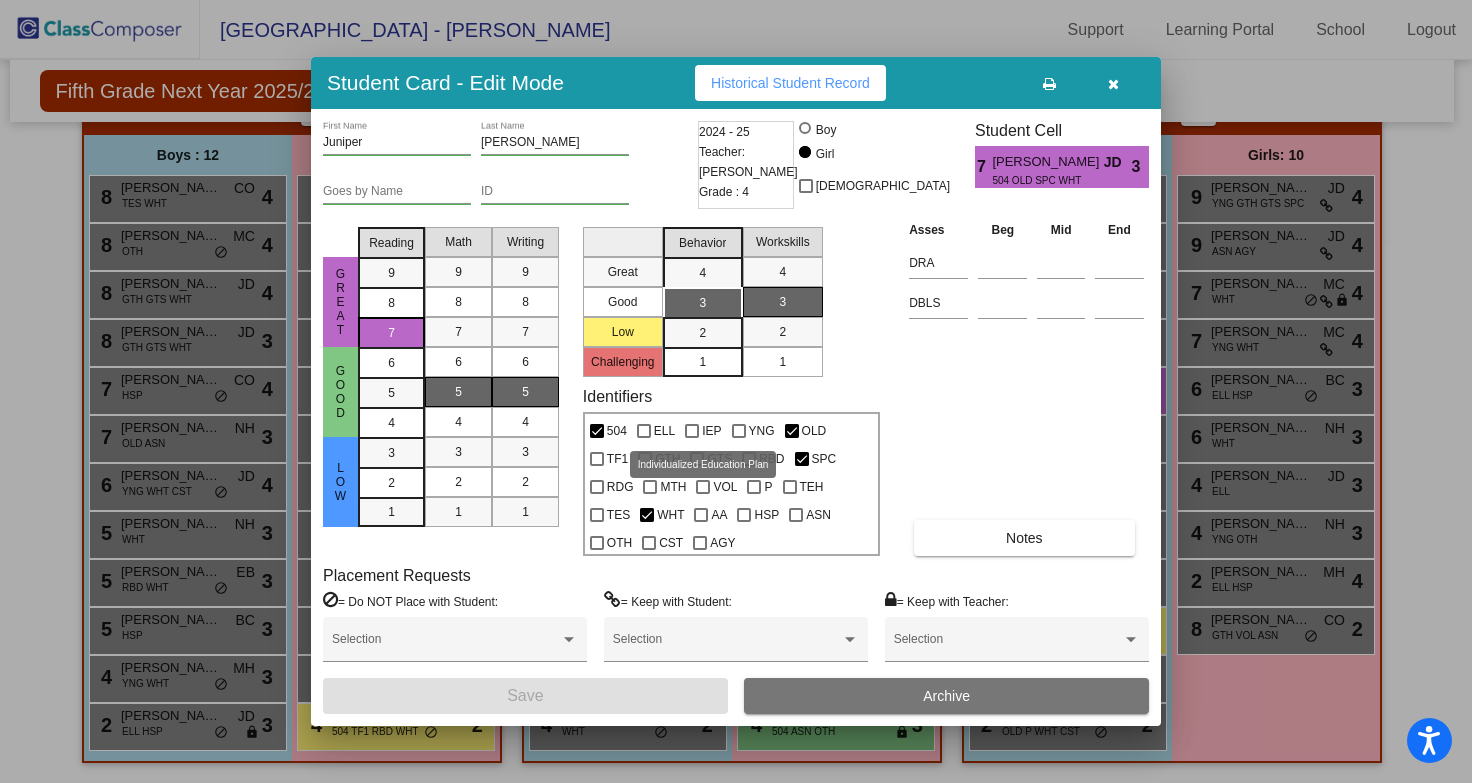 click at bounding box center (692, 431) 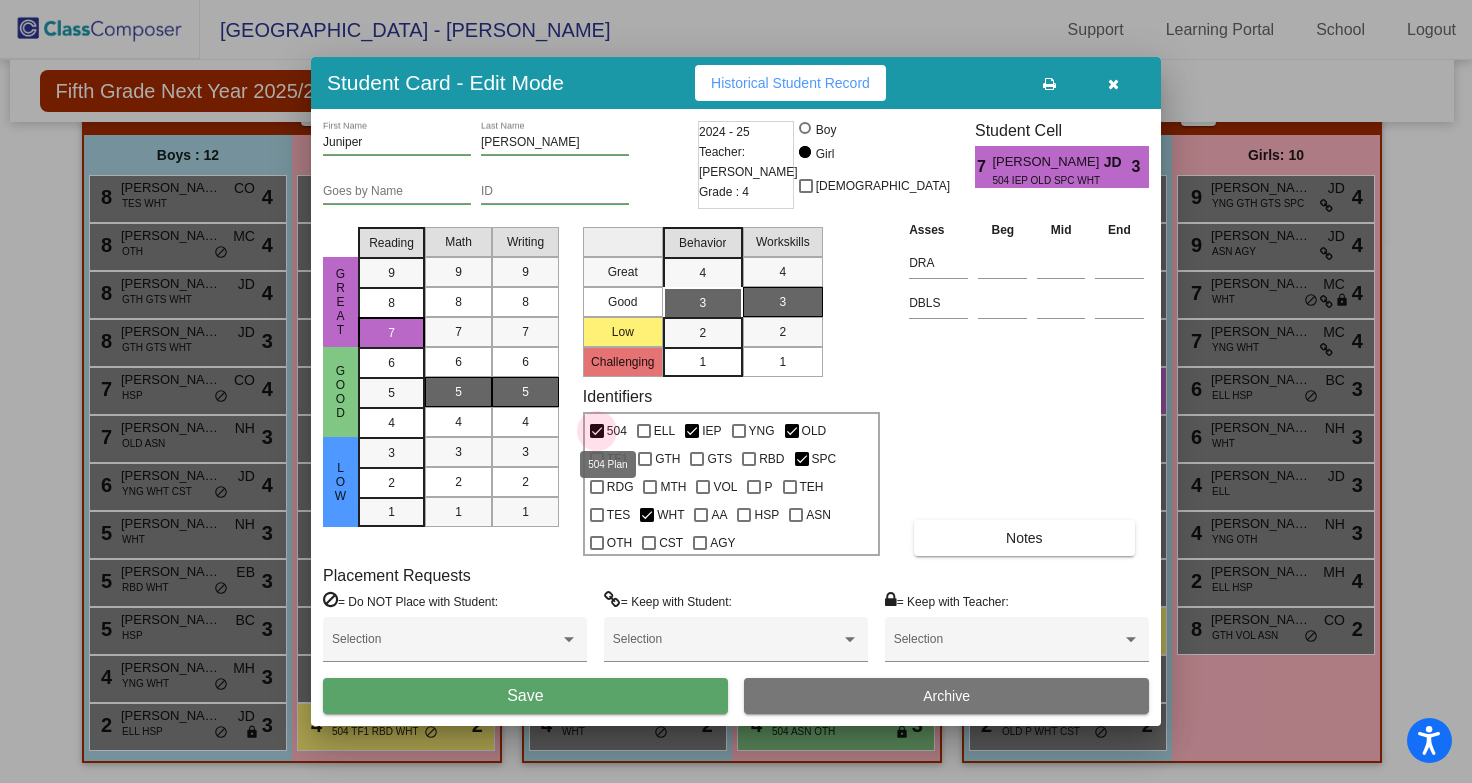 click at bounding box center (597, 431) 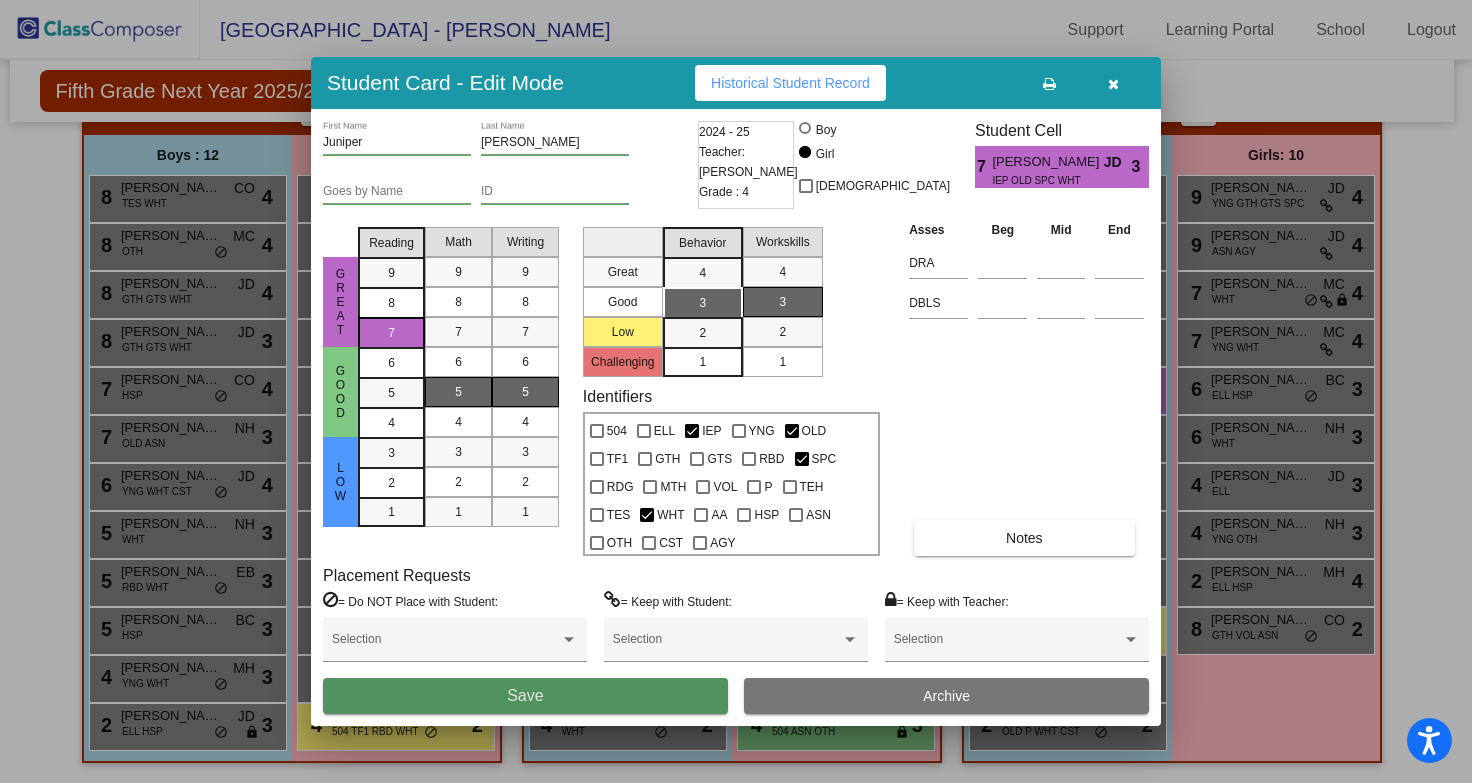 click on "Save" at bounding box center [525, 696] 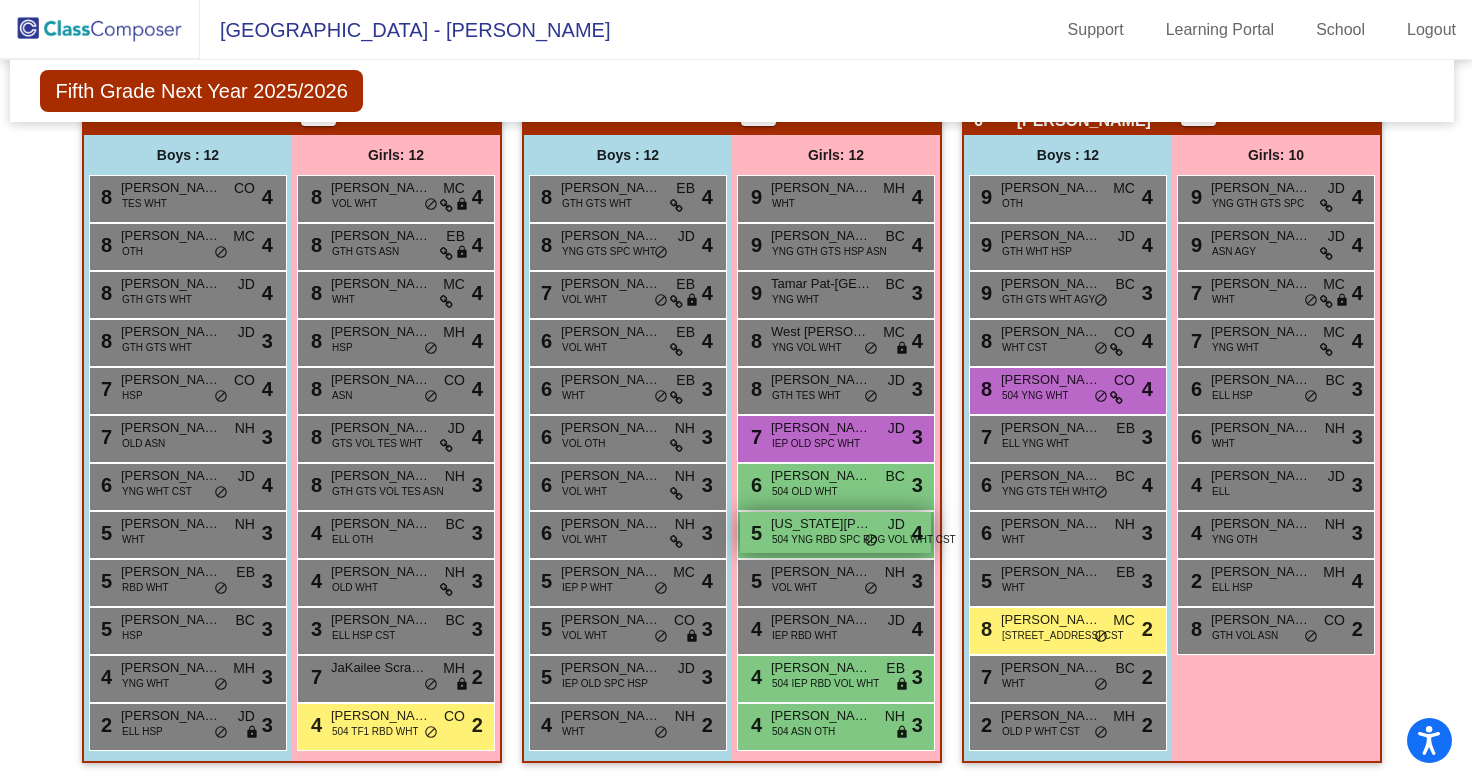click on "504 YNG RBD SPC RDG VOL WHT CST" at bounding box center (864, 539) 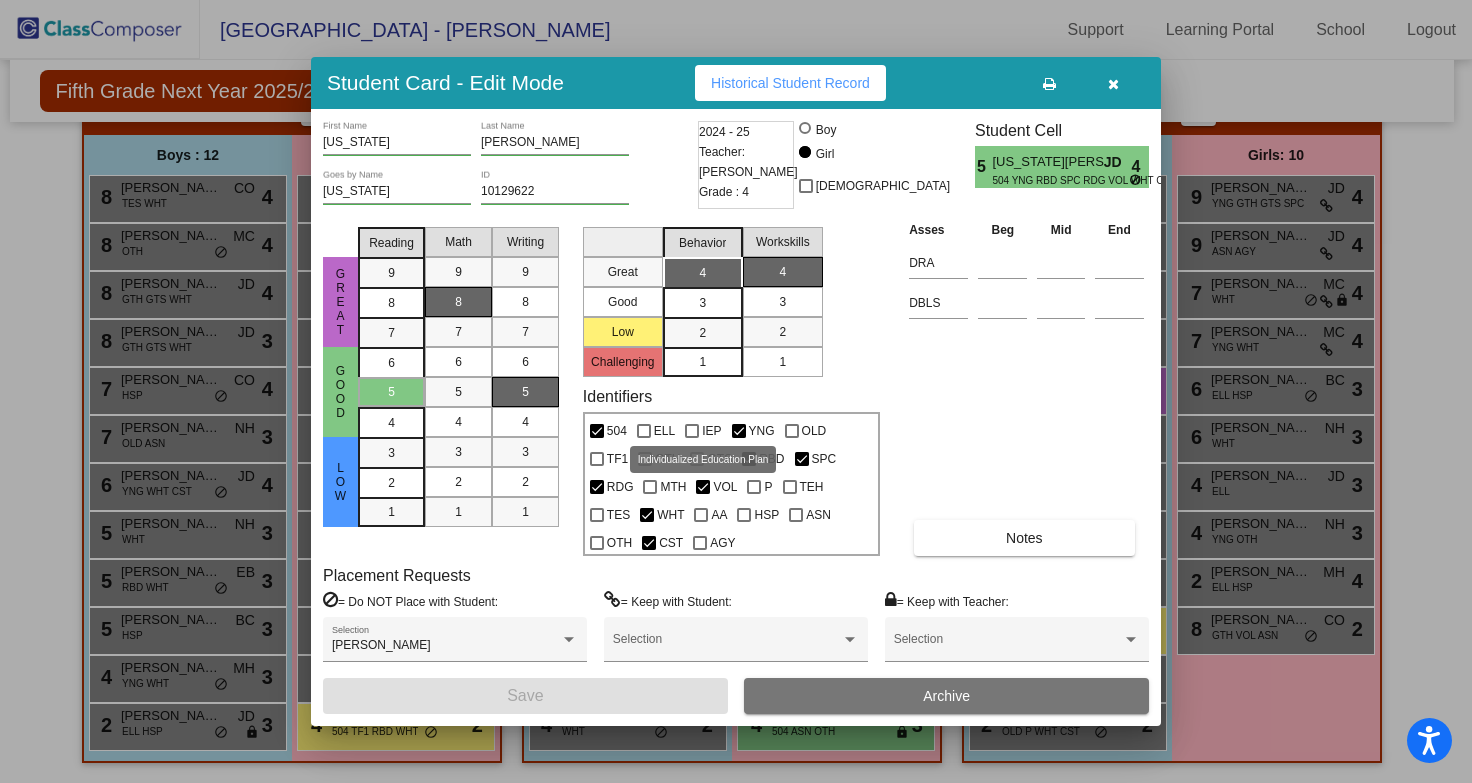click at bounding box center [692, 431] 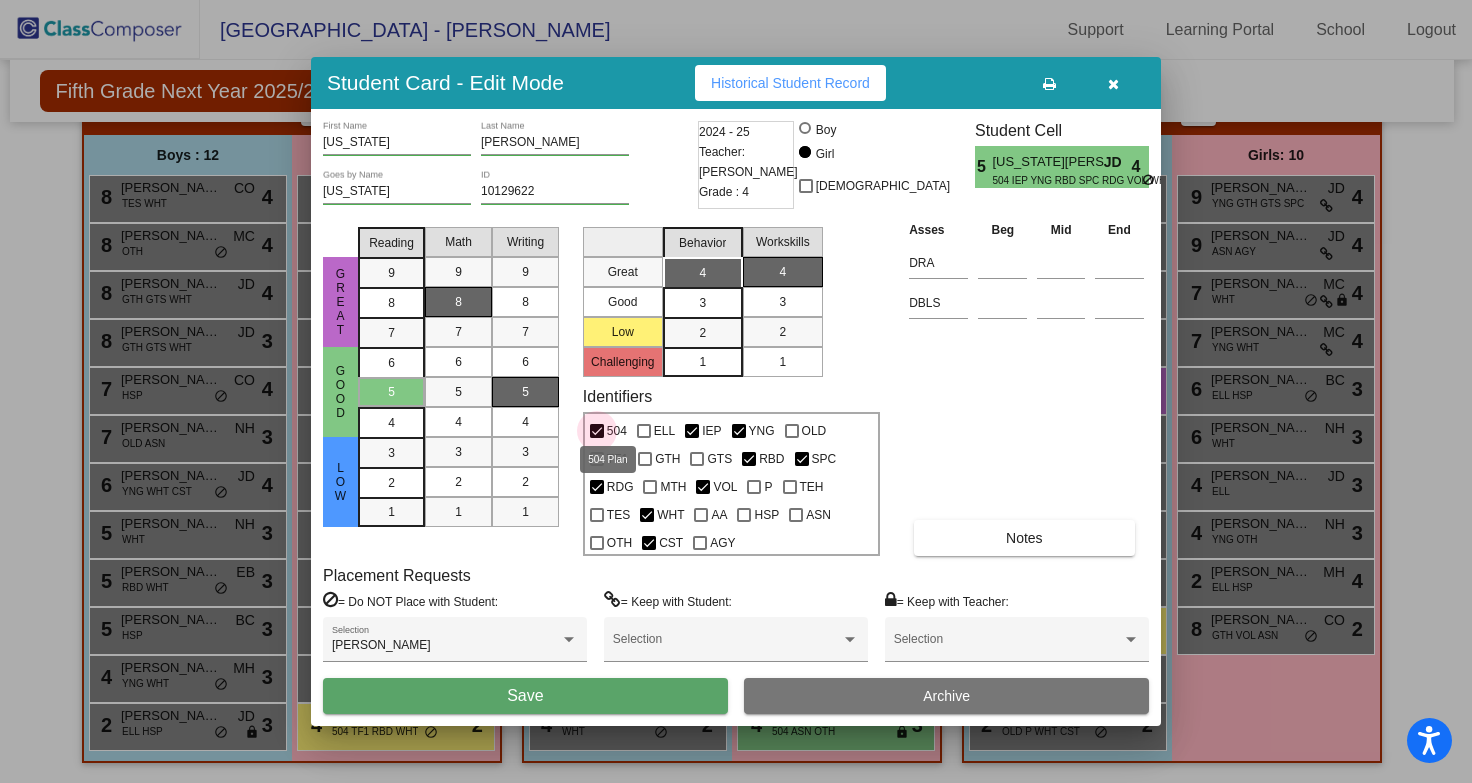 click at bounding box center [597, 431] 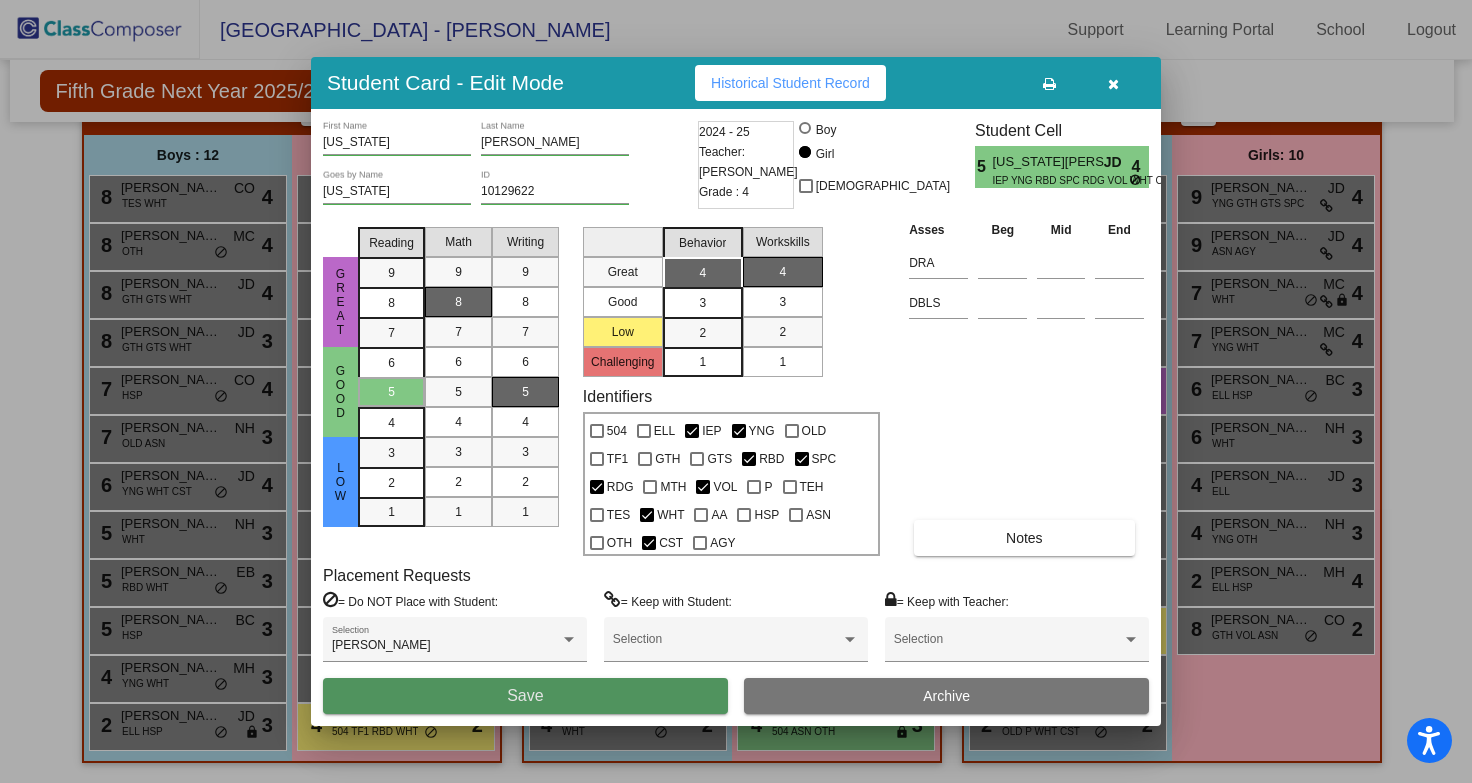 click on "Save" at bounding box center (525, 696) 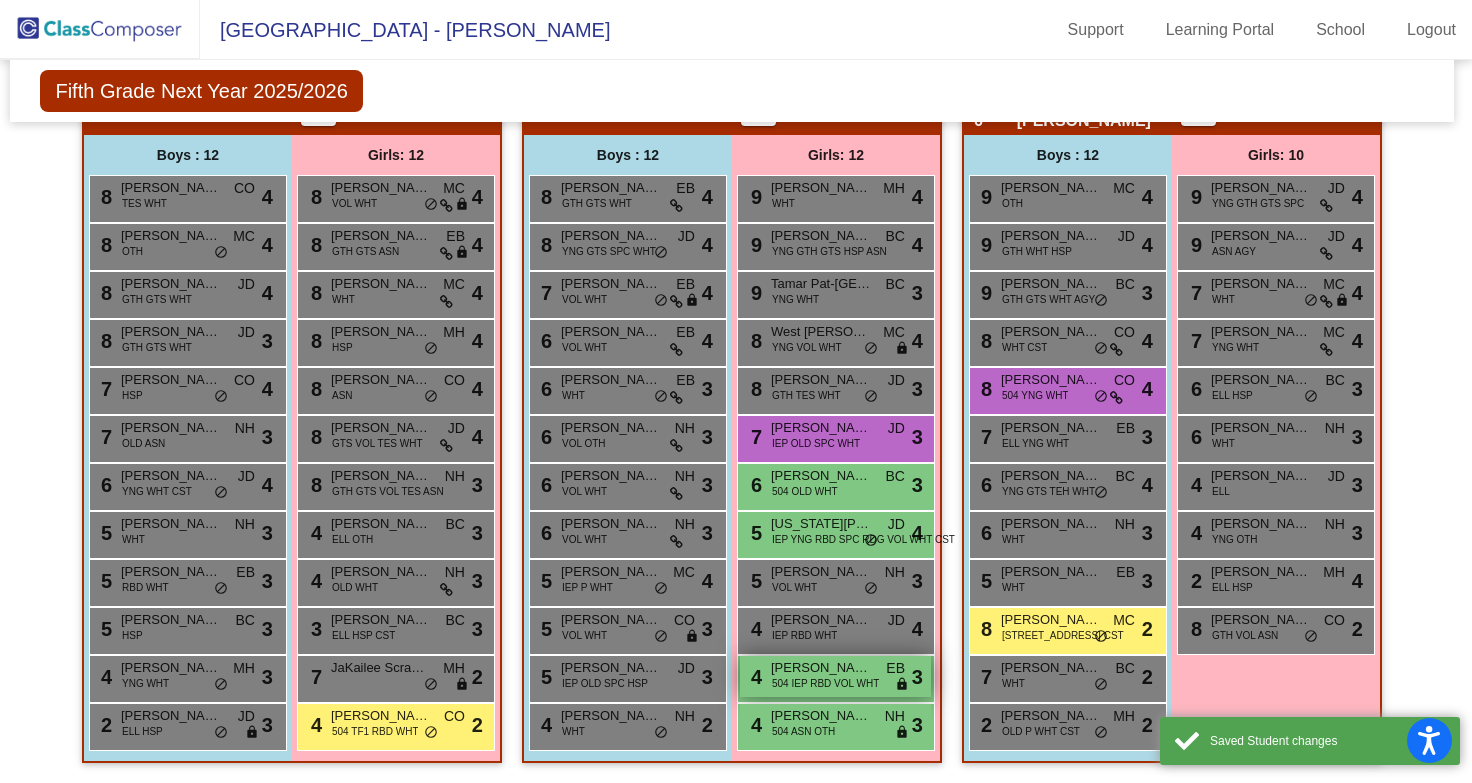 click on "[PERSON_NAME]" at bounding box center (821, 668) 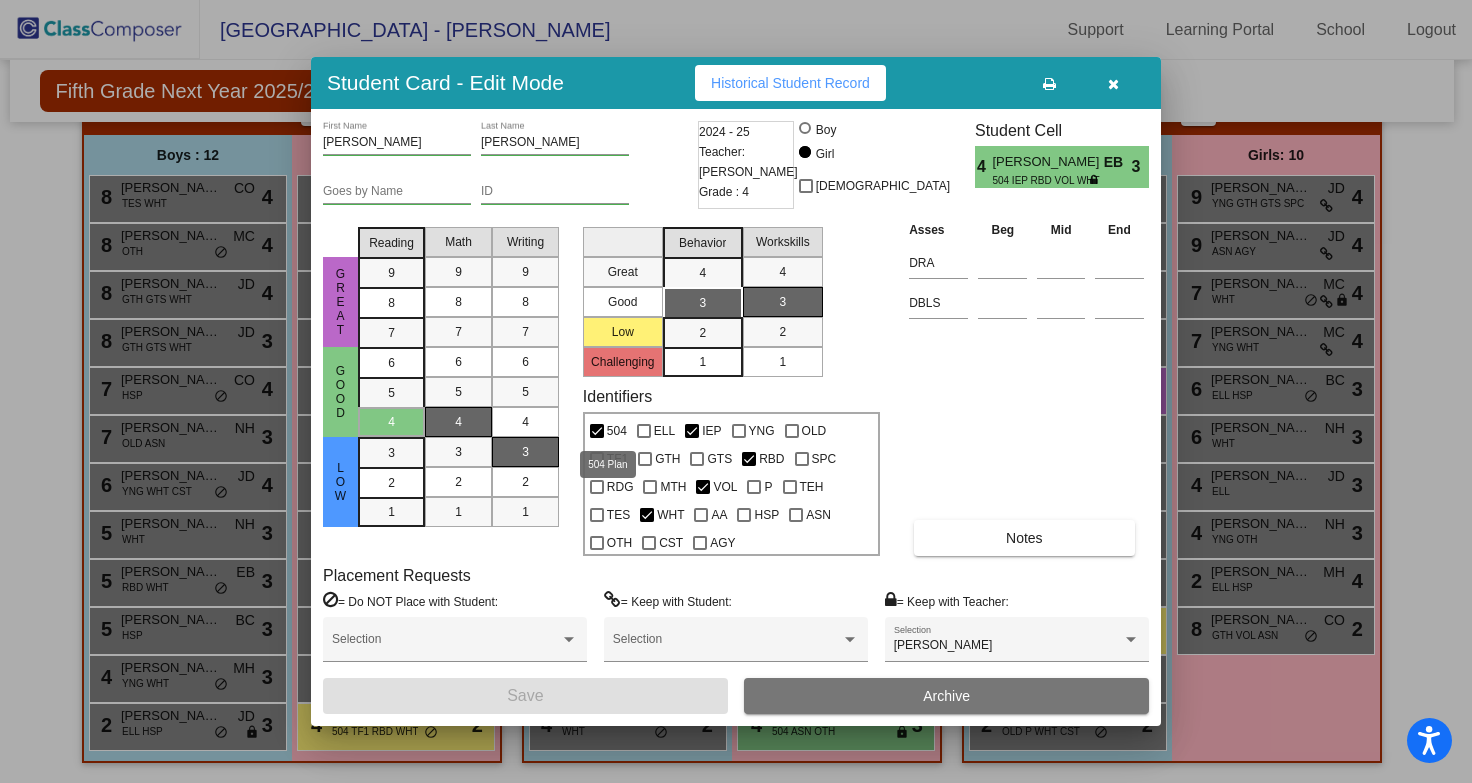 click at bounding box center (597, 431) 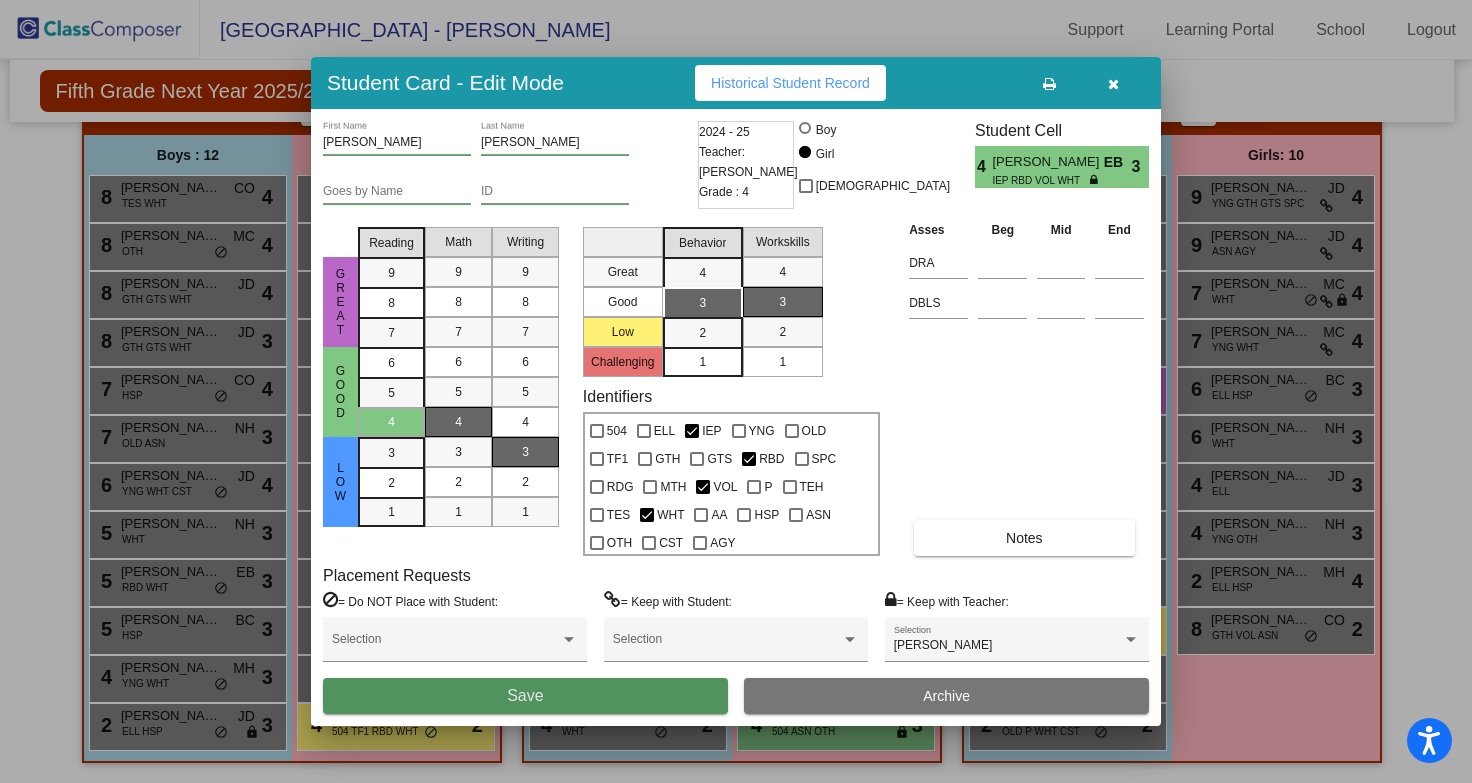 click on "Save" at bounding box center (525, 696) 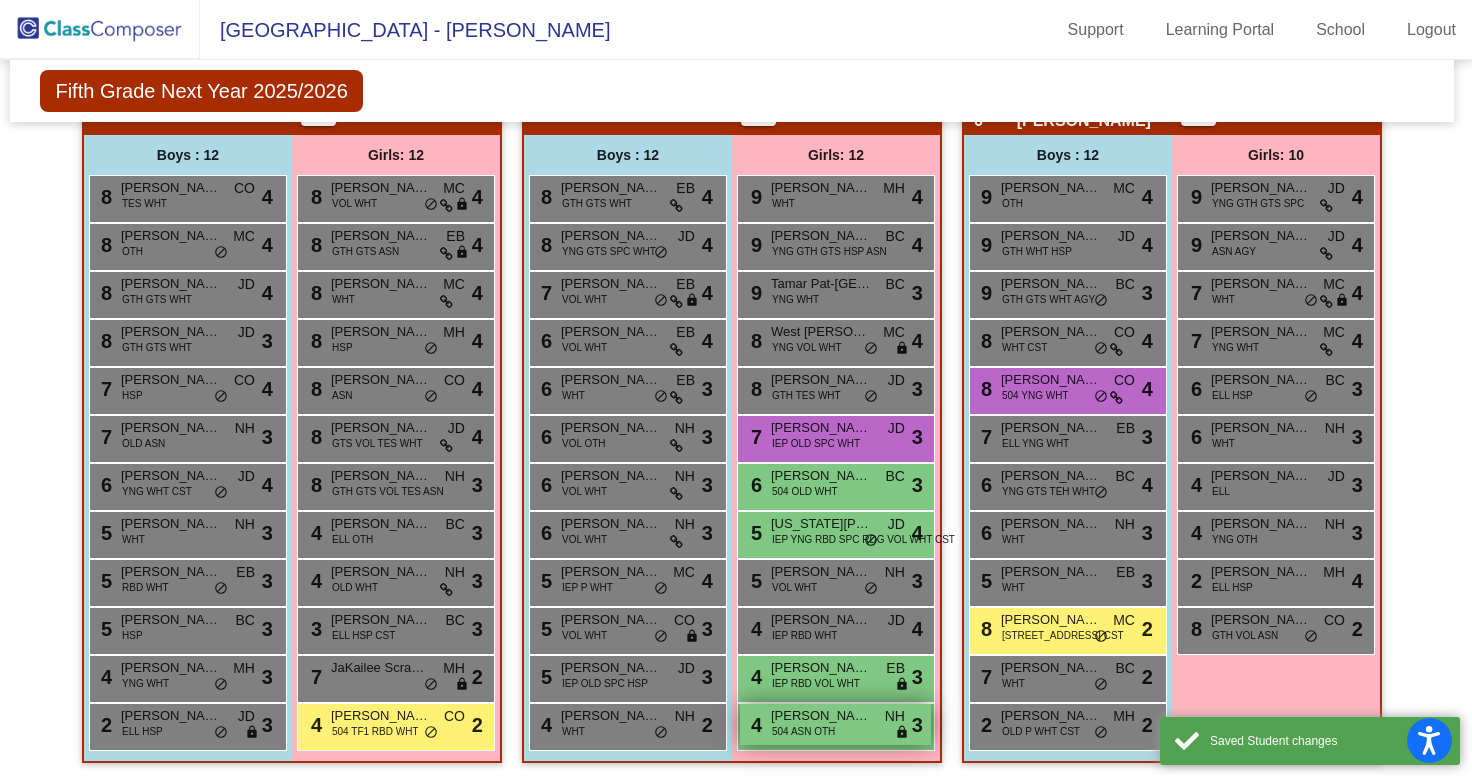 click on "504 ASN OTH" at bounding box center [803, 731] 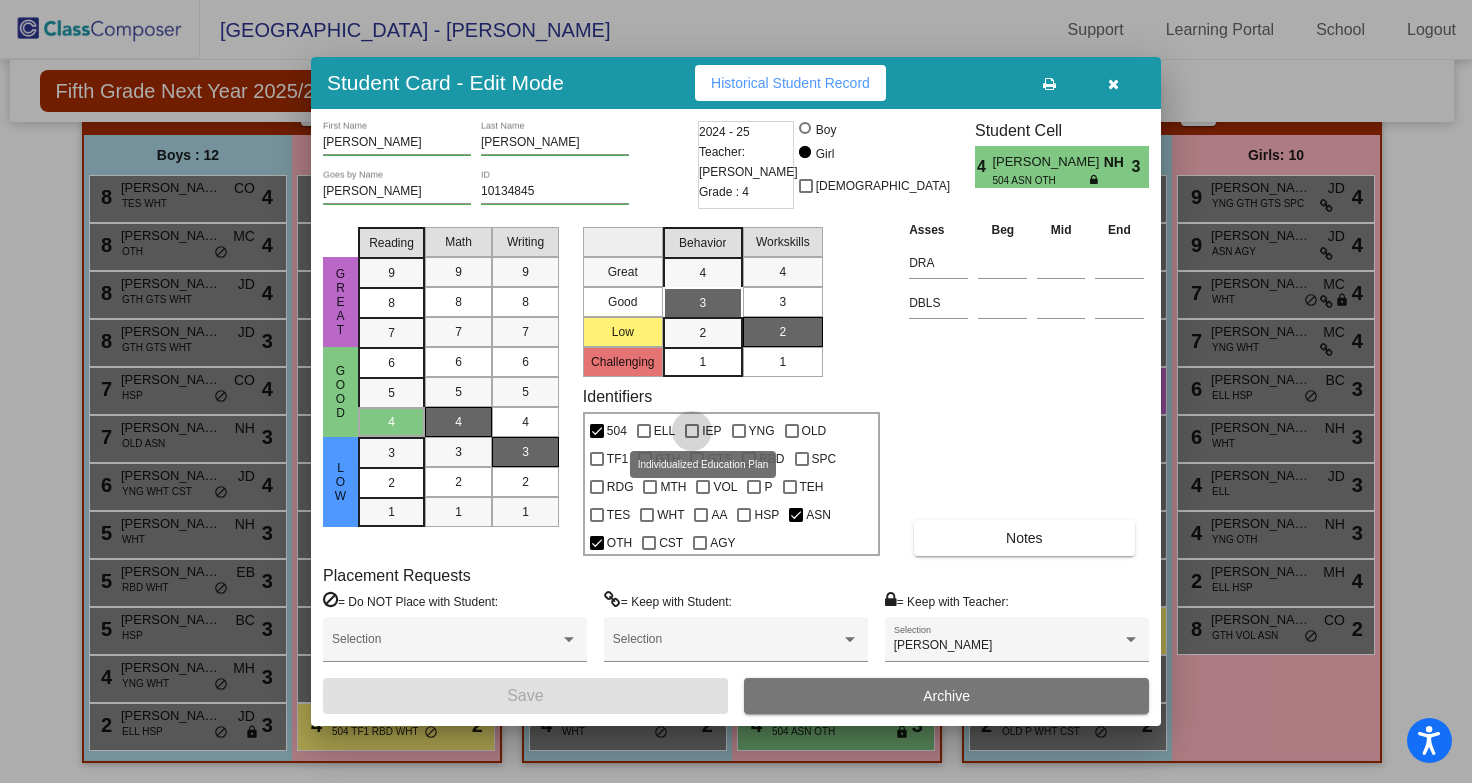 click at bounding box center (692, 431) 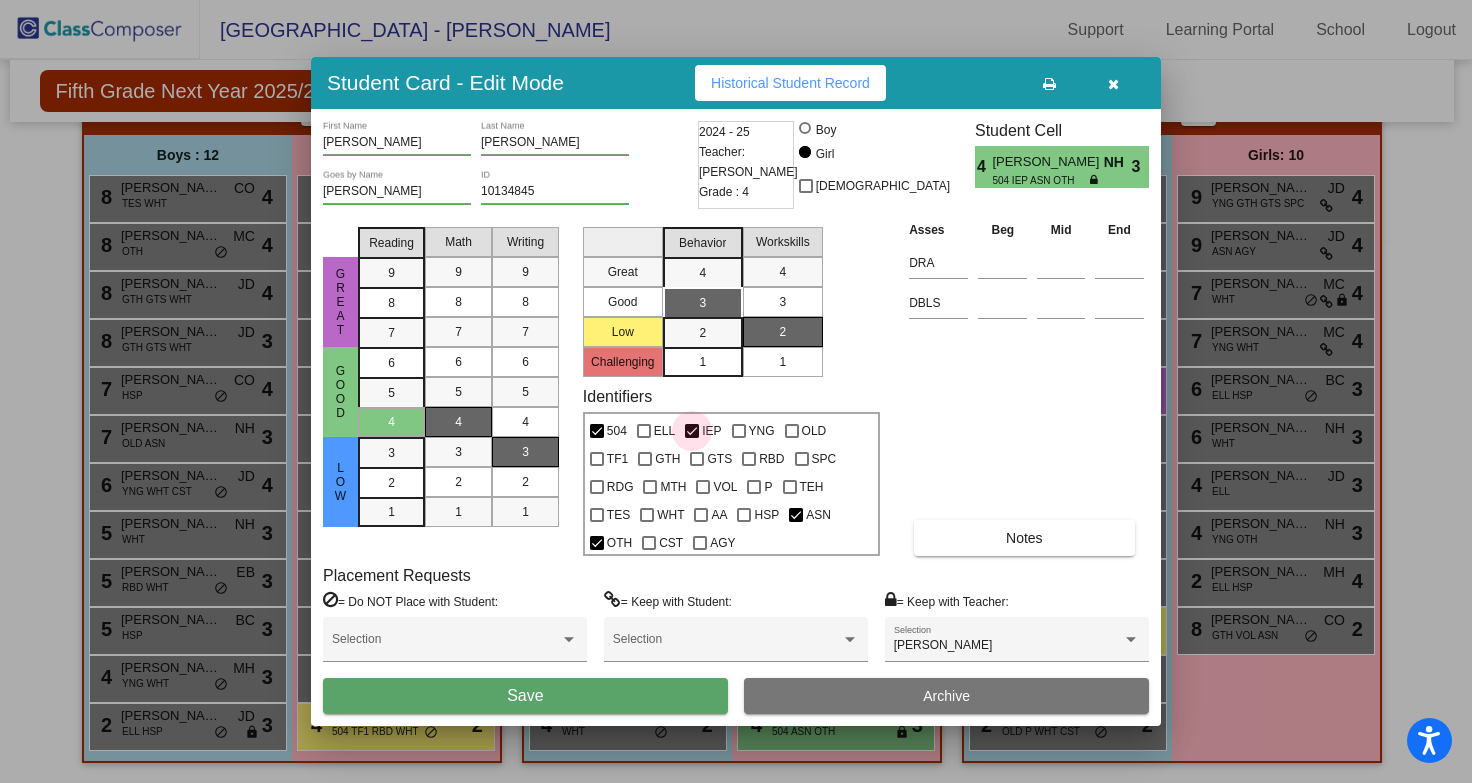 click at bounding box center (692, 431) 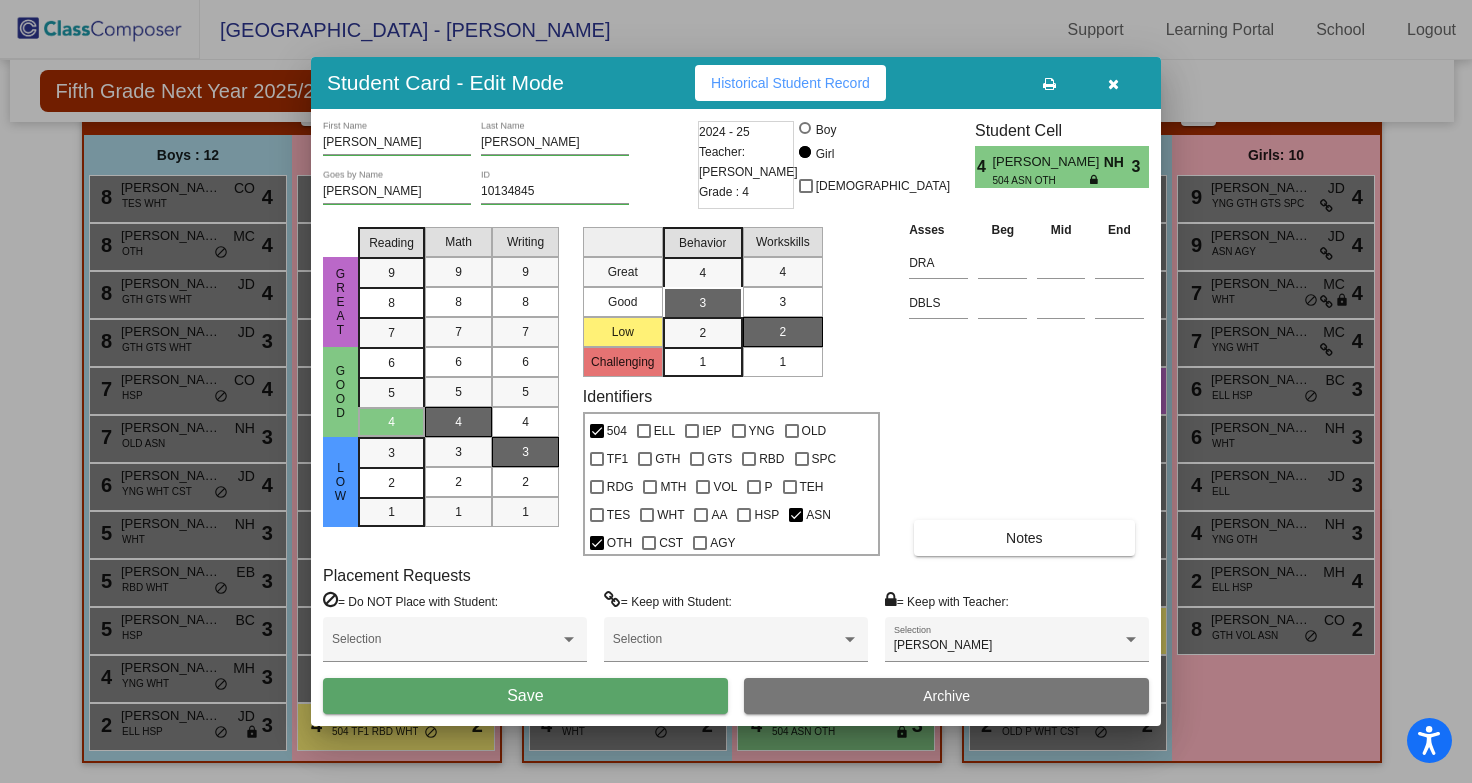 click at bounding box center [1113, 84] 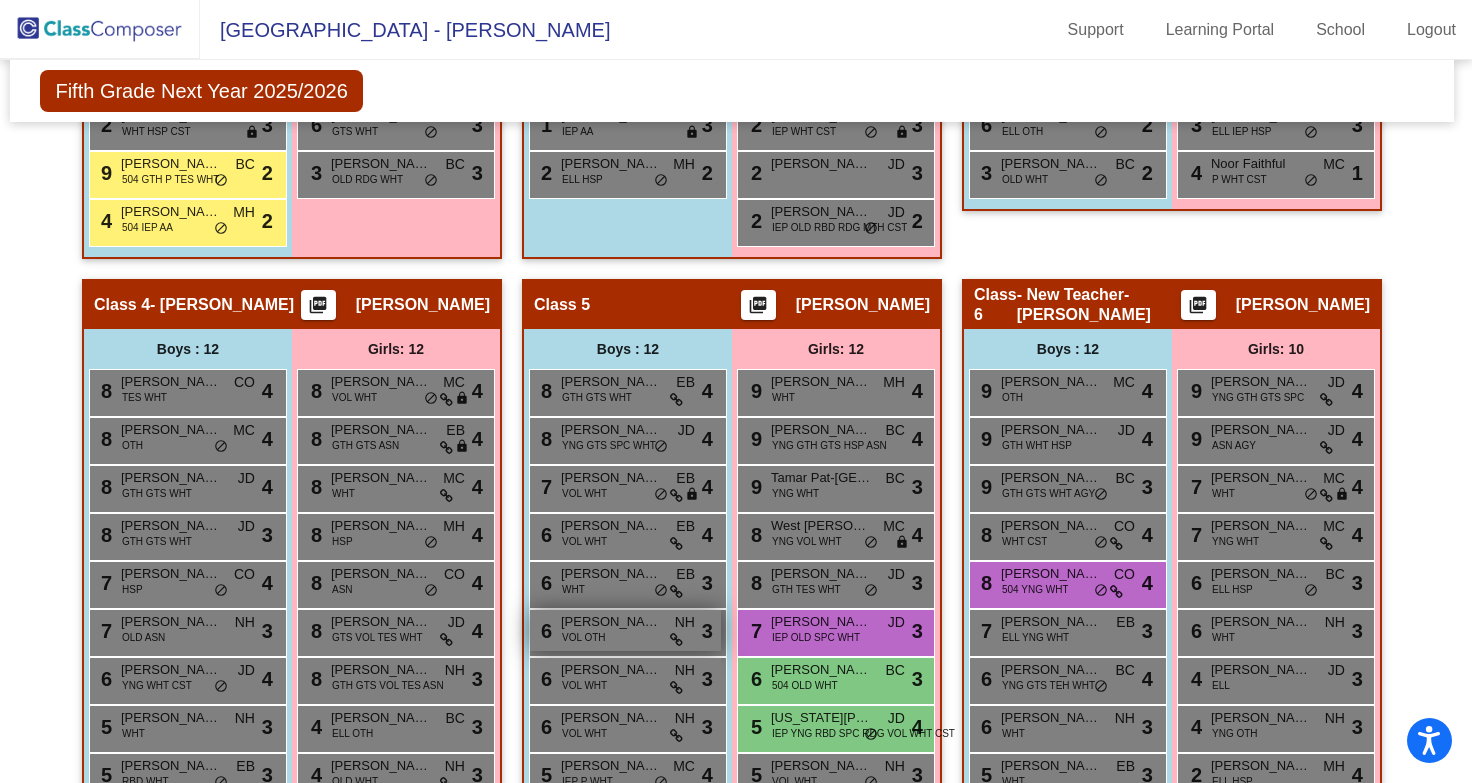 scroll, scrollTop: 1125, scrollLeft: 4, axis: both 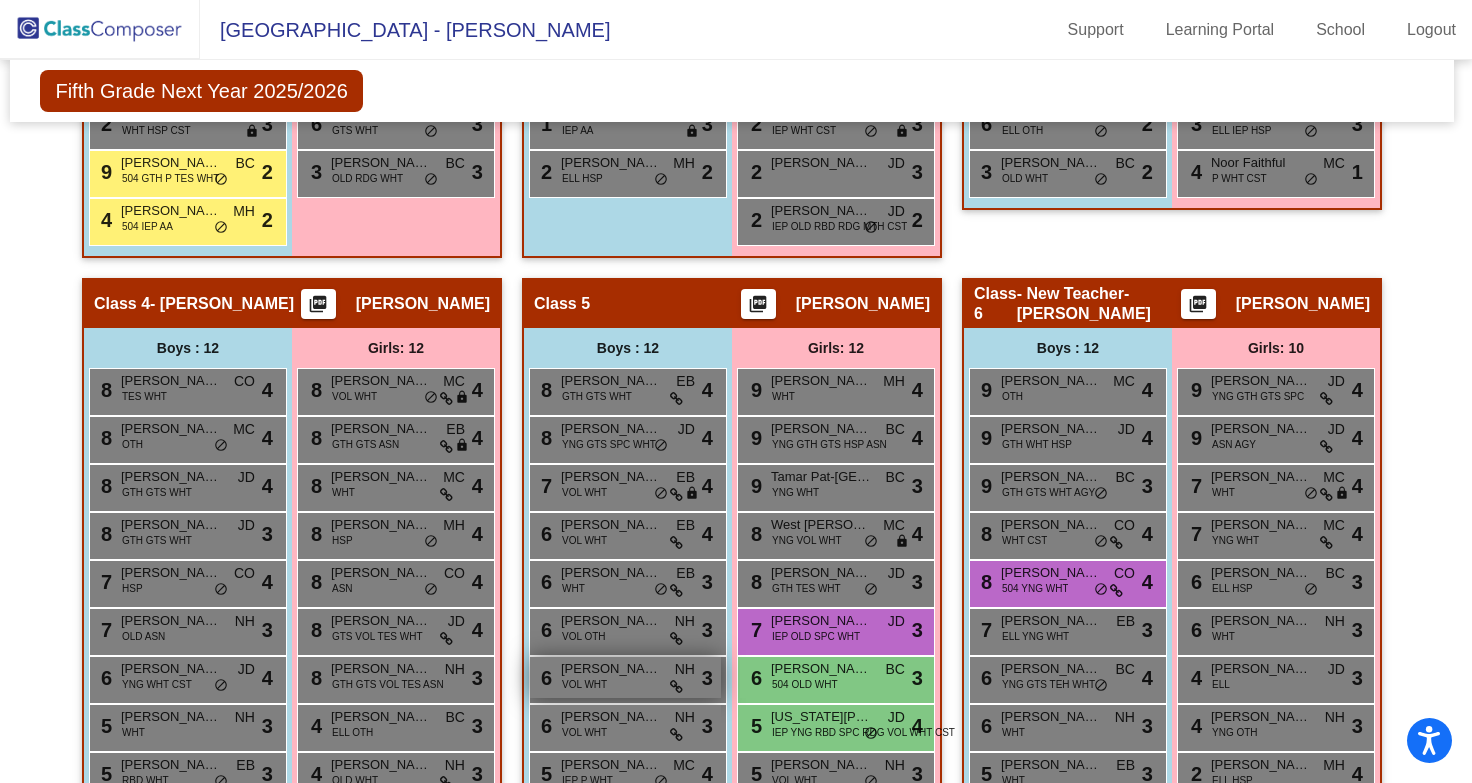 click on "[PERSON_NAME]" at bounding box center (611, 669) 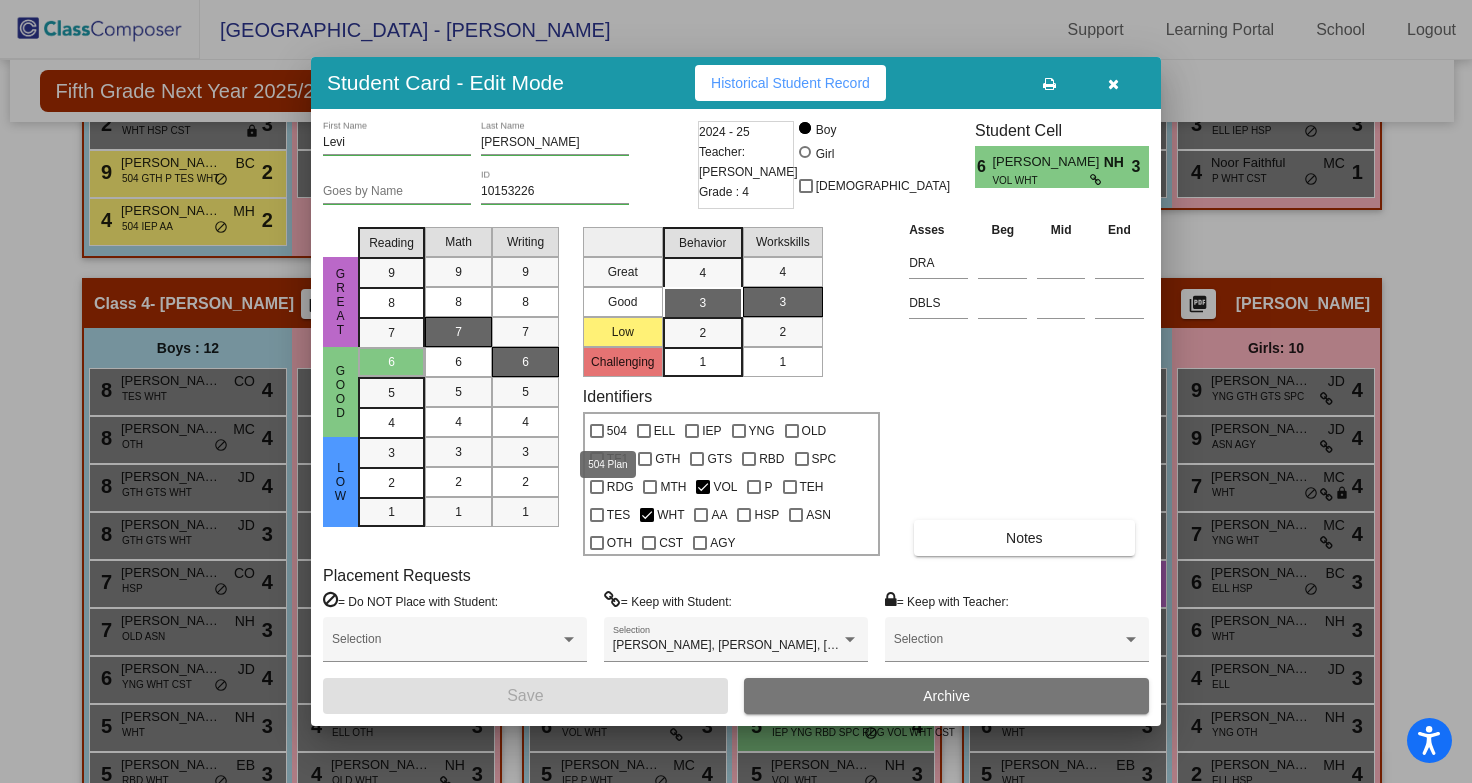 click on "504" at bounding box center [608, 431] 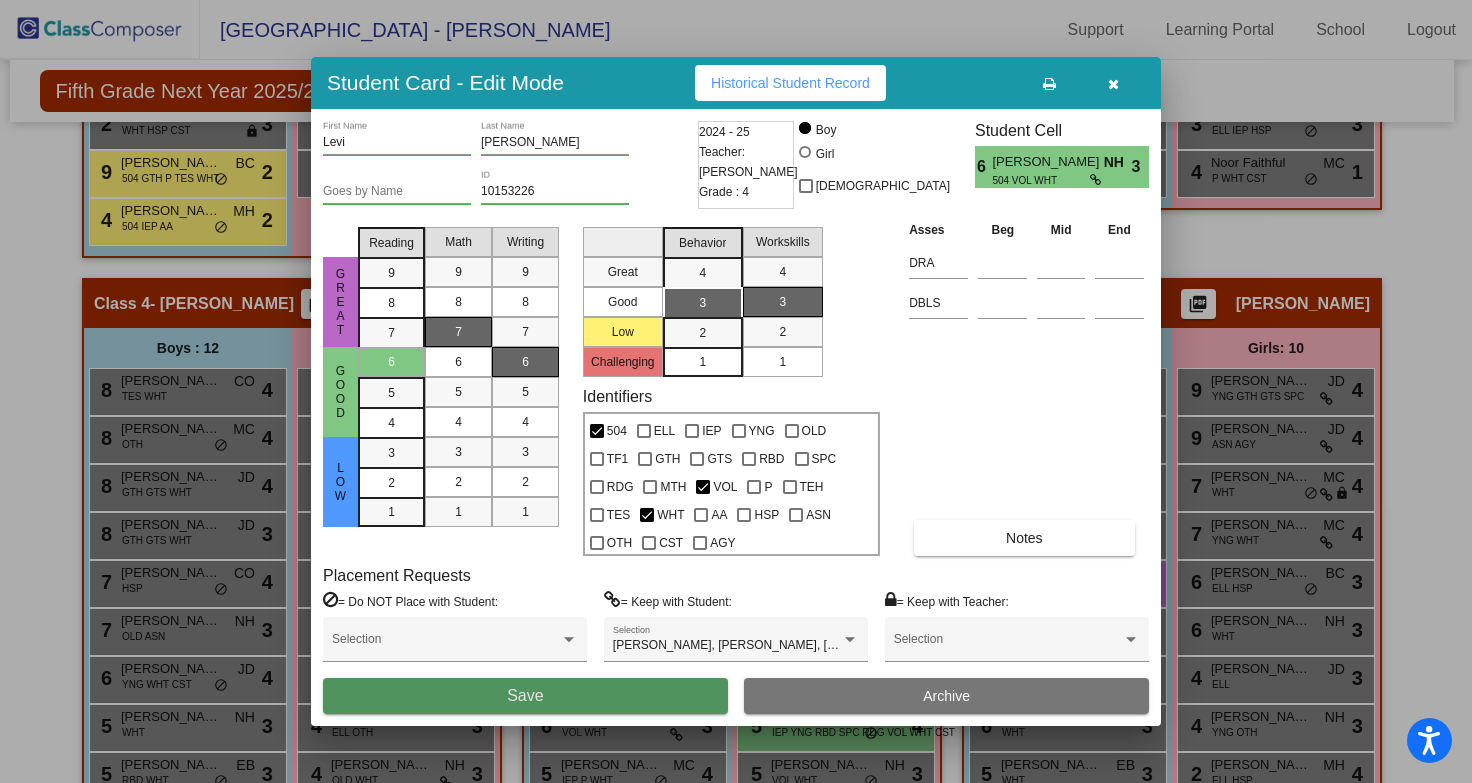 click on "Save" at bounding box center [525, 696] 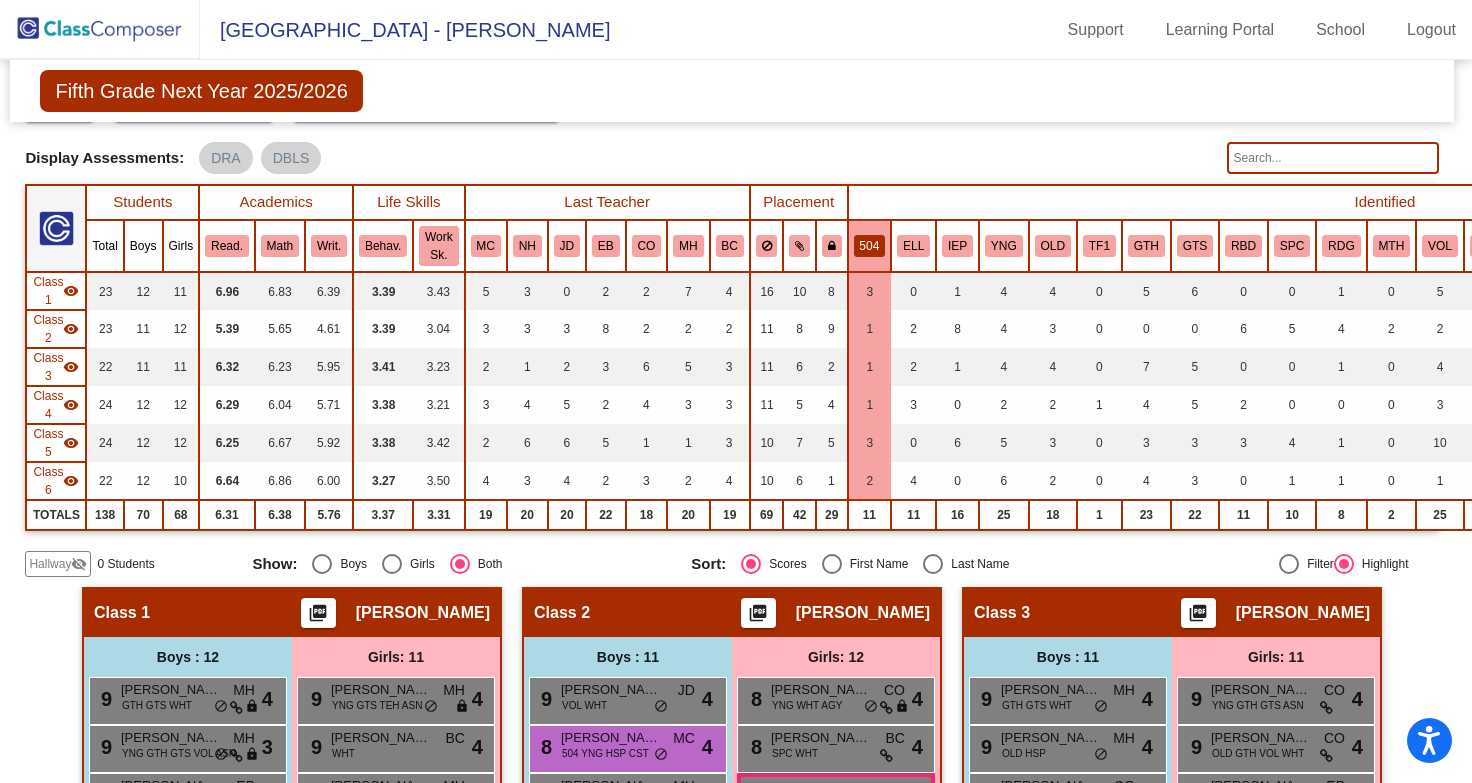 scroll, scrollTop: 0, scrollLeft: 4, axis: horizontal 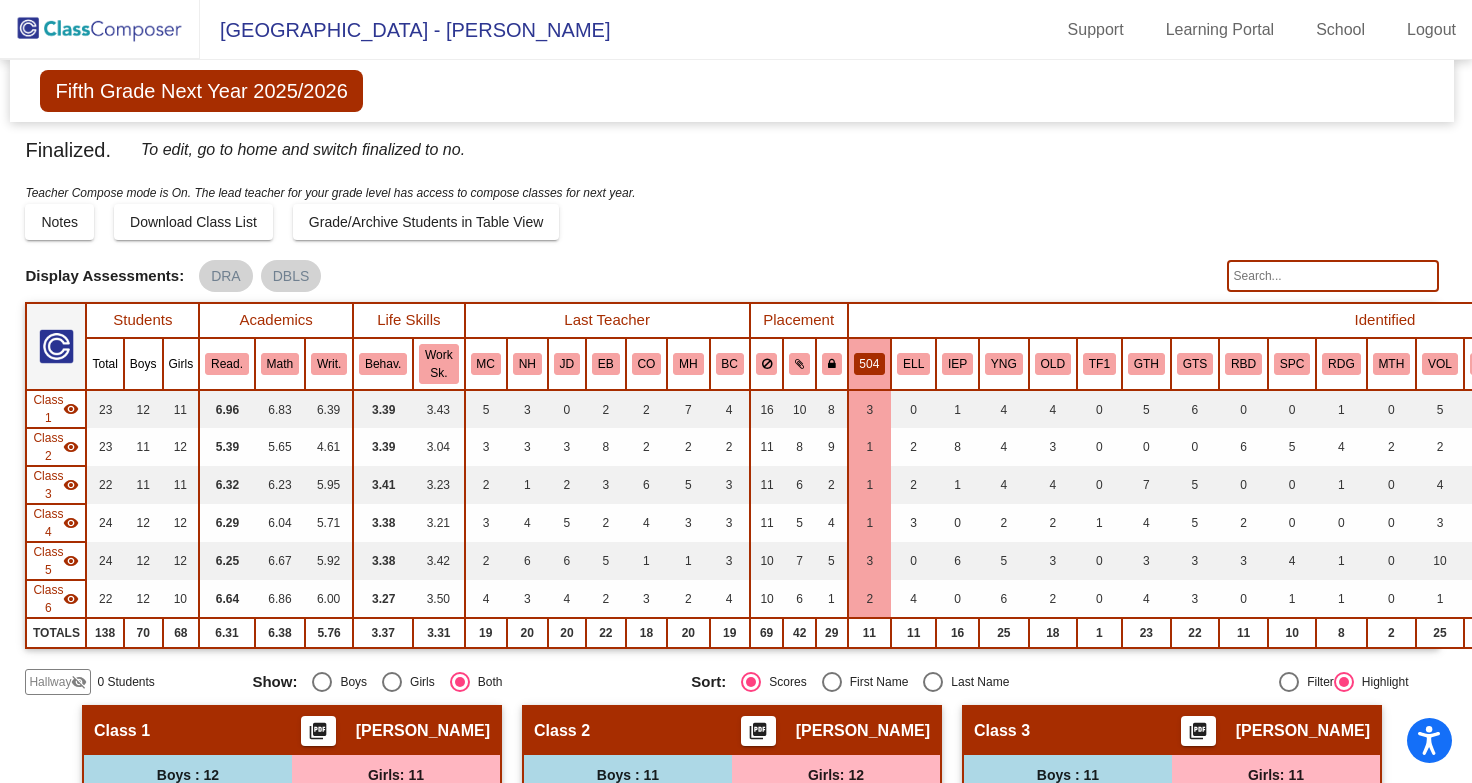 click 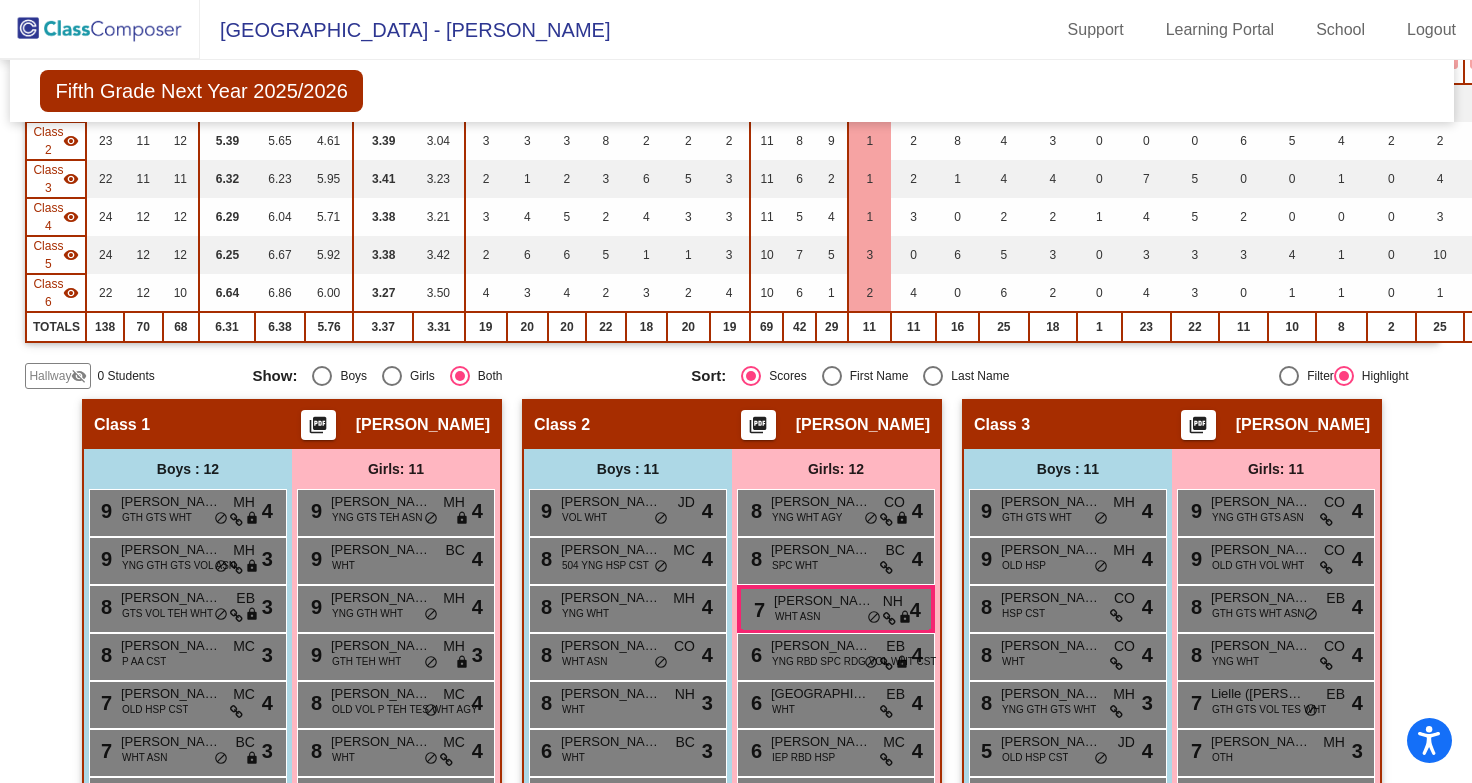 scroll, scrollTop: 0, scrollLeft: 4, axis: horizontal 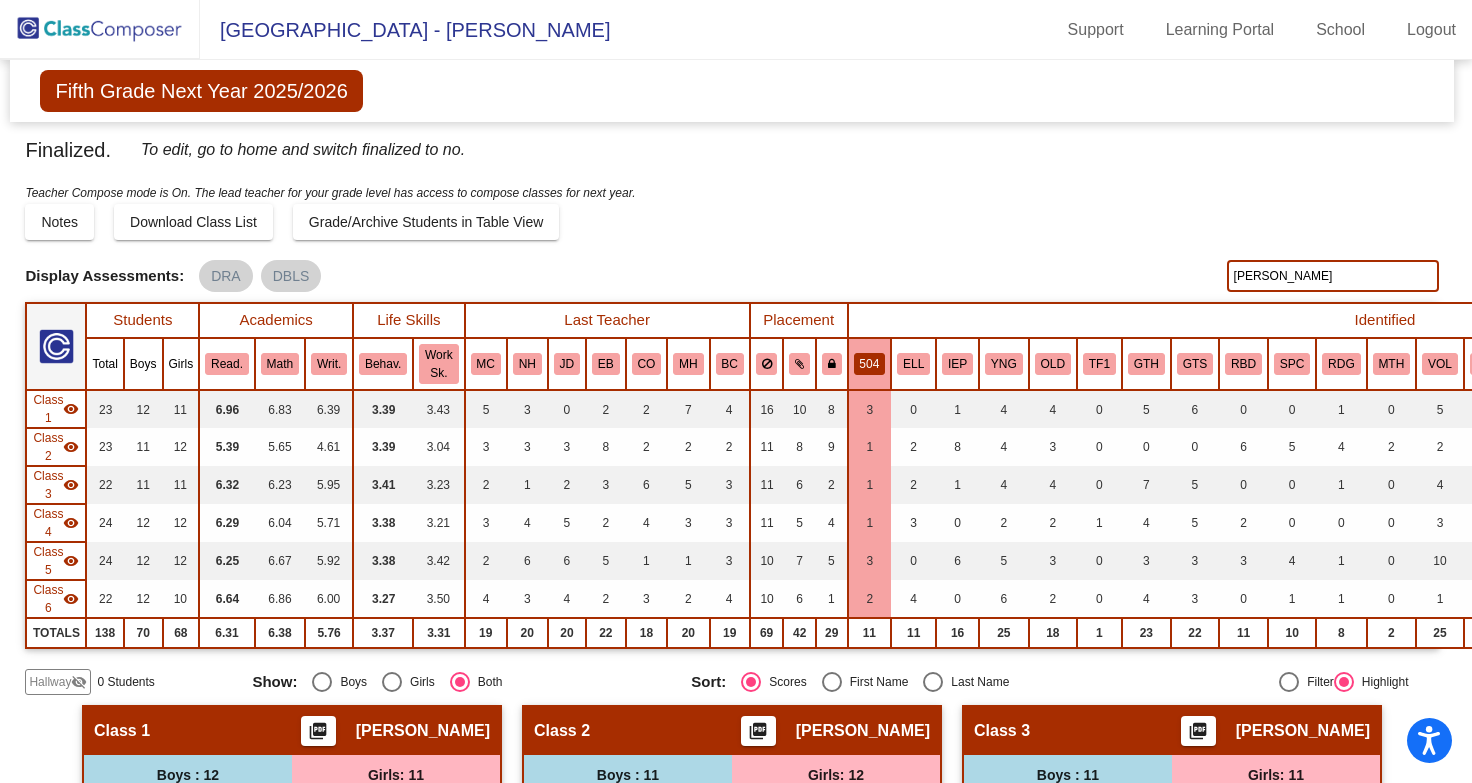 click on "504" 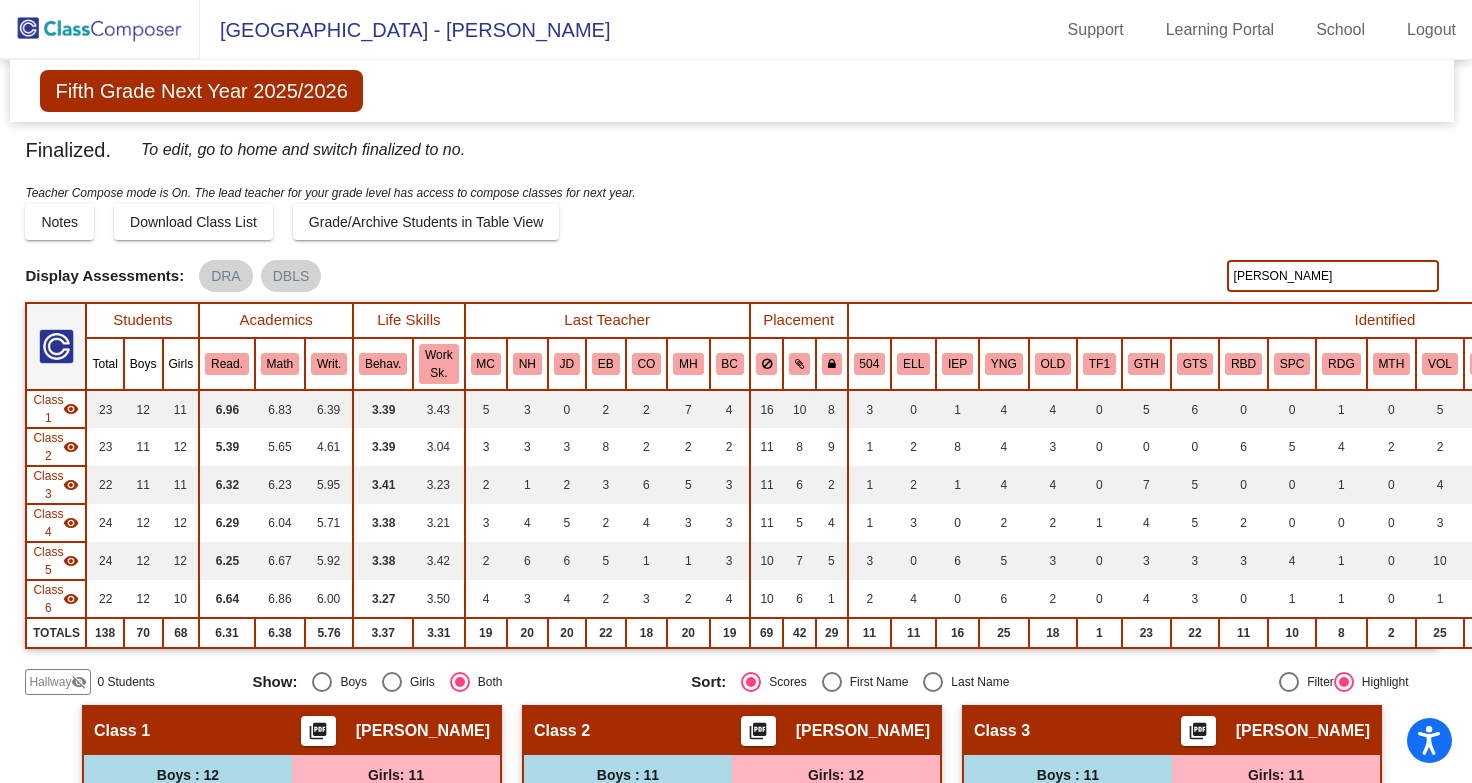 click on "[PERSON_NAME]" 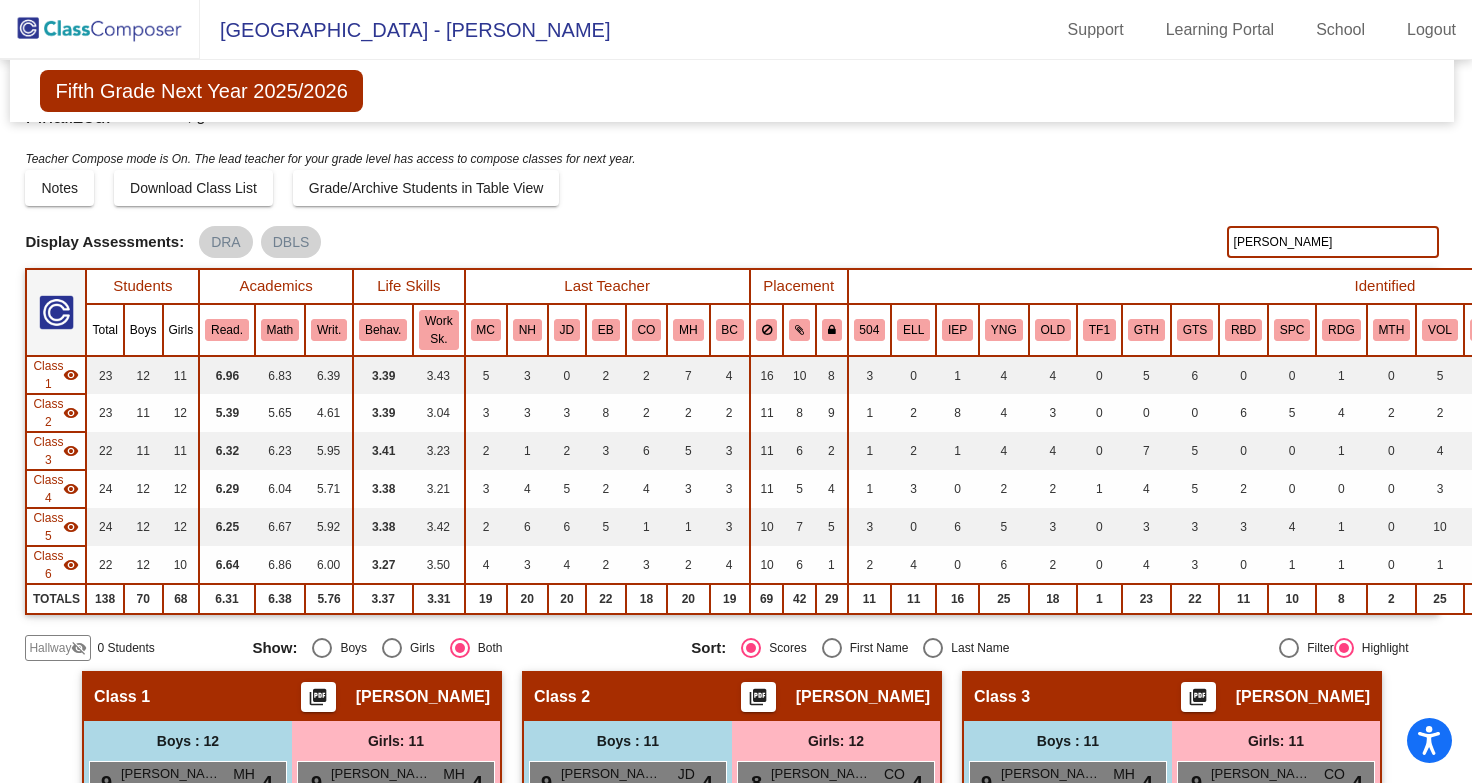 scroll, scrollTop: 0, scrollLeft: 4, axis: horizontal 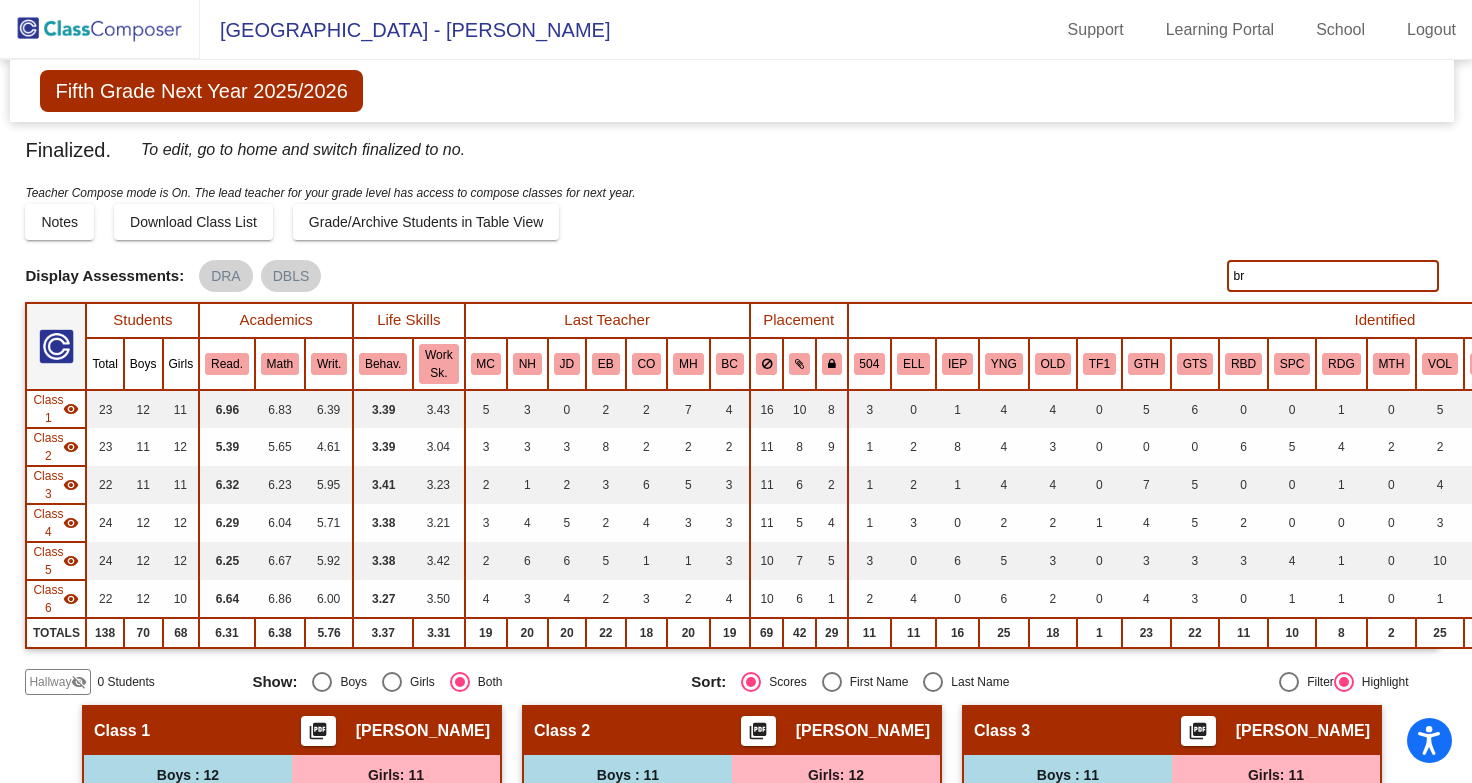 type on "b" 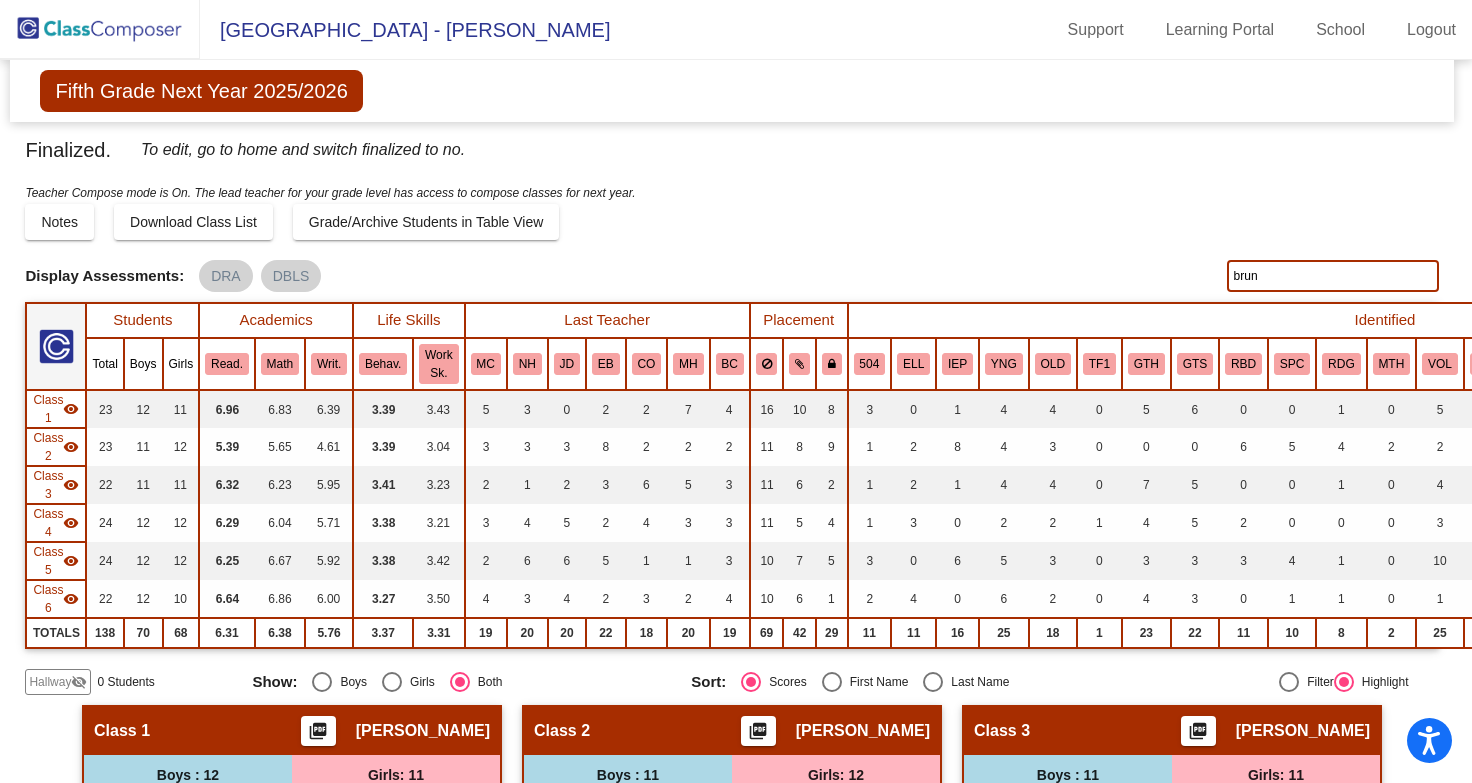 type on "brun" 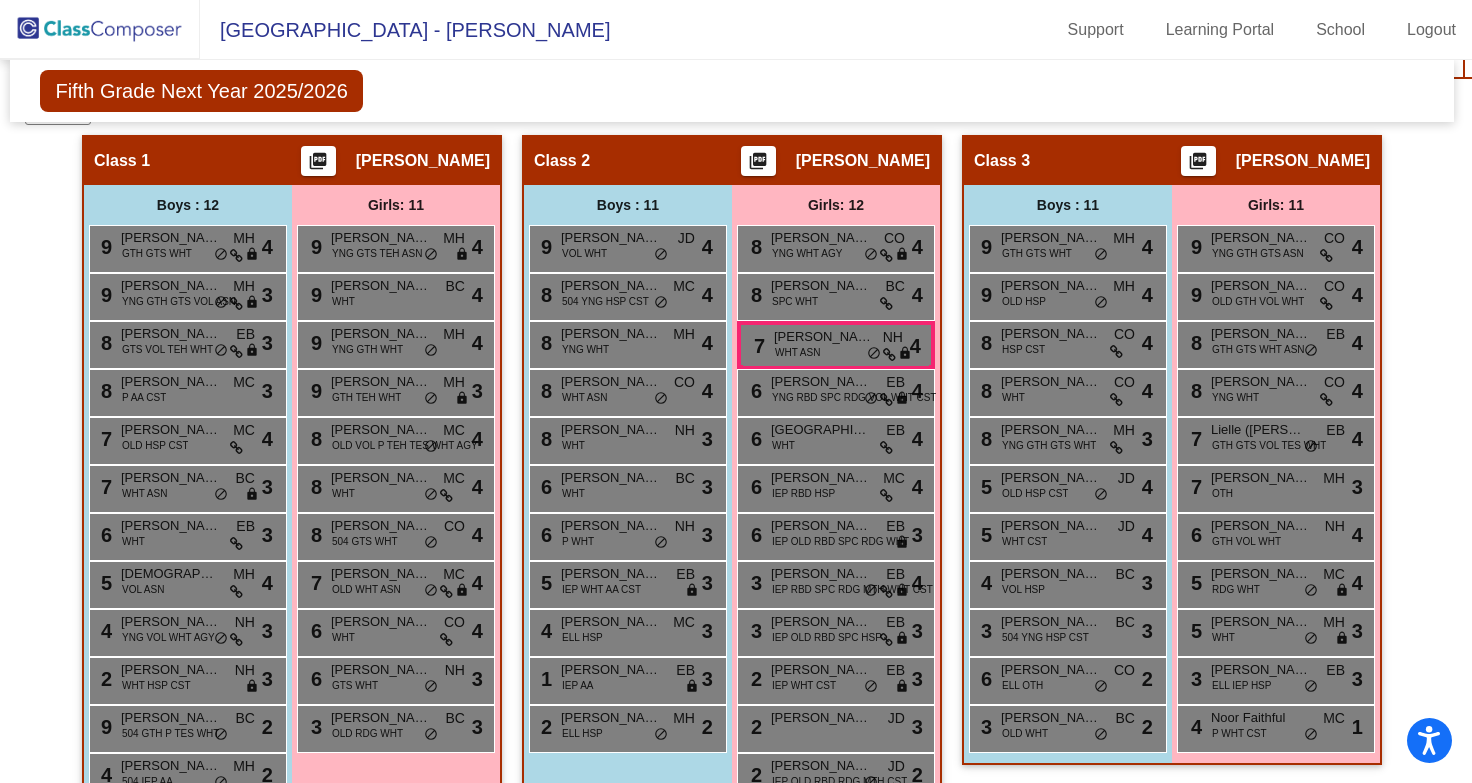 scroll, scrollTop: 646, scrollLeft: 4, axis: both 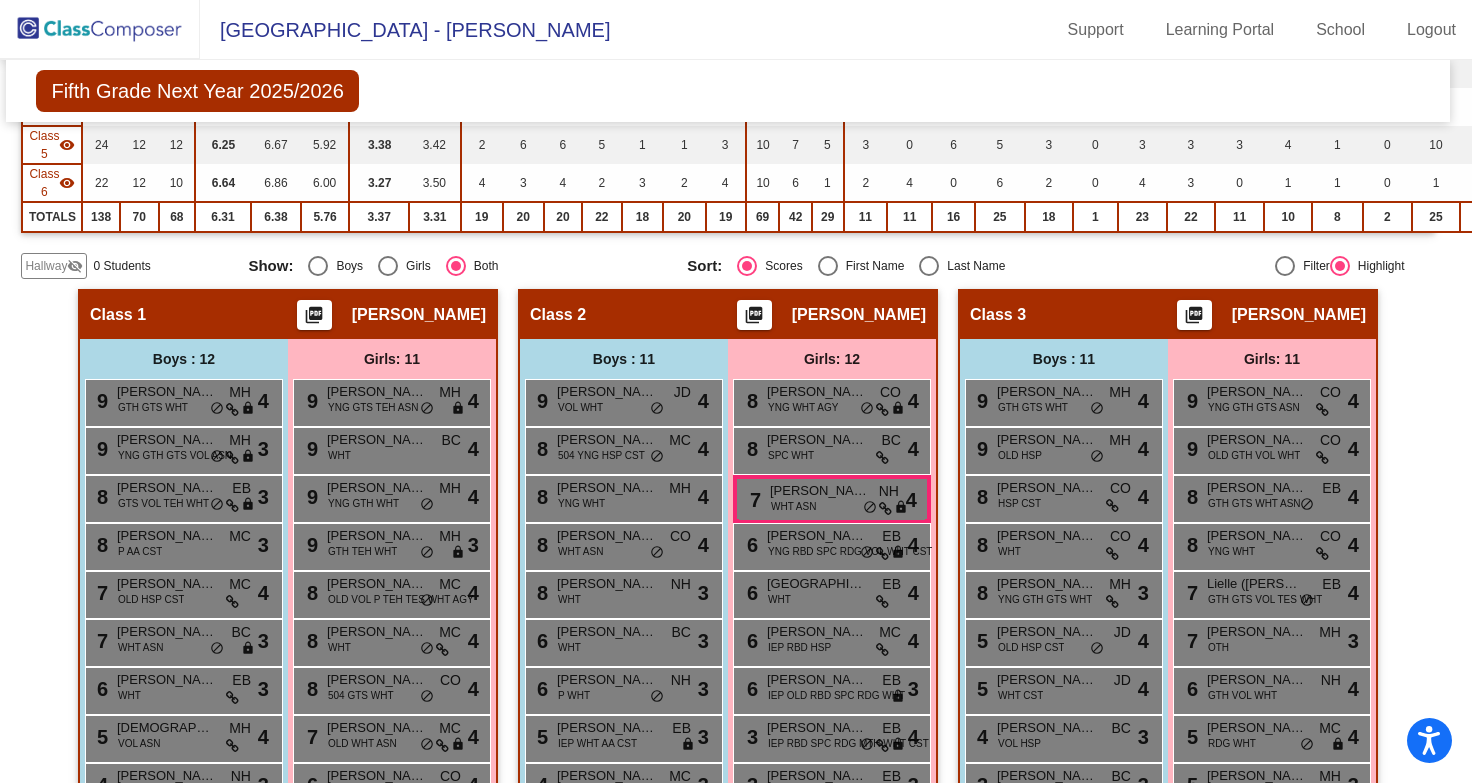 click on "WHT" at bounding box center [339, 647] 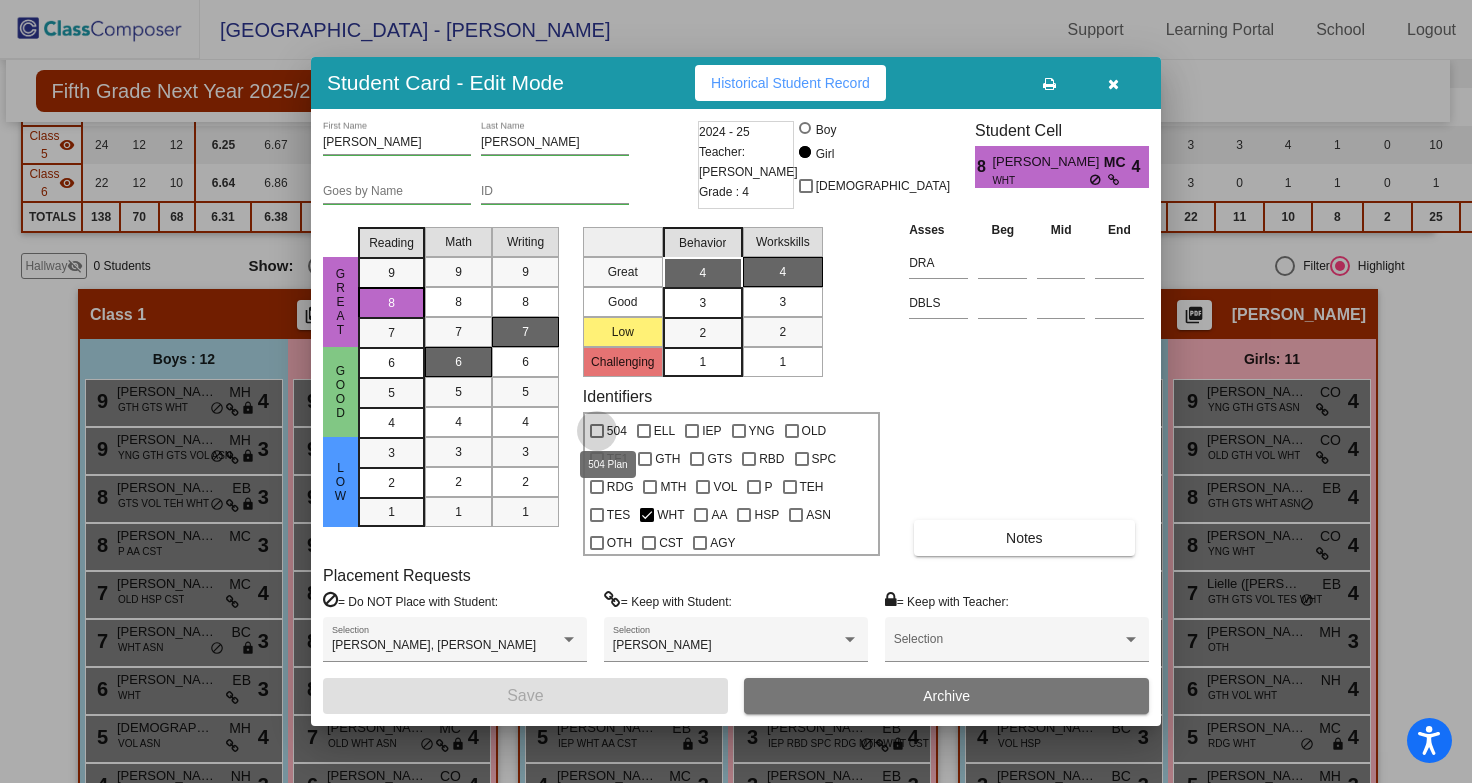 click at bounding box center [597, 431] 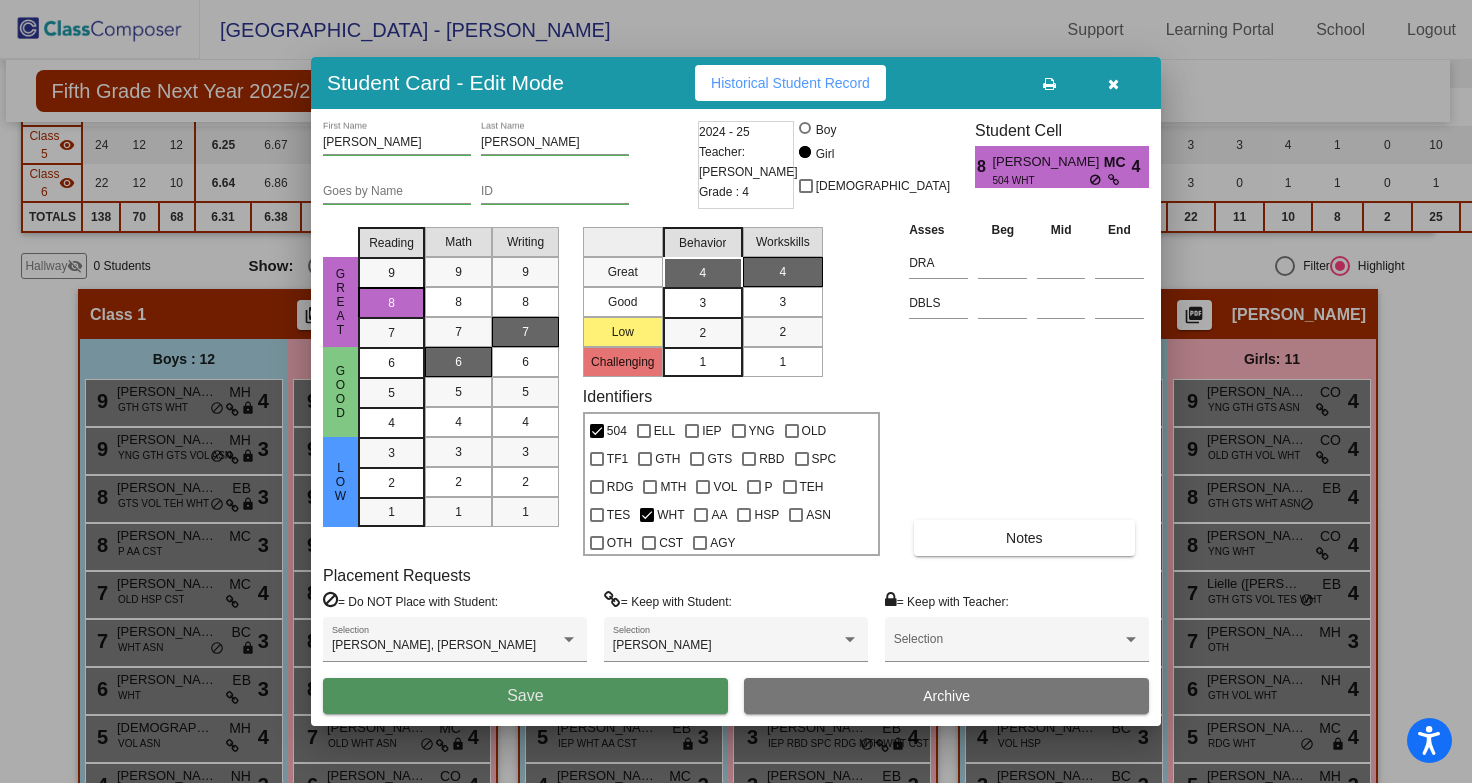click on "Save" at bounding box center (525, 696) 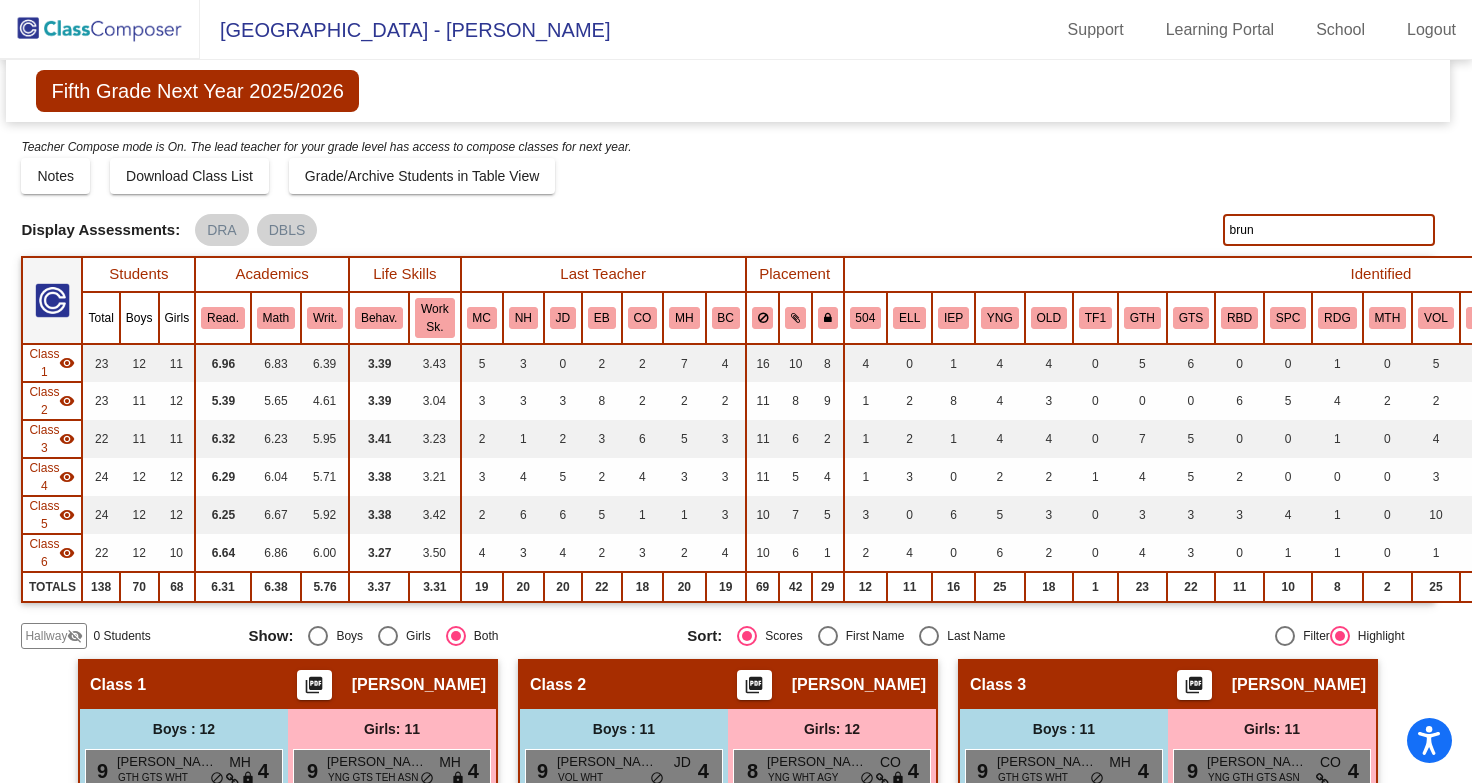 scroll, scrollTop: 0, scrollLeft: 8, axis: horizontal 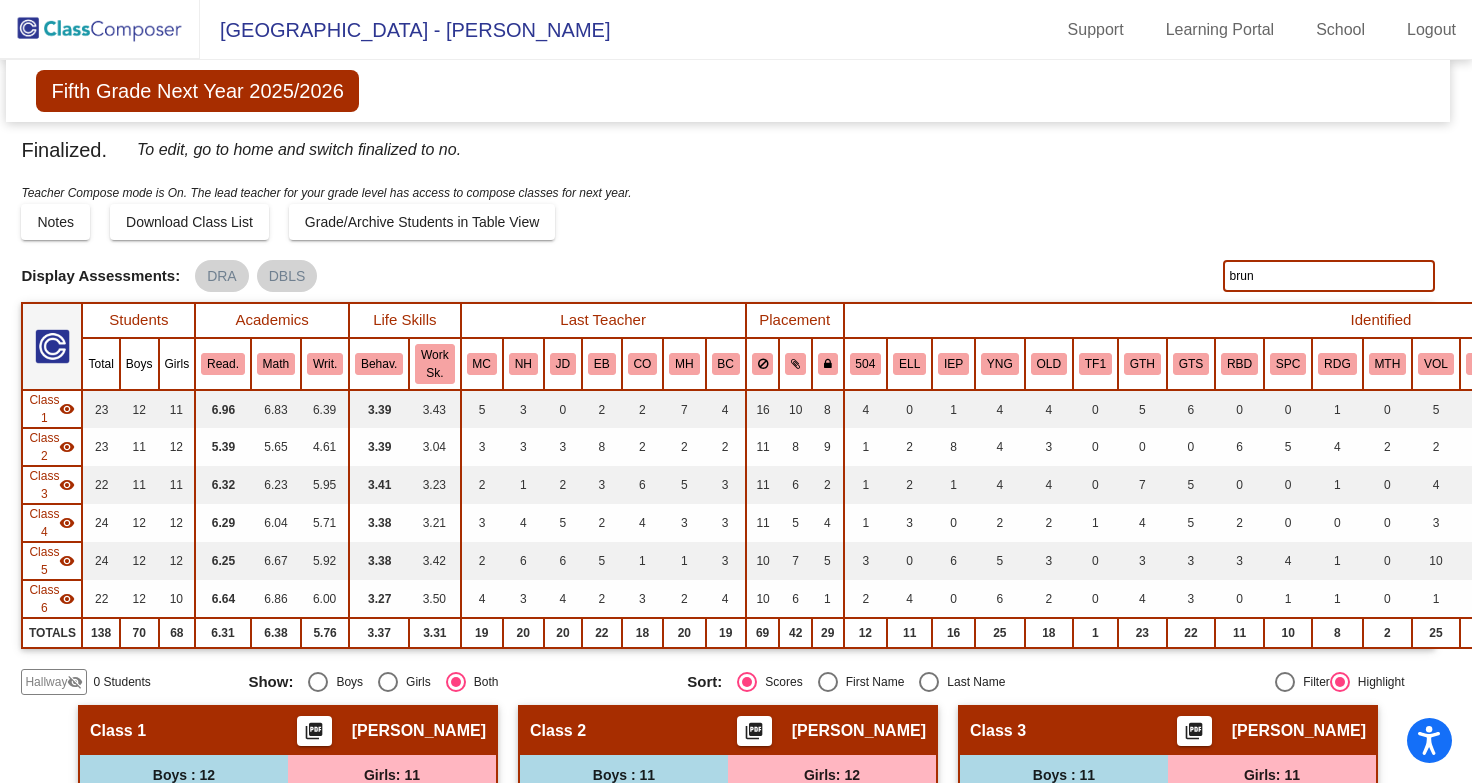 drag, startPoint x: 1252, startPoint y: 269, endPoint x: 1164, endPoint y: 261, distance: 88.362885 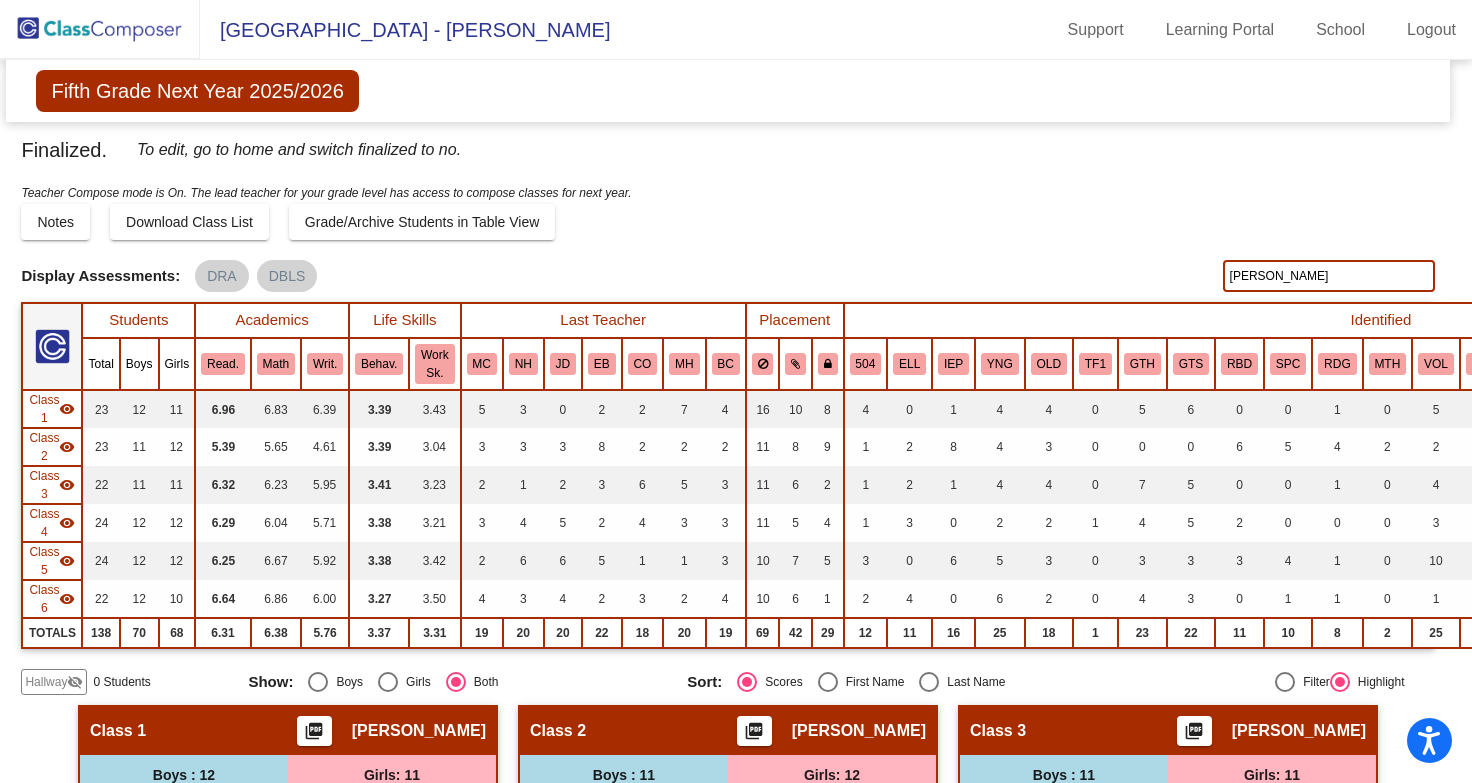 type on "[PERSON_NAME]" 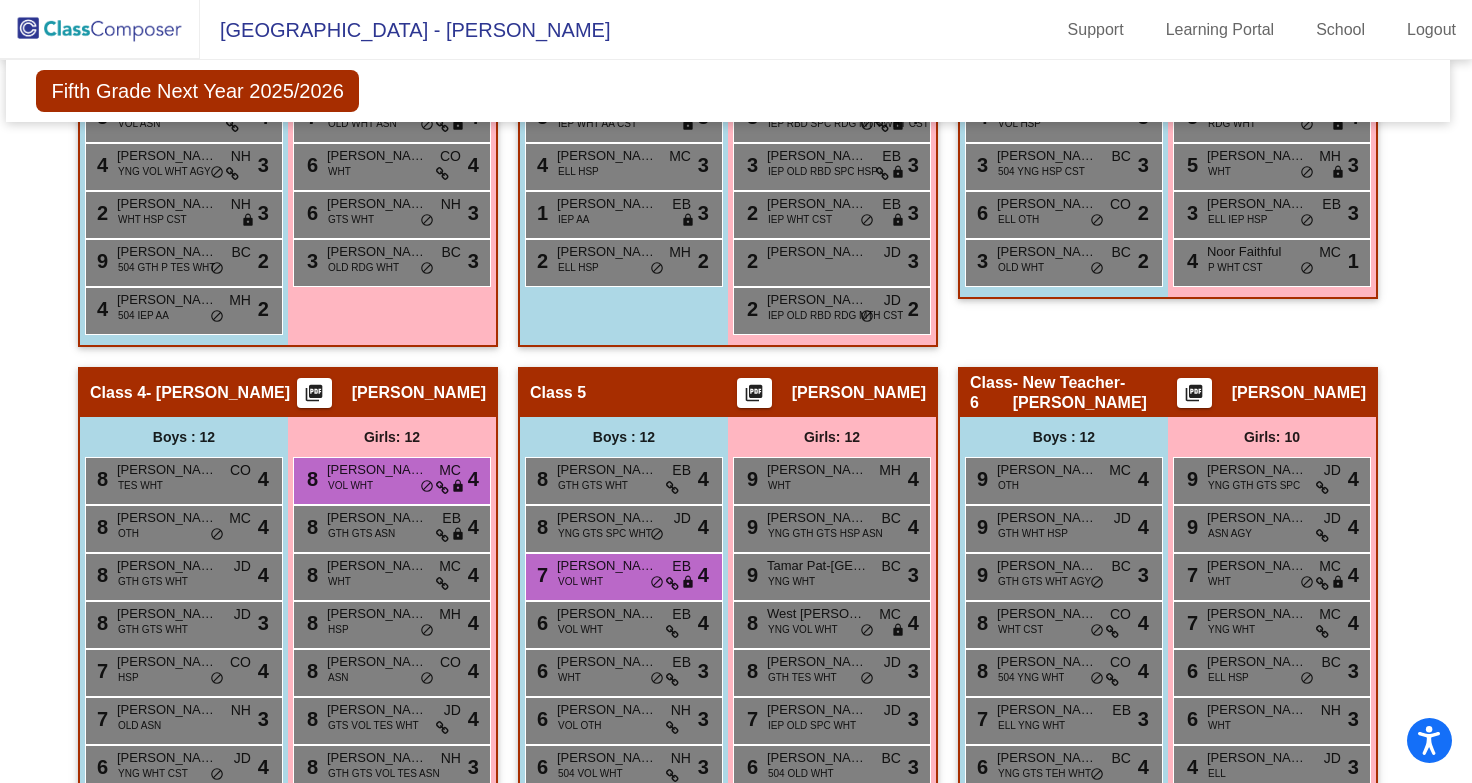 scroll, scrollTop: 1040, scrollLeft: 8, axis: both 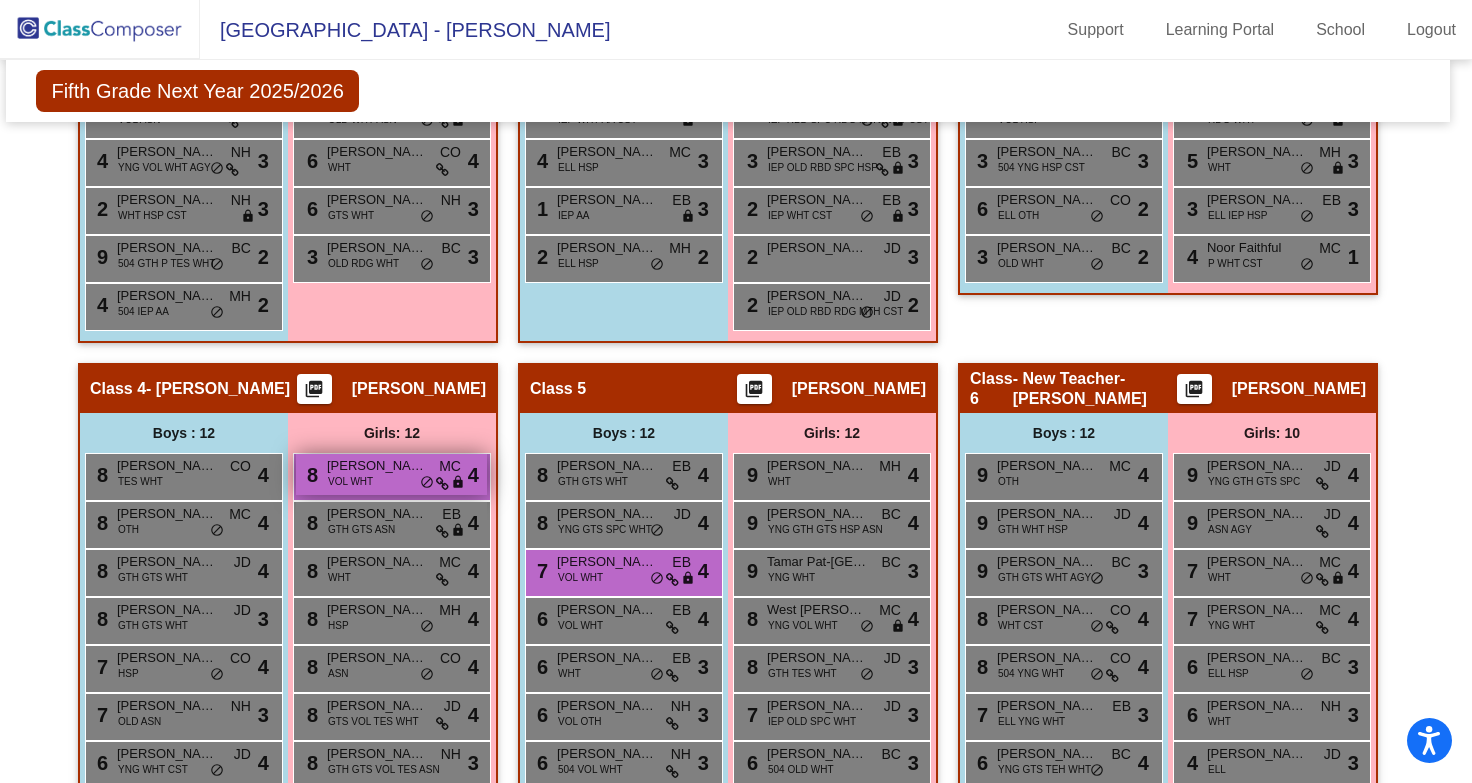 click on "VOL WHT" at bounding box center [350, 481] 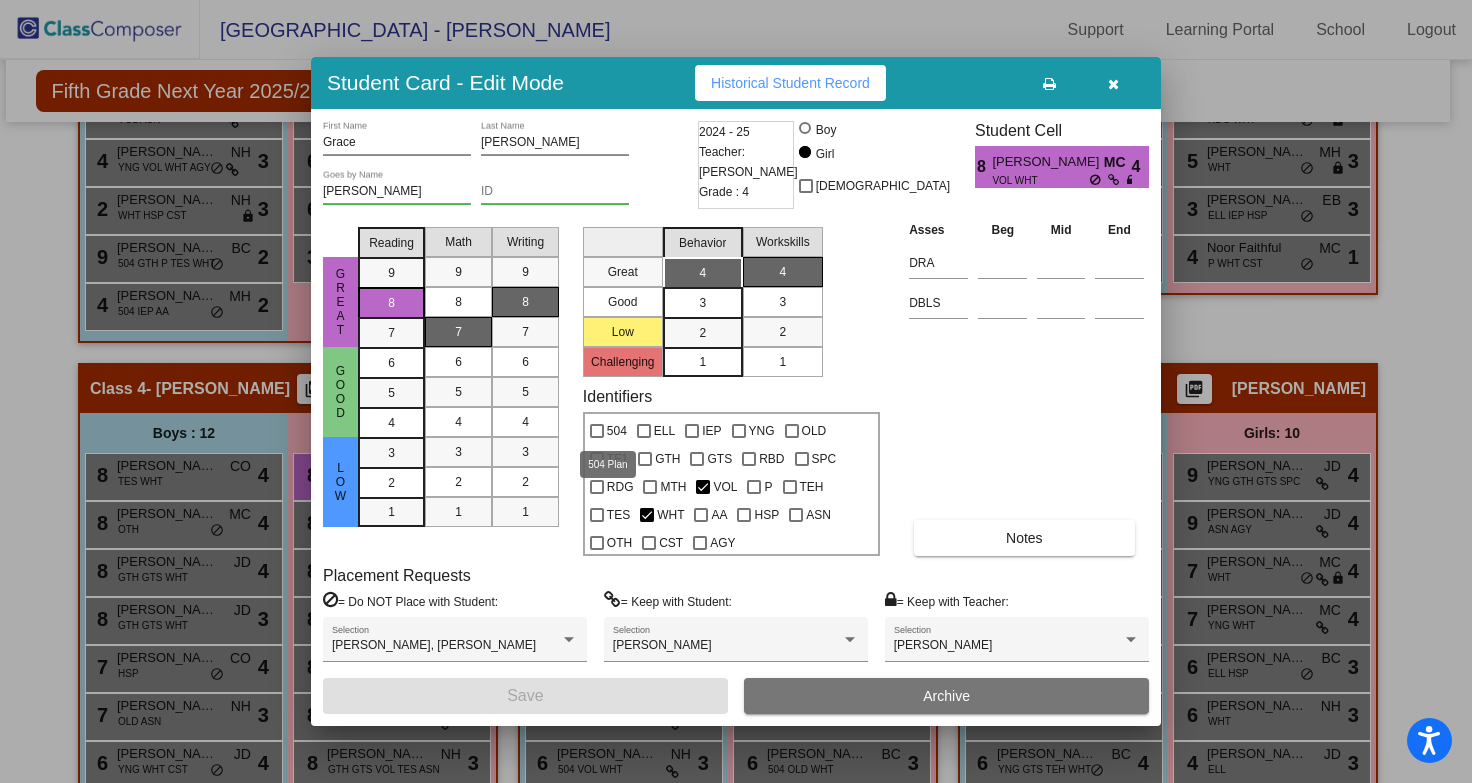 click at bounding box center (597, 431) 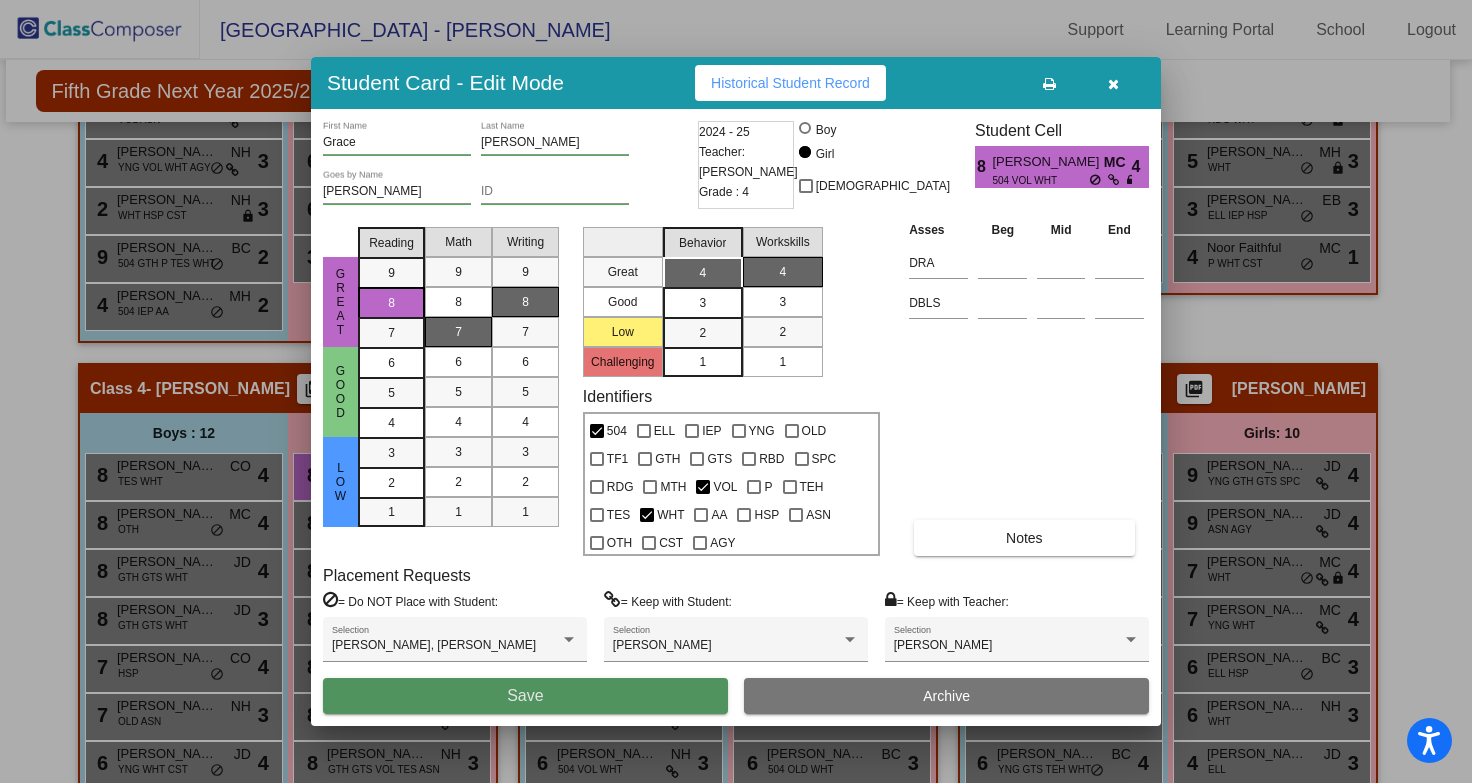 click on "Save" at bounding box center [525, 696] 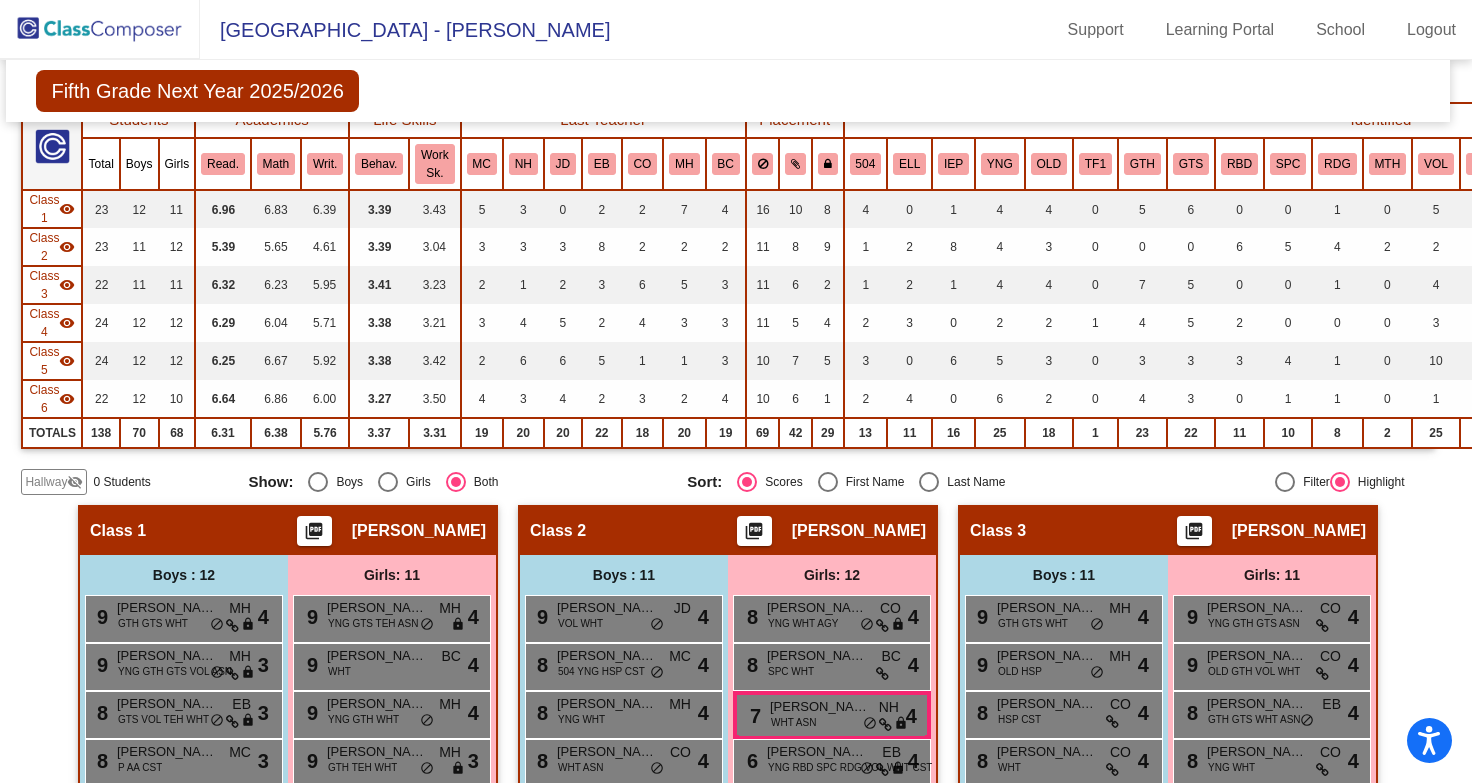 scroll, scrollTop: 0, scrollLeft: 8, axis: horizontal 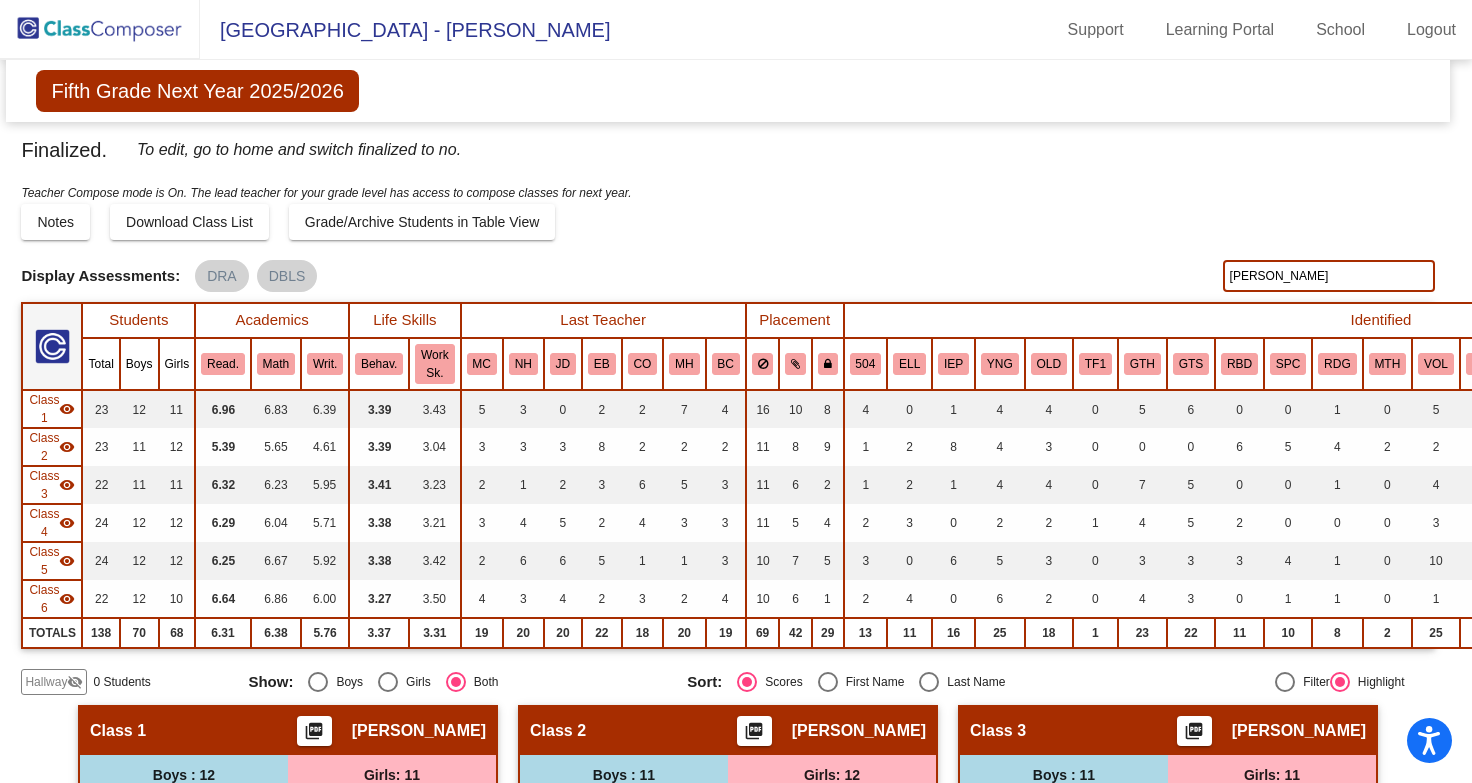 drag, startPoint x: 1278, startPoint y: 278, endPoint x: 1156, endPoint y: 253, distance: 124.53513 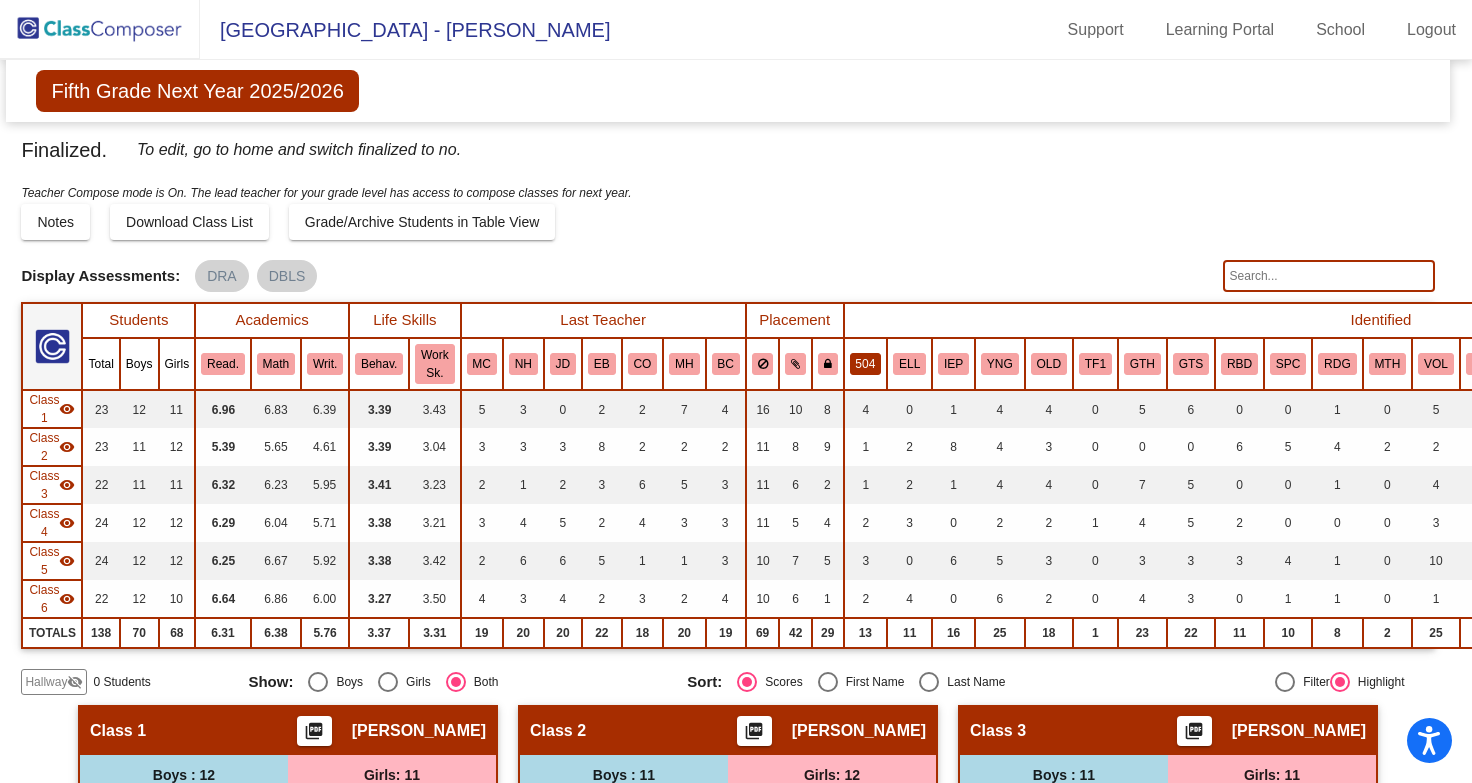 type 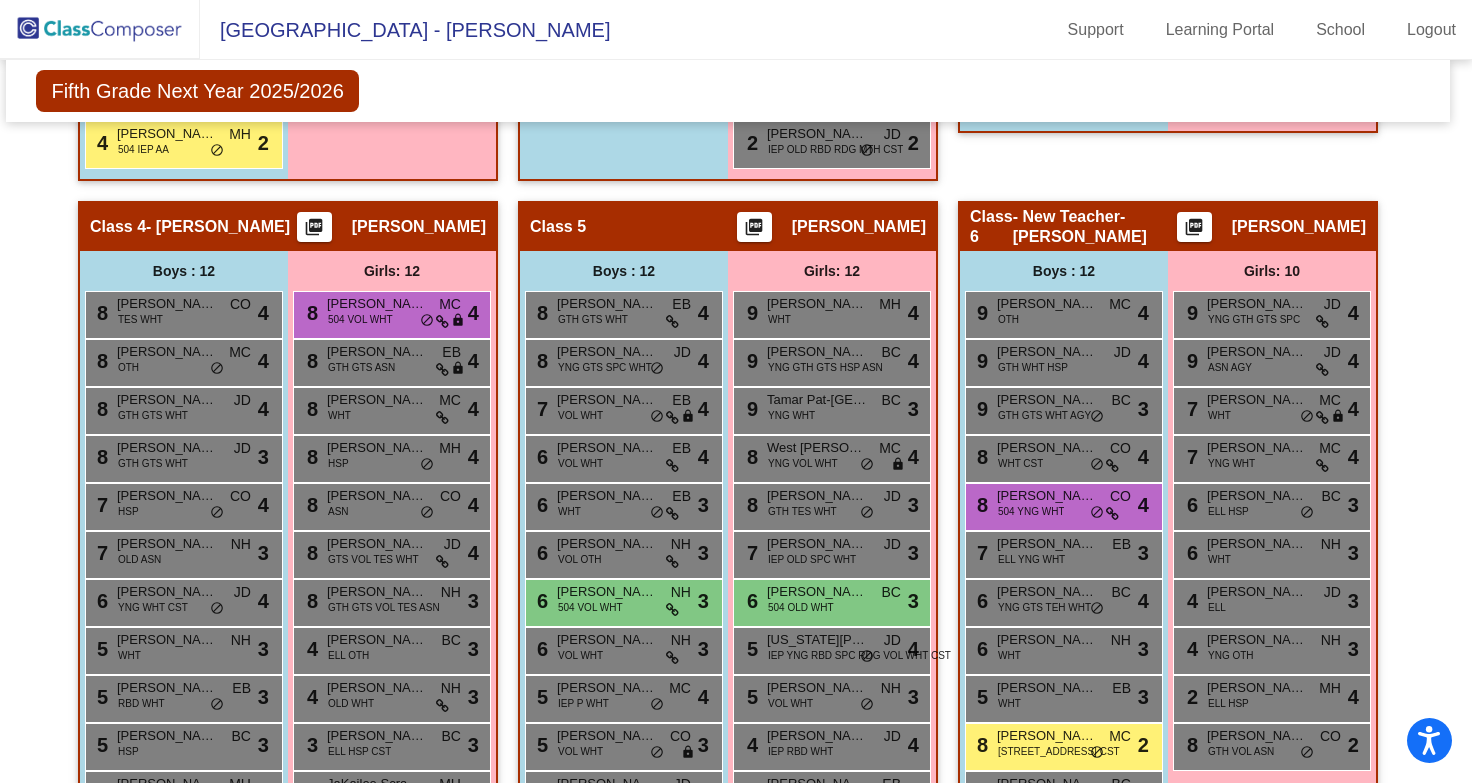scroll, scrollTop: 1321, scrollLeft: 8, axis: both 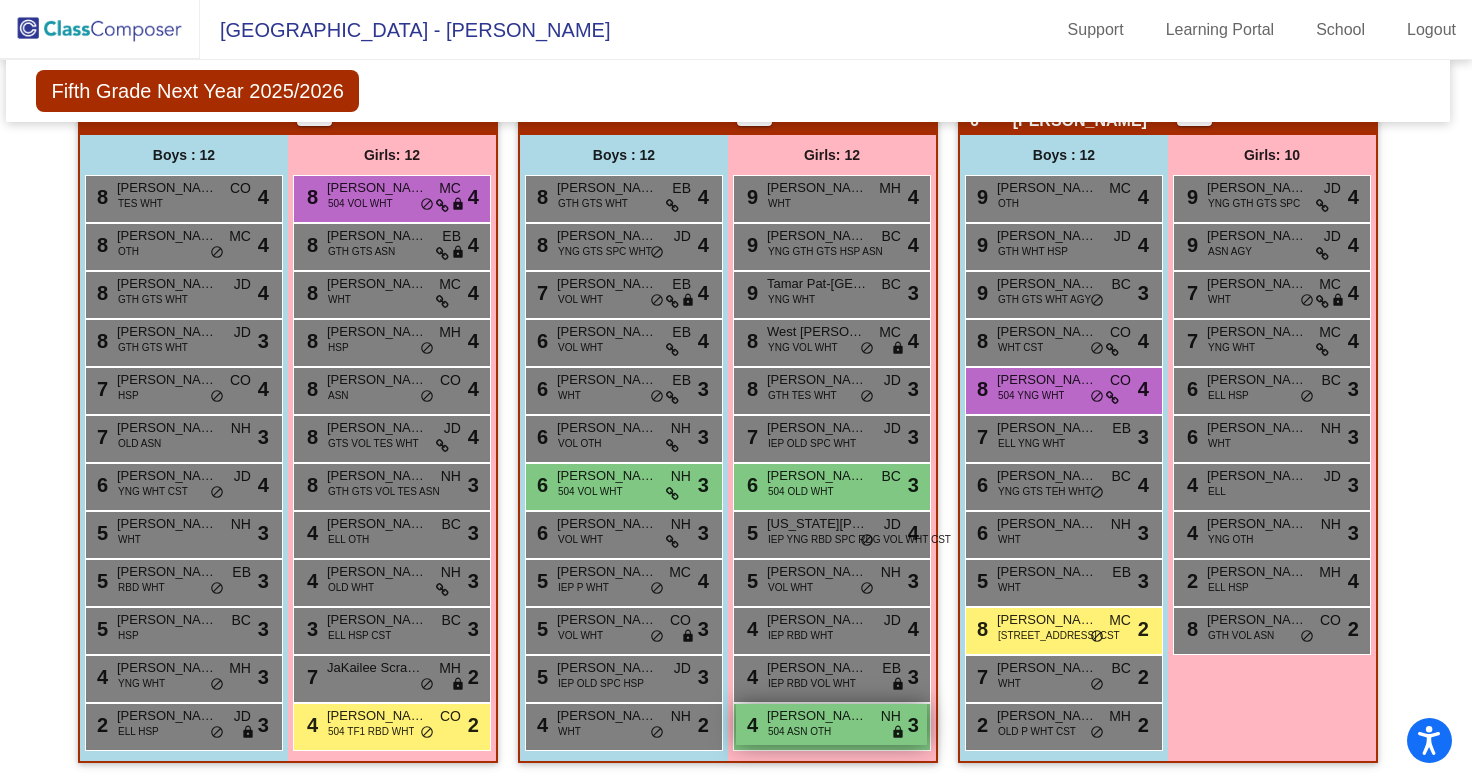 click on "4 [PERSON_NAME] 504 ASN OTH NH lock do_not_disturb_alt 3" at bounding box center (831, 724) 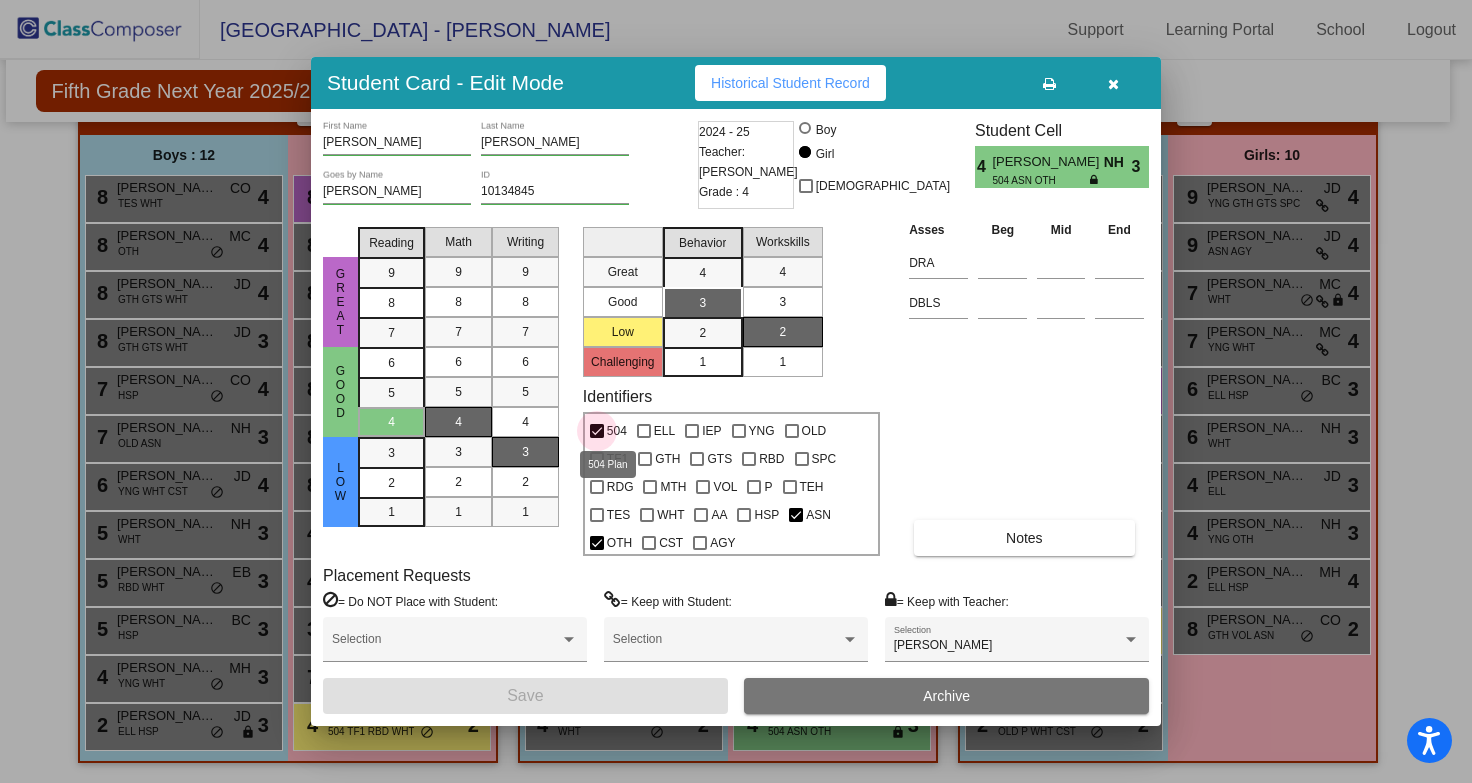 click on "504" at bounding box center (617, 431) 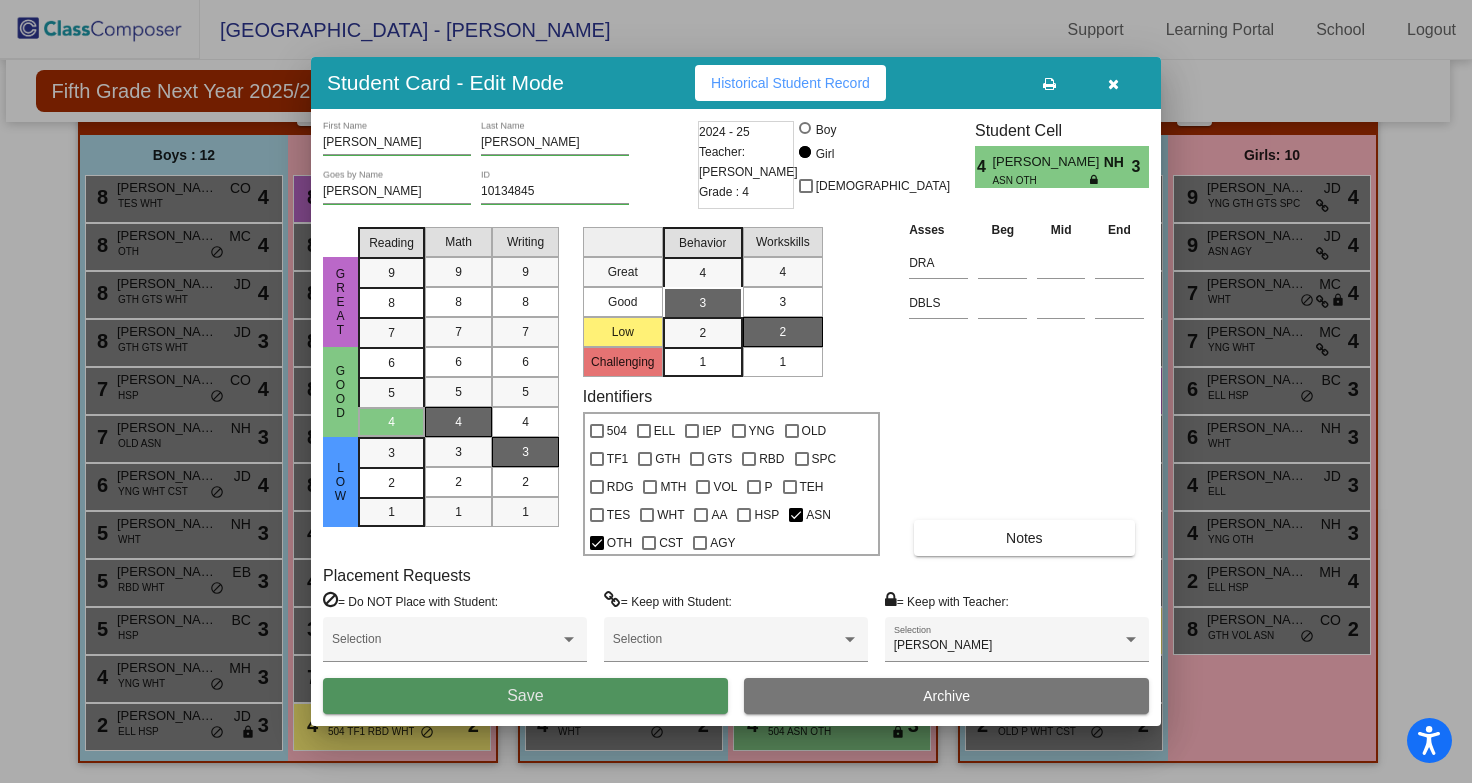 click on "Save" at bounding box center [525, 696] 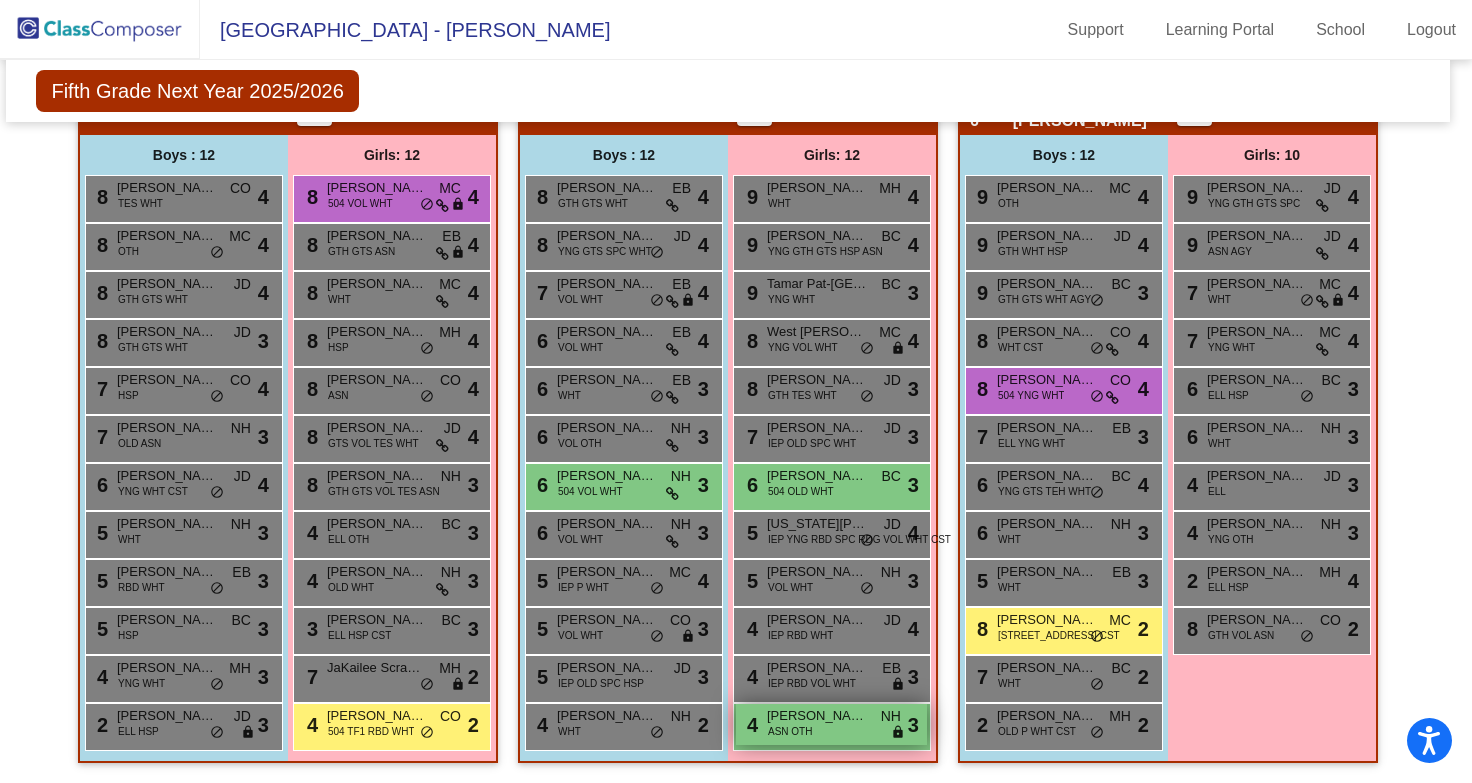 click on "ASN OTH" at bounding box center (790, 731) 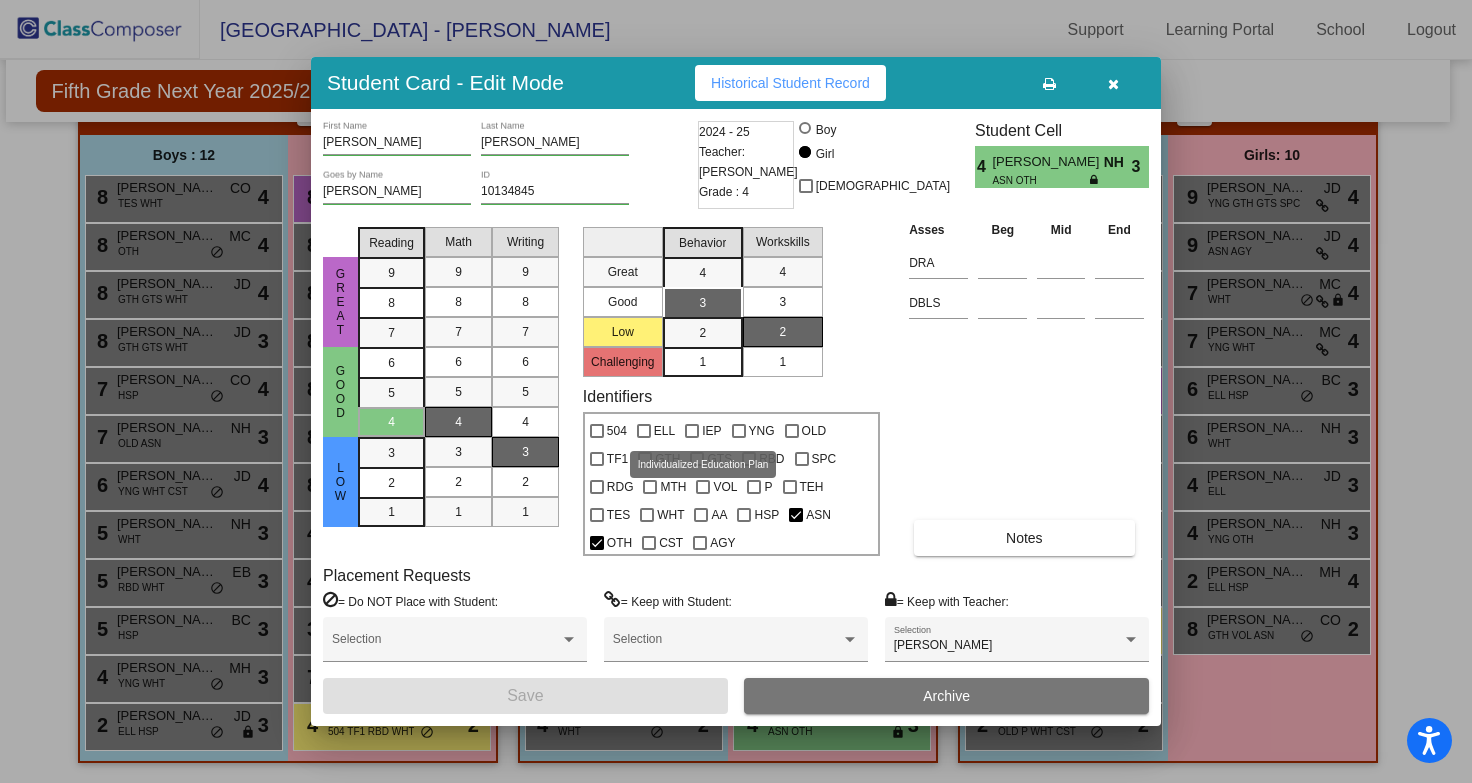 click at bounding box center [692, 431] 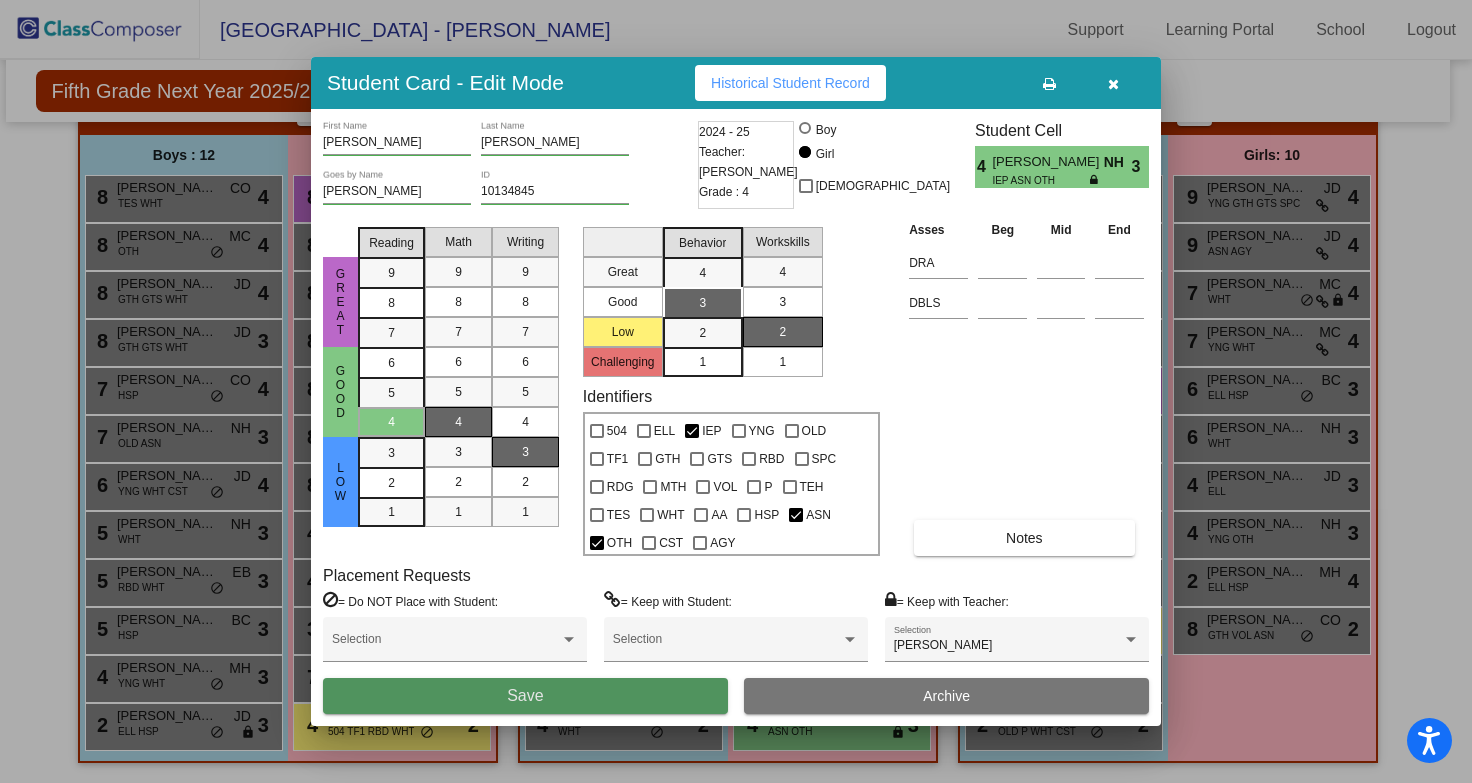 click on "Save" at bounding box center (525, 696) 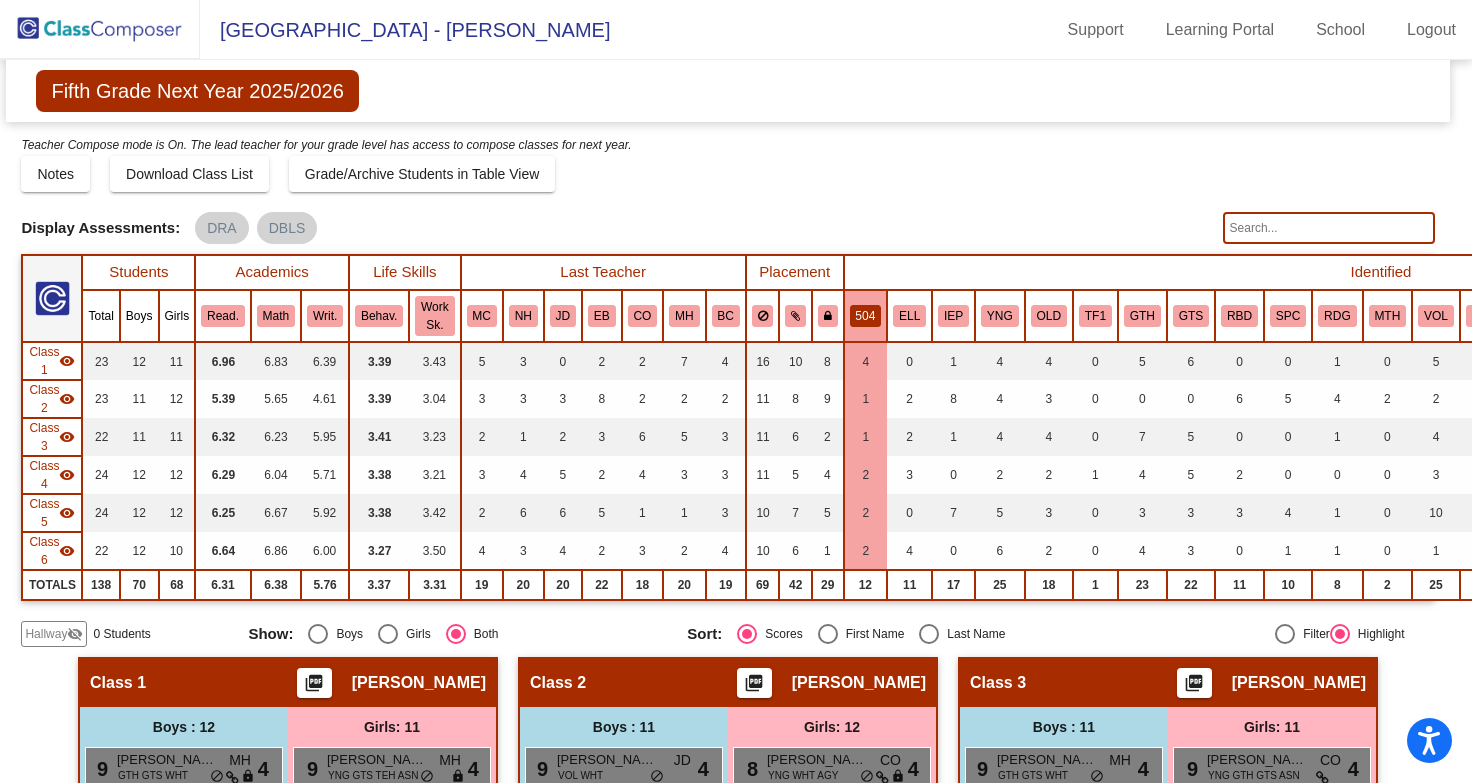 scroll, scrollTop: 0, scrollLeft: 8, axis: horizontal 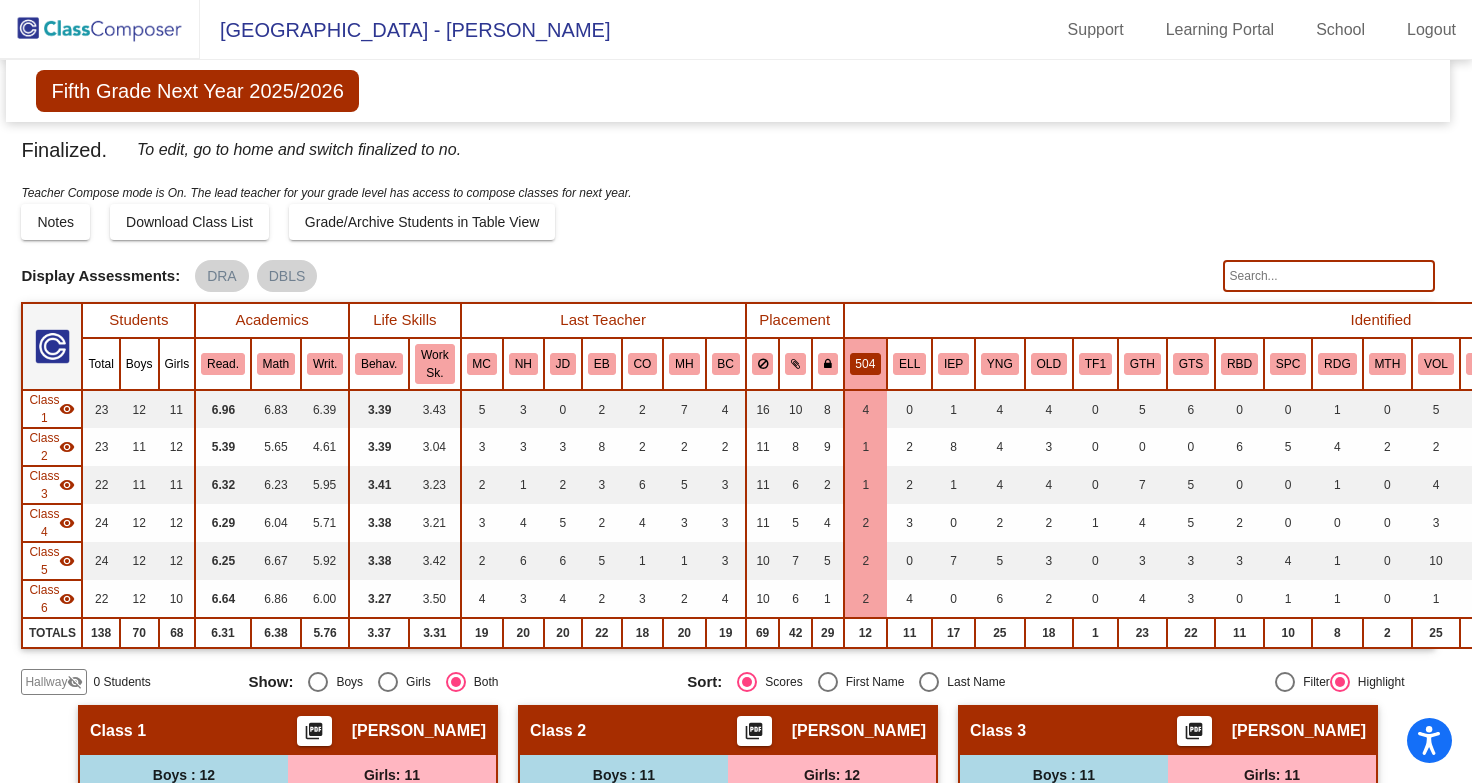 click 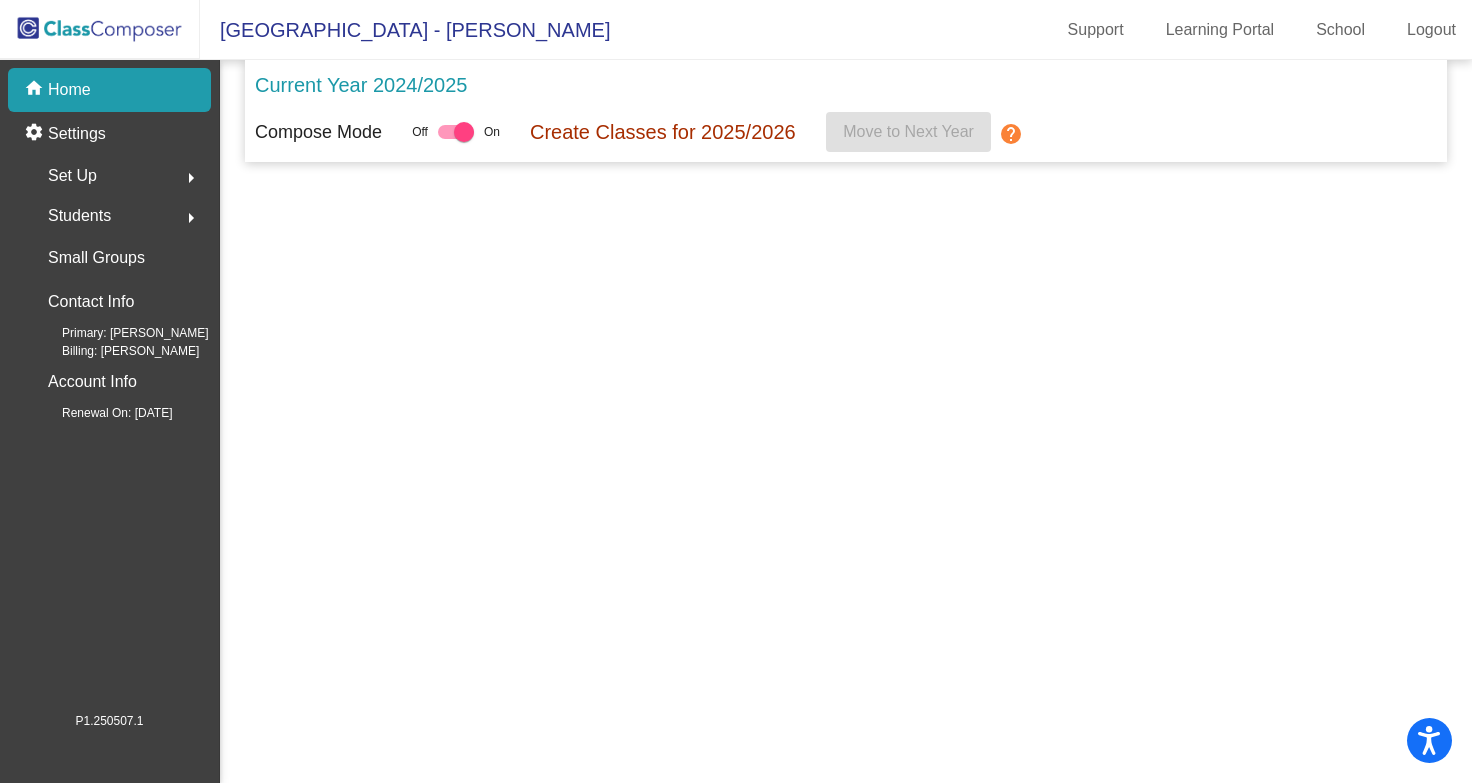 scroll, scrollTop: 0, scrollLeft: 0, axis: both 